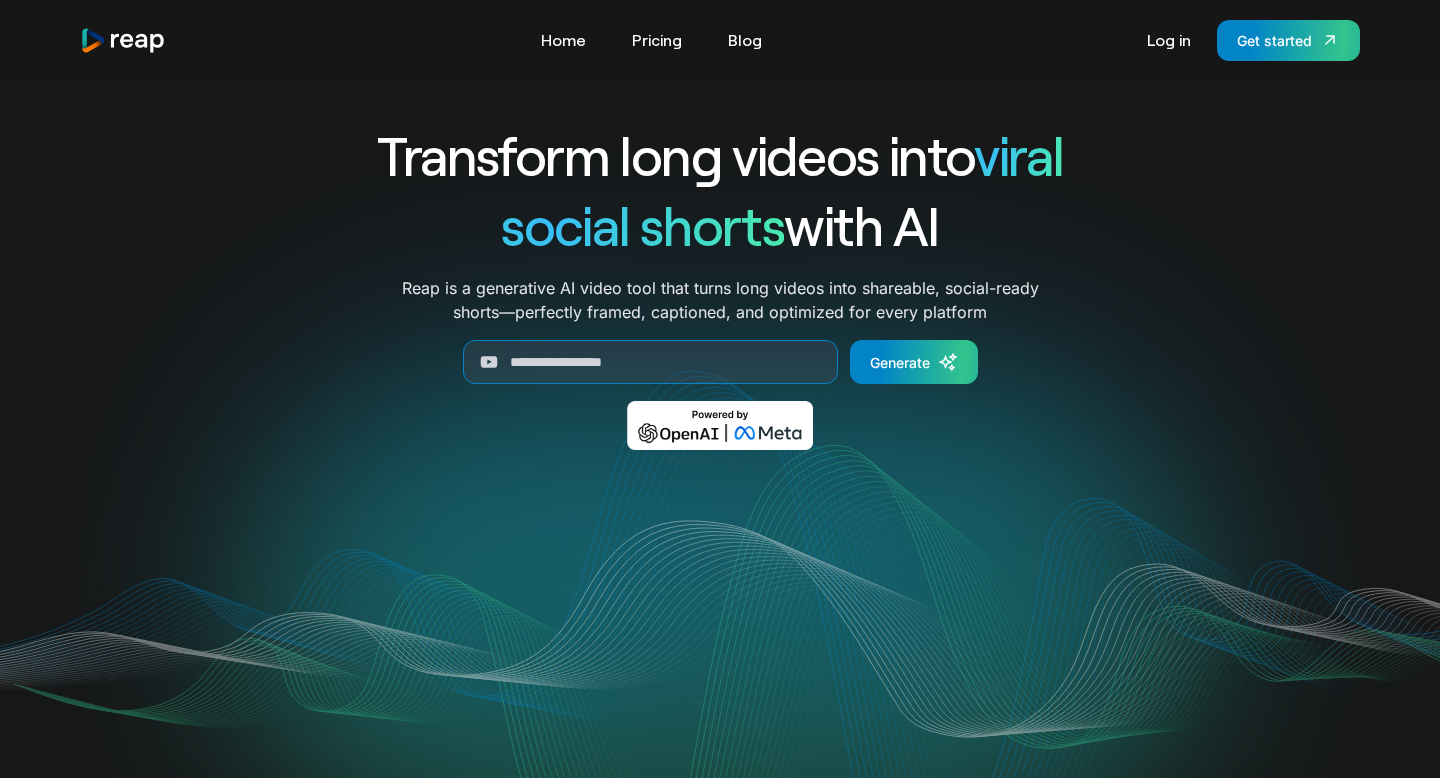 scroll, scrollTop: 0, scrollLeft: 0, axis: both 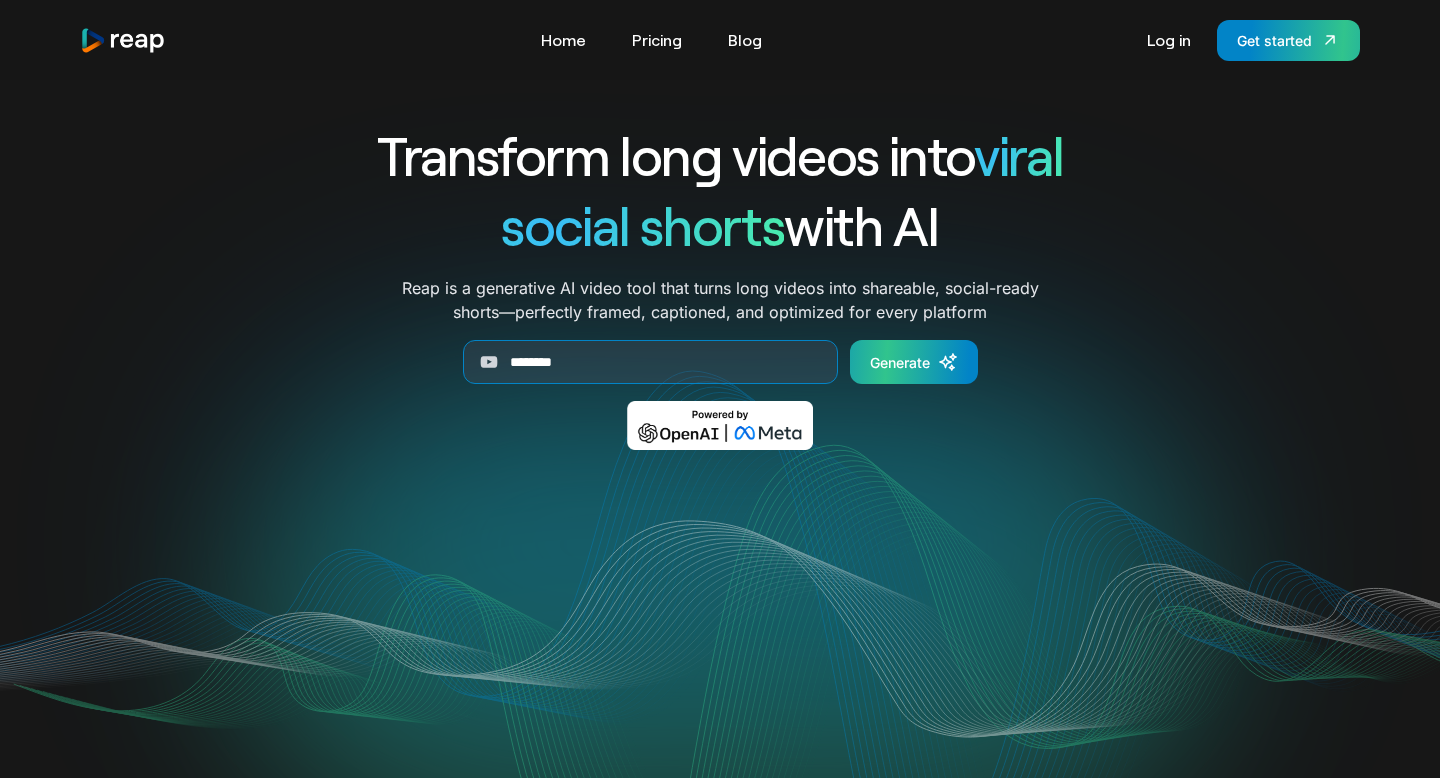type on "********" 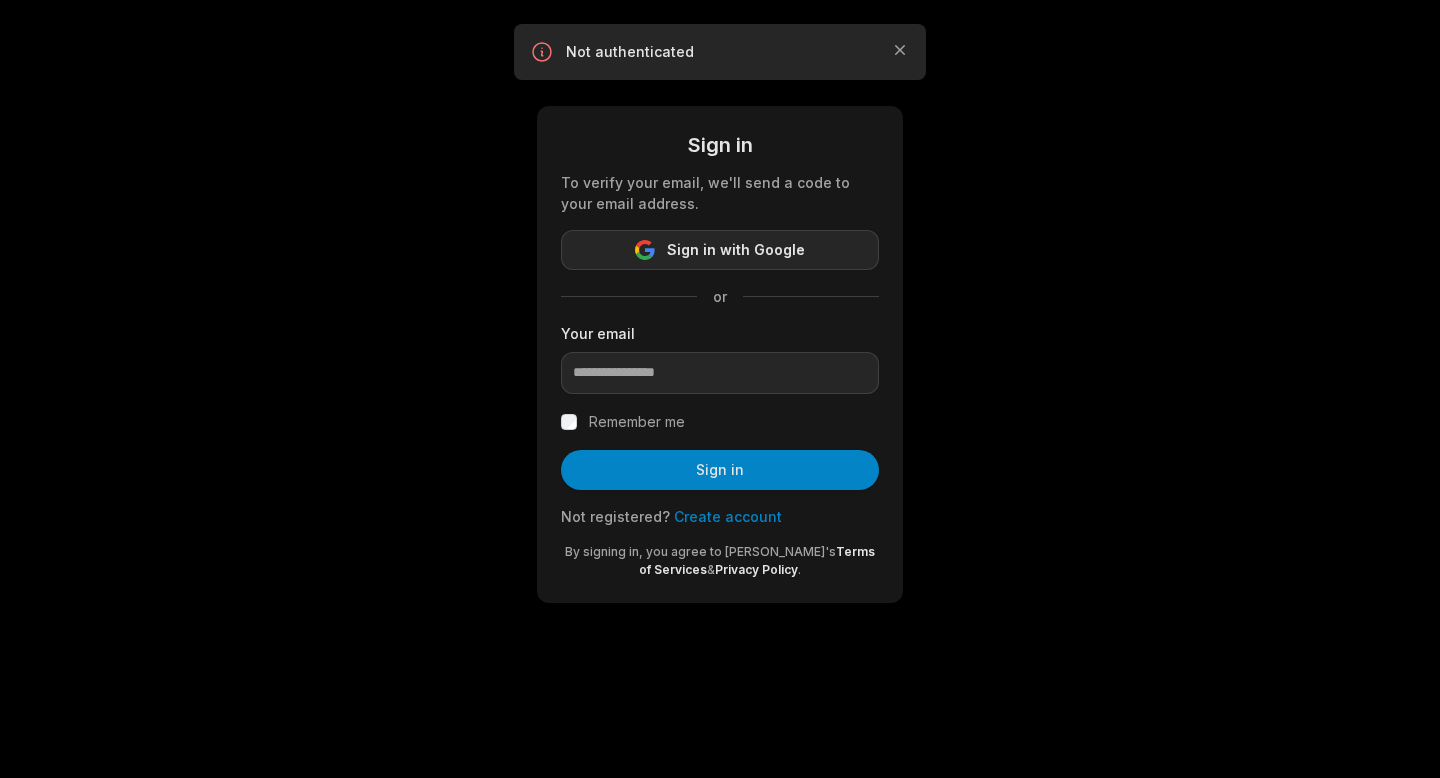 scroll, scrollTop: 0, scrollLeft: 0, axis: both 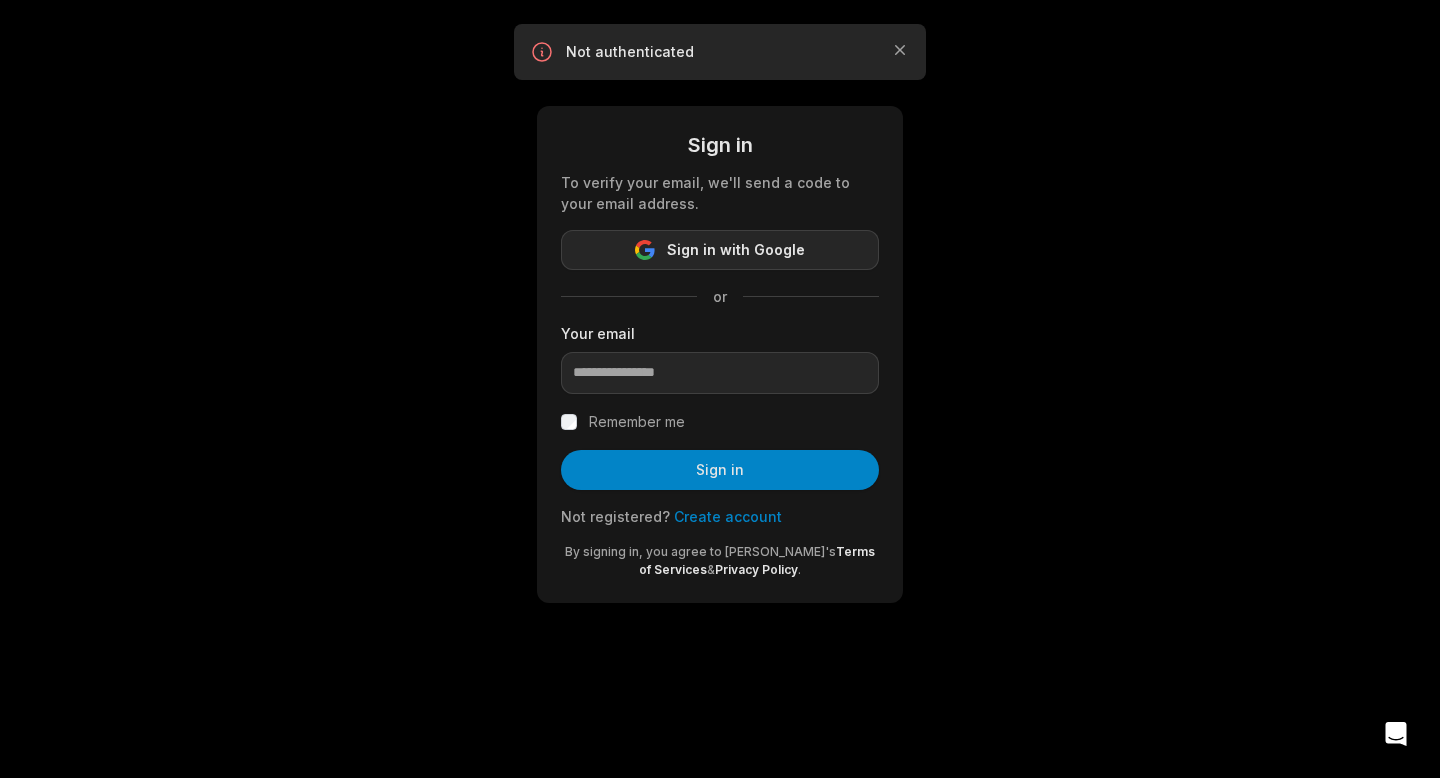 click on "Sign in with Google" at bounding box center [736, 250] 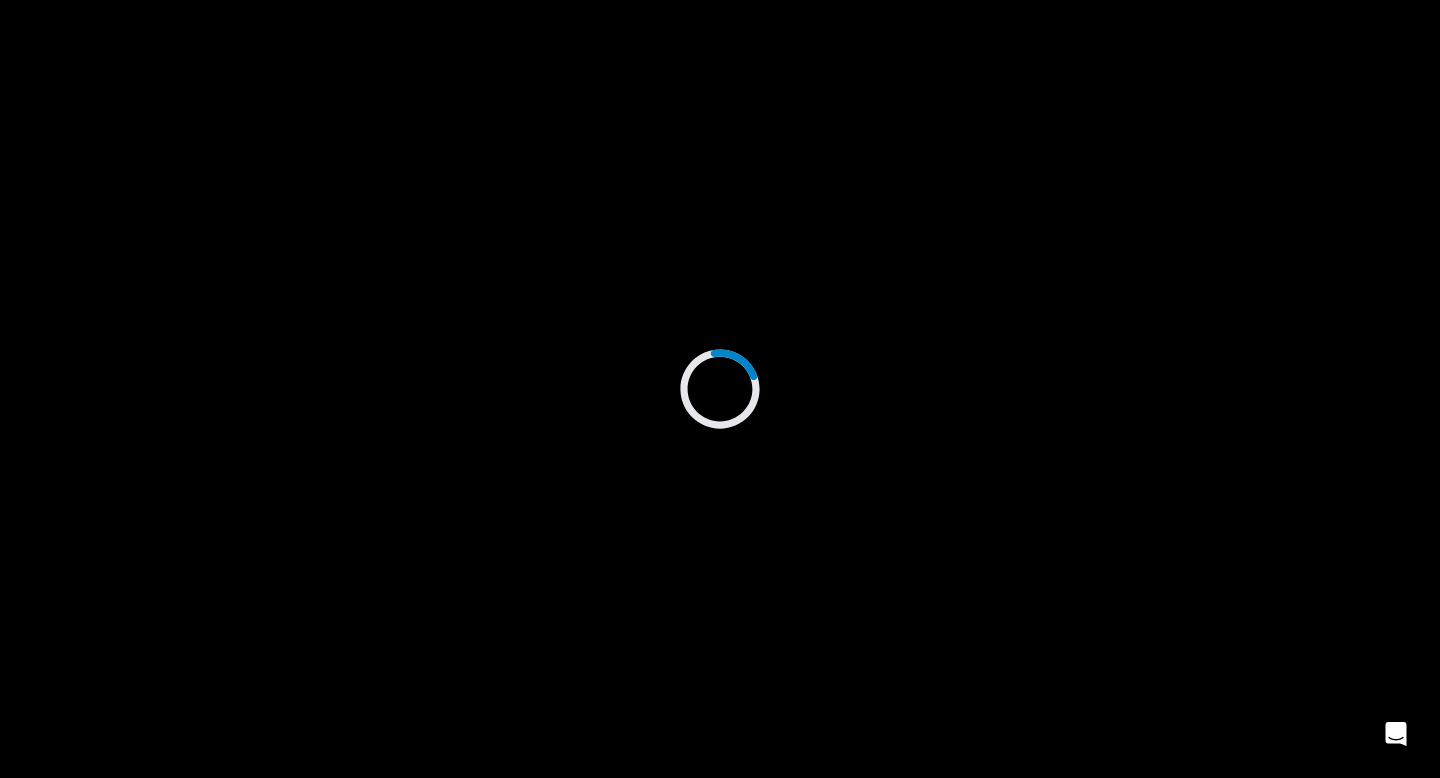 scroll, scrollTop: 0, scrollLeft: 0, axis: both 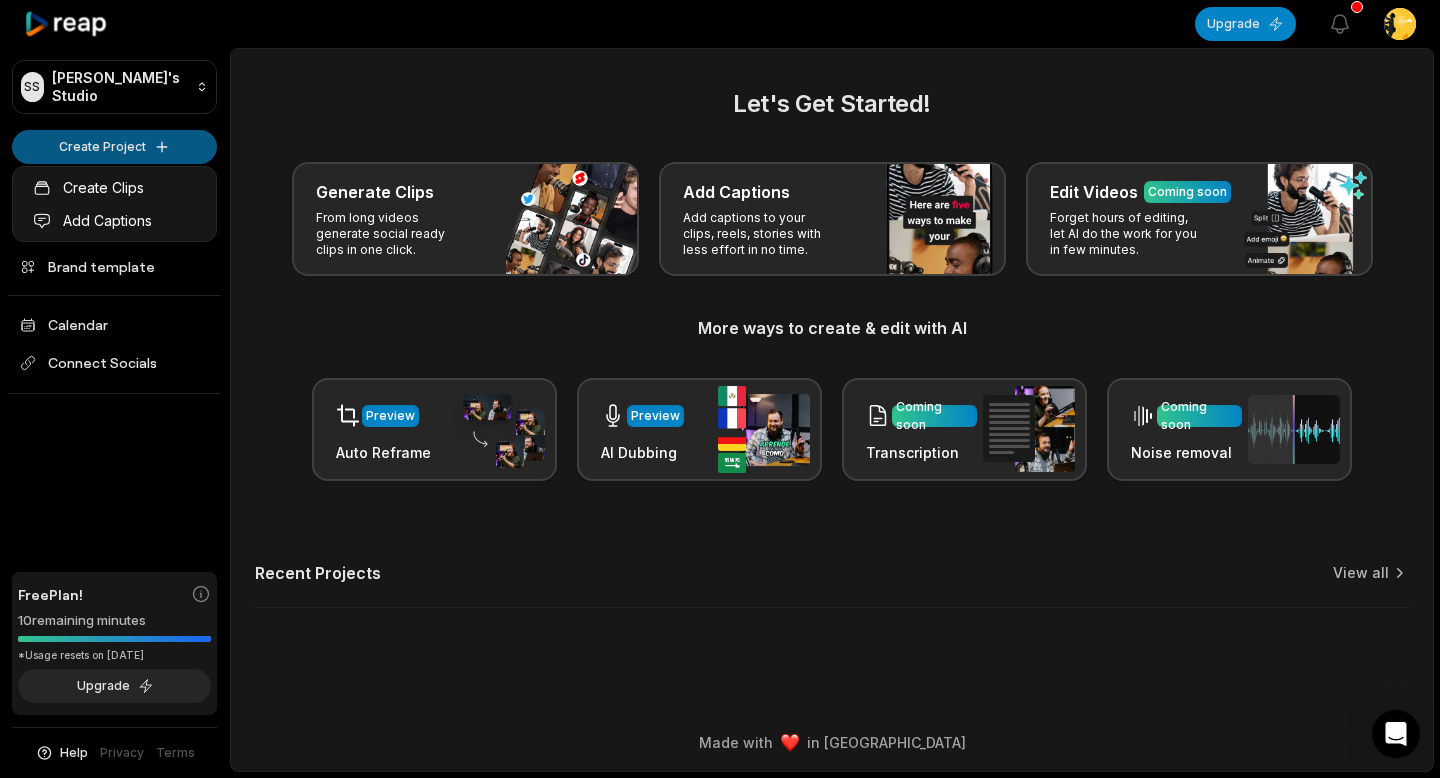 click on "SS Sarthak's Studio Create Project Home Projects Brand template Calendar Connect Socials Free  Plan! 10  remaining minutes *Usage resets on August 24, 2025 Upgrade Help Privacy Terms Open sidebar Upgrade View notifications Open user menu   Let's Get Started! Generate Clips From long videos generate social ready clips in one click. Add Captions Add captions to your clips, reels, stories with less effort in no time. Edit Videos Coming soon Forget hours of editing, let AI do the work for you in few minutes. More ways to create & edit with AI Preview Auto Reframe Preview AI Dubbing Coming soon Transcription Coming soon Noise removal Recent Projects View all Made with   in San Francisco
Create Clips Add Captions" at bounding box center (720, 389) 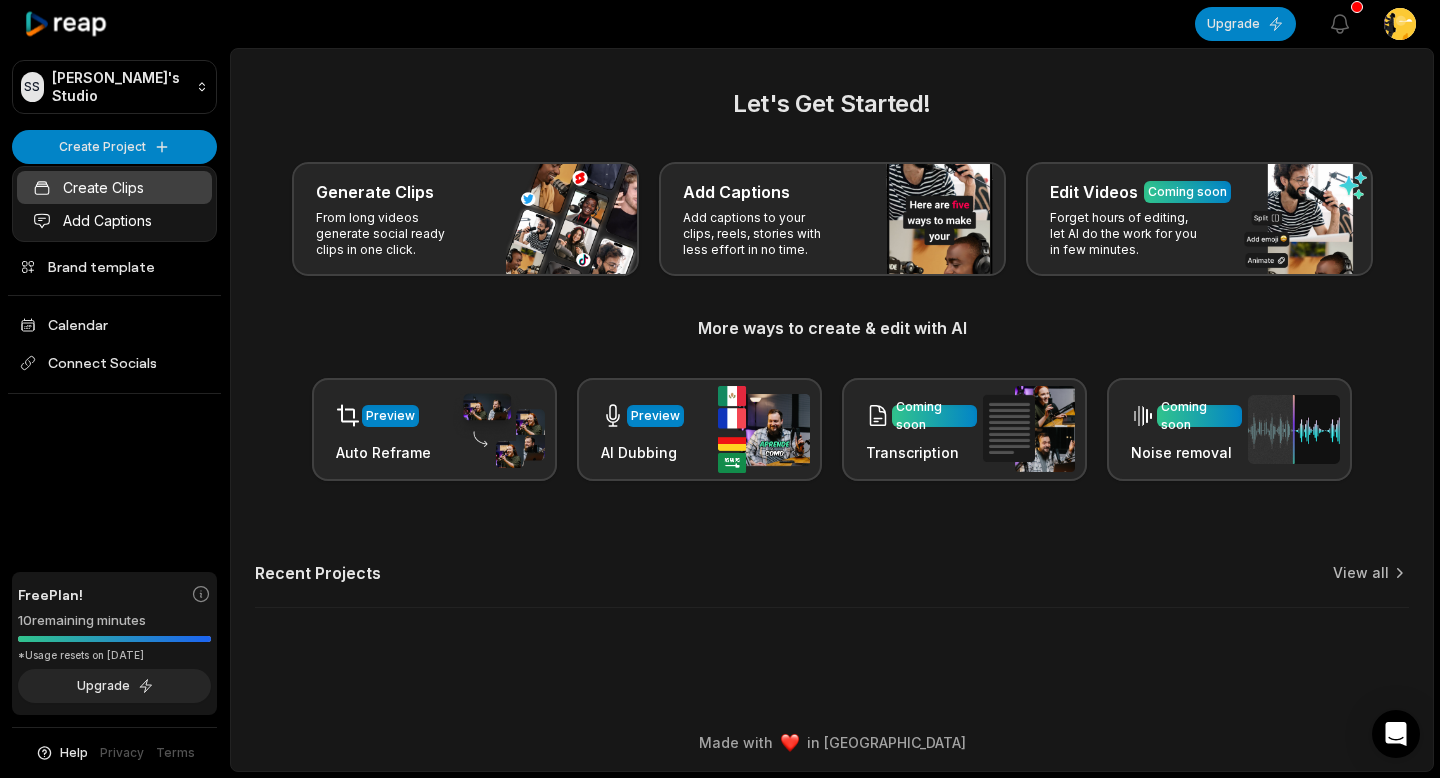 click on "Create Clips" at bounding box center (114, 187) 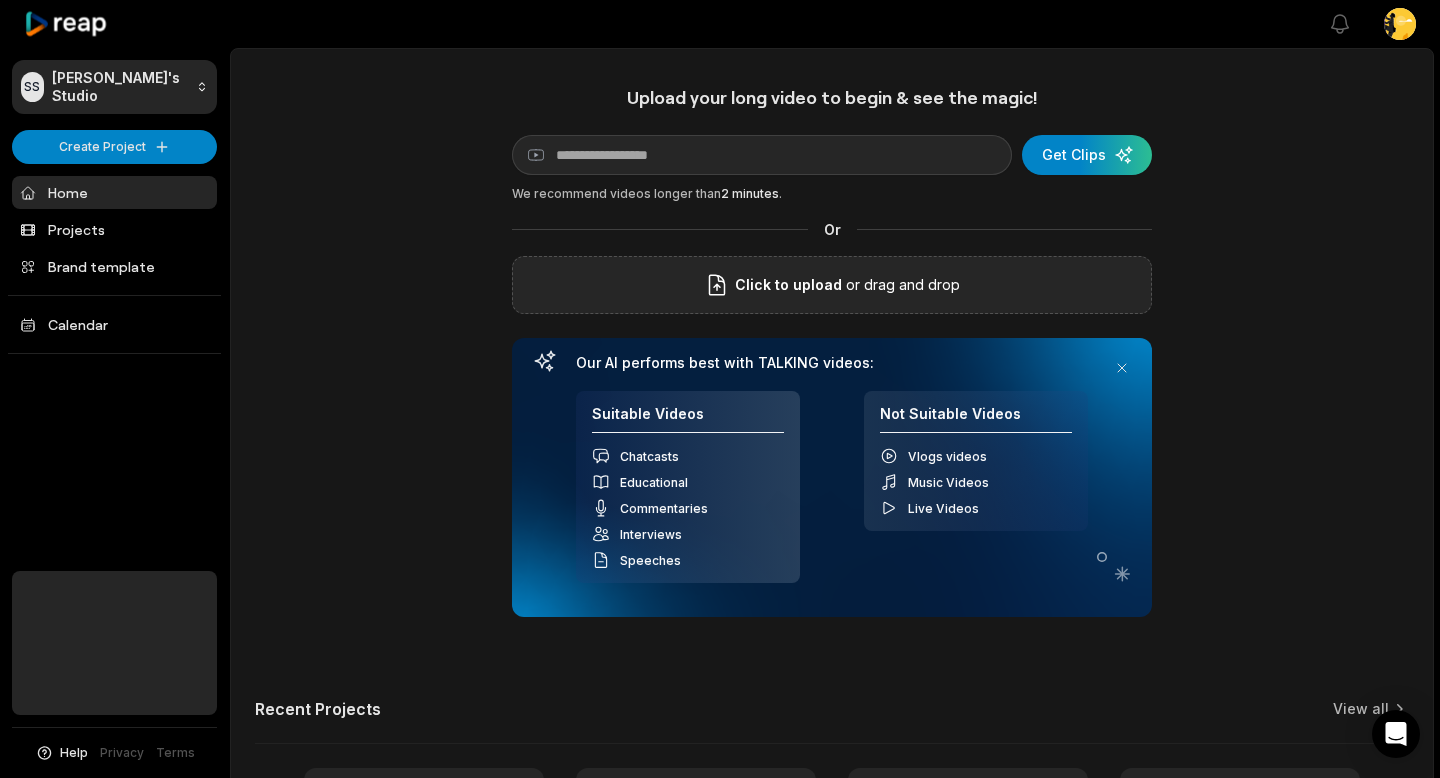 scroll, scrollTop: 0, scrollLeft: 0, axis: both 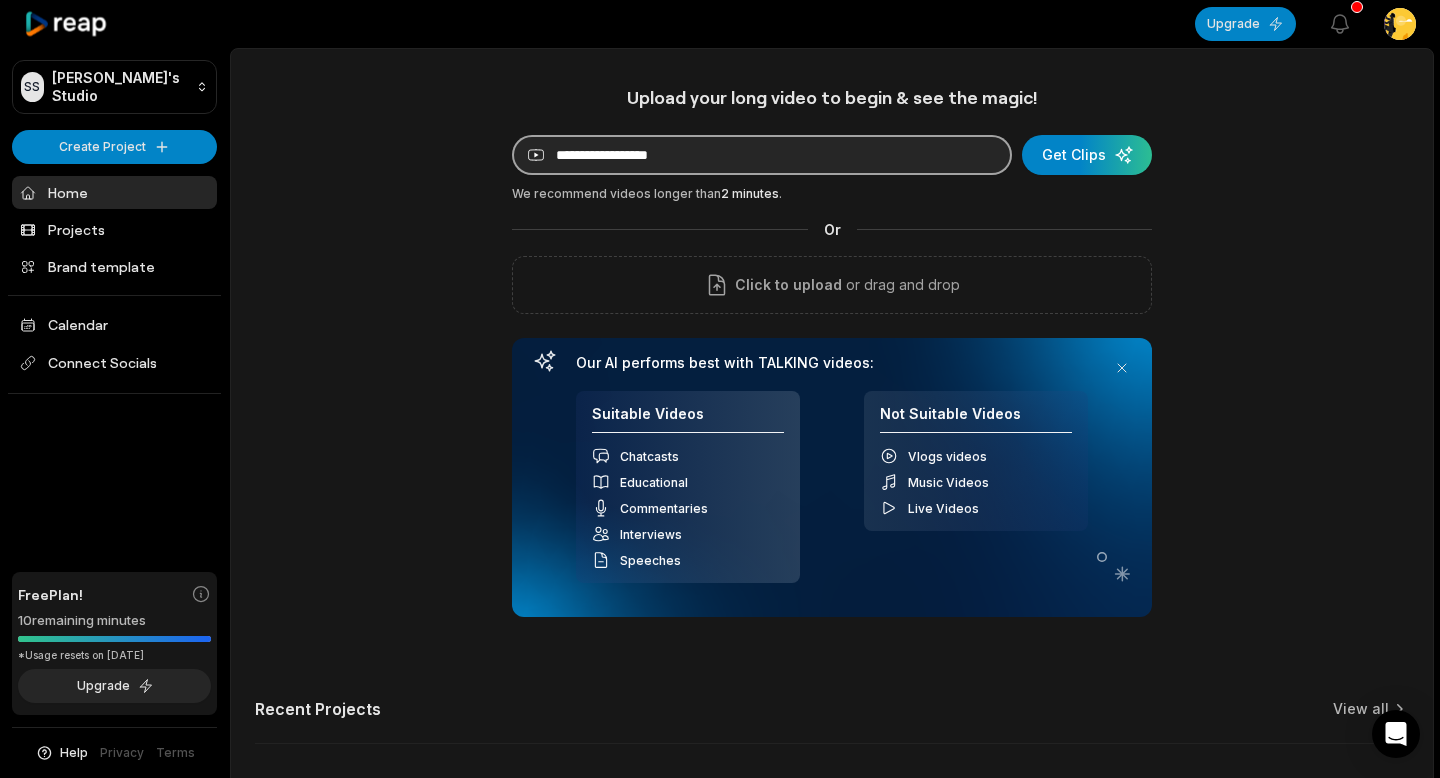 click at bounding box center [762, 155] 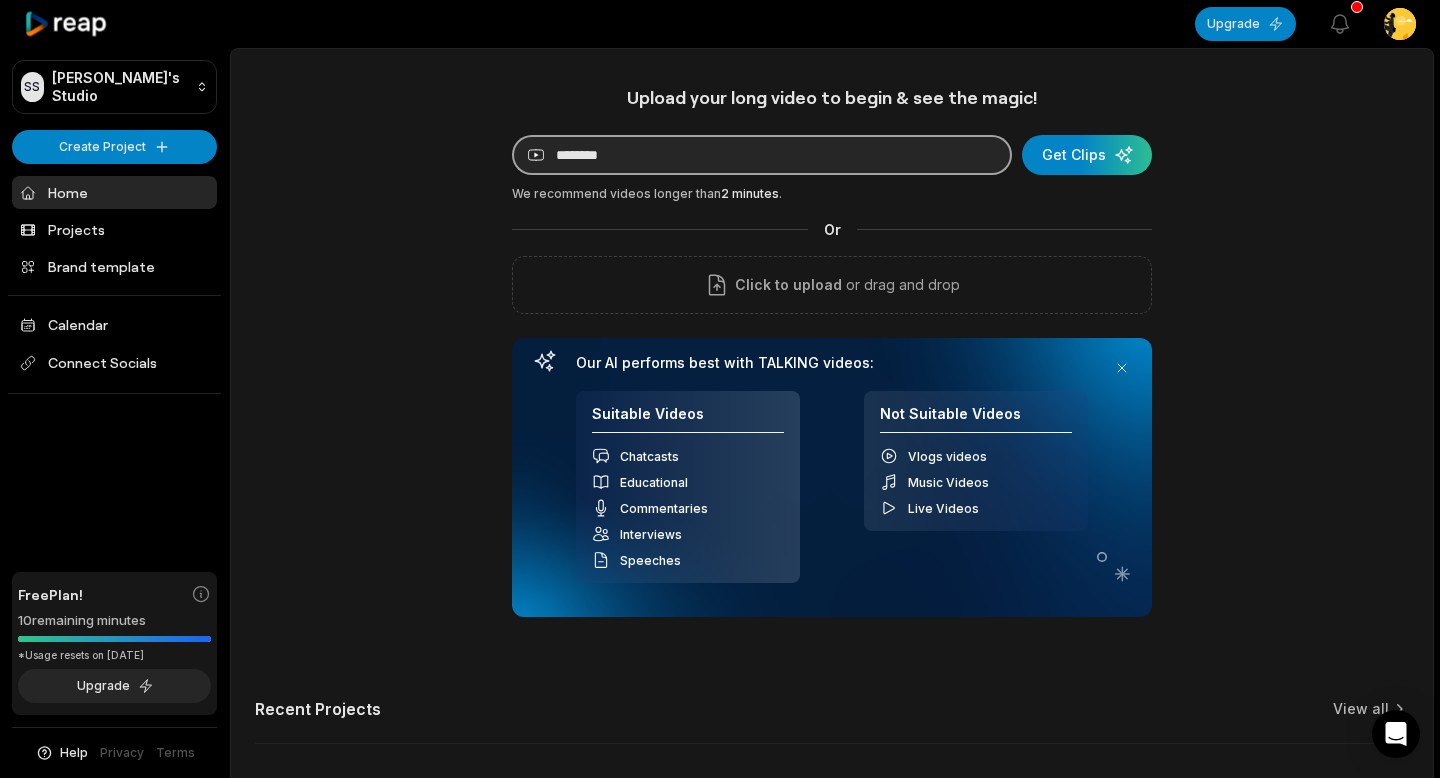 click on "********" at bounding box center [762, 155] 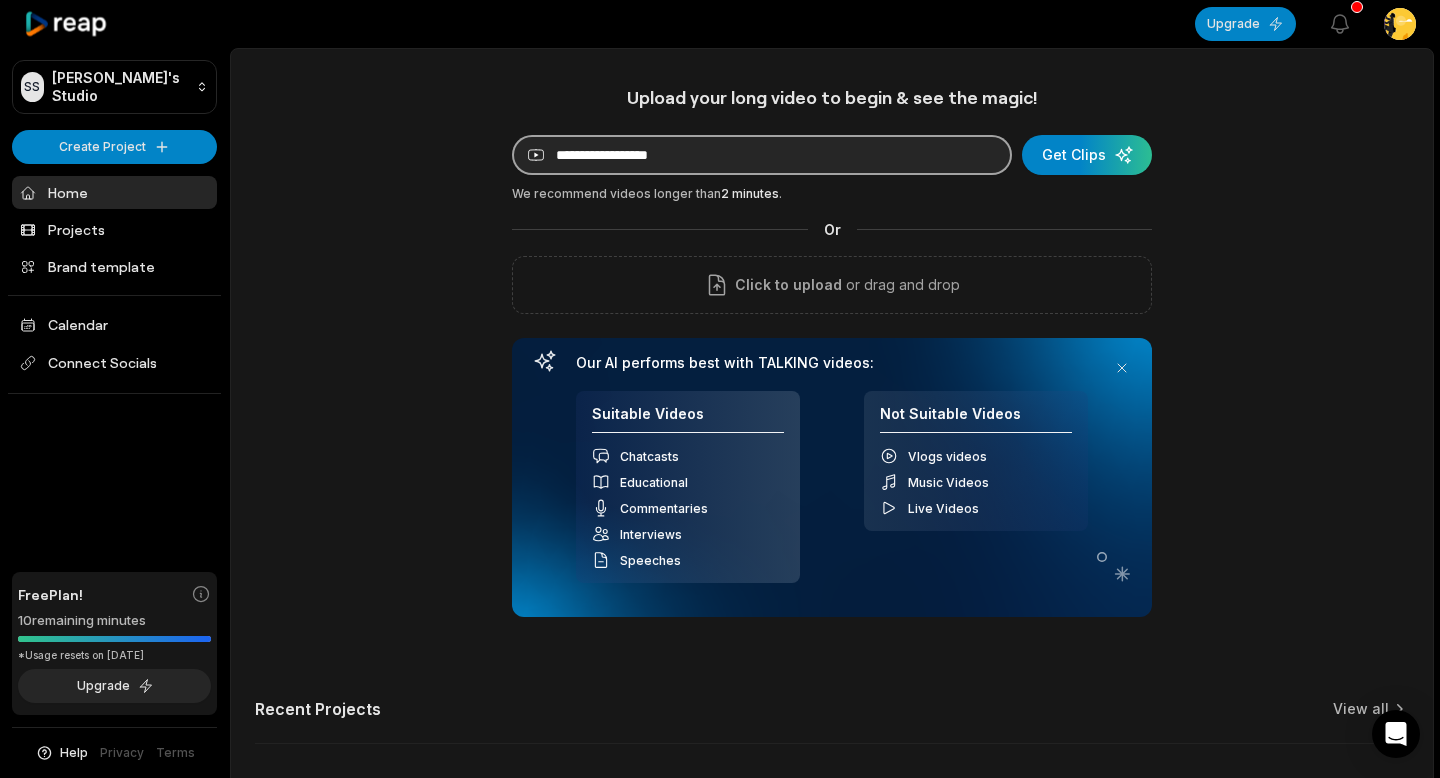 paste on "**********" 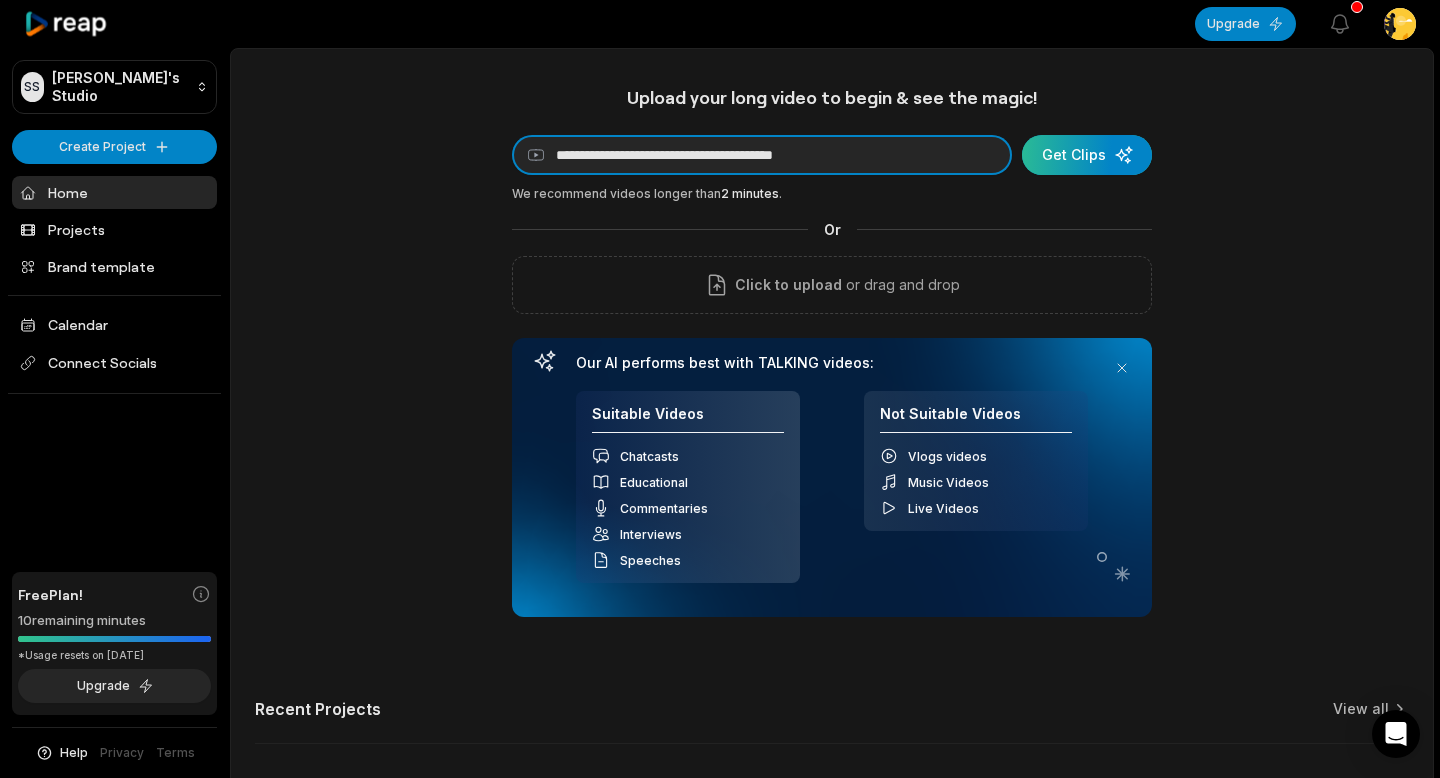 type on "**********" 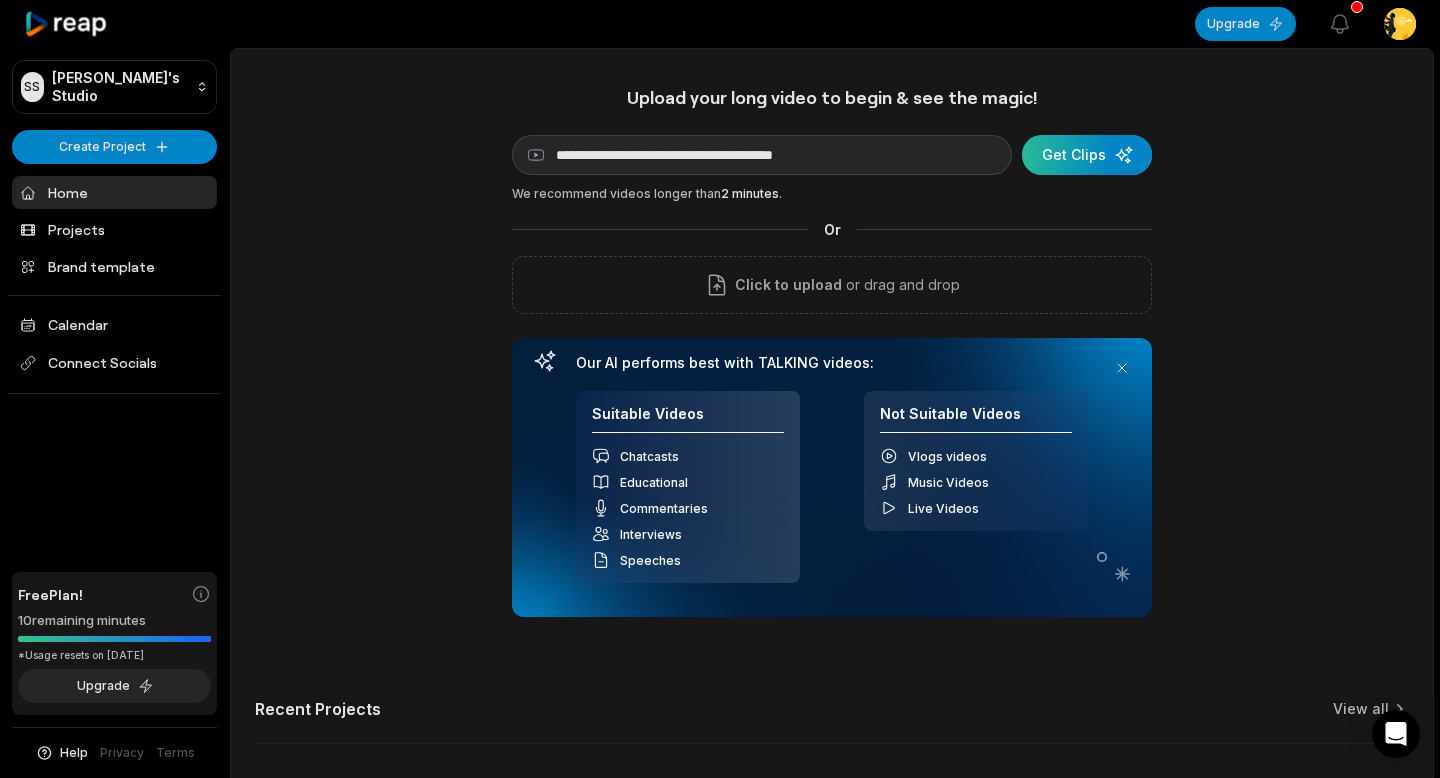 click at bounding box center (1087, 155) 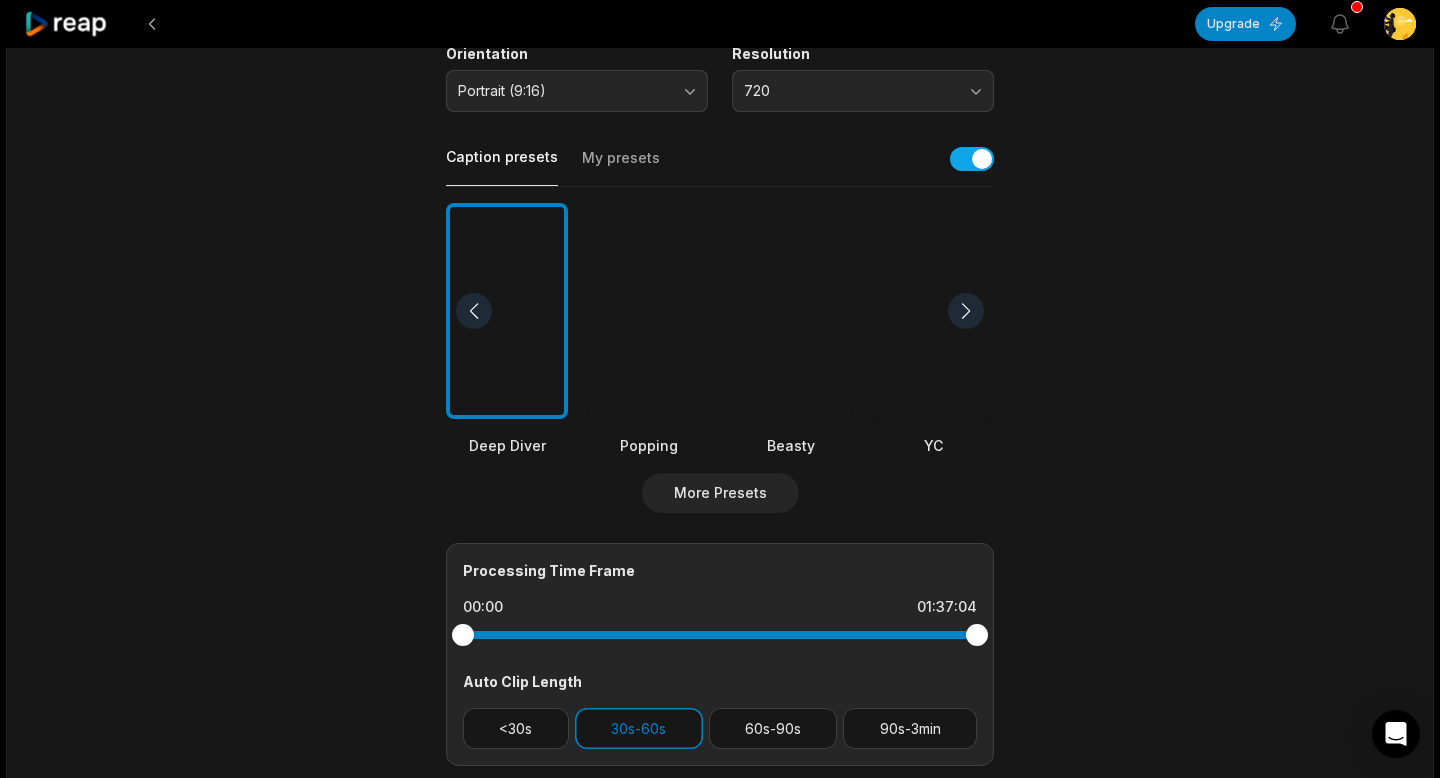 scroll, scrollTop: 381, scrollLeft: 0, axis: vertical 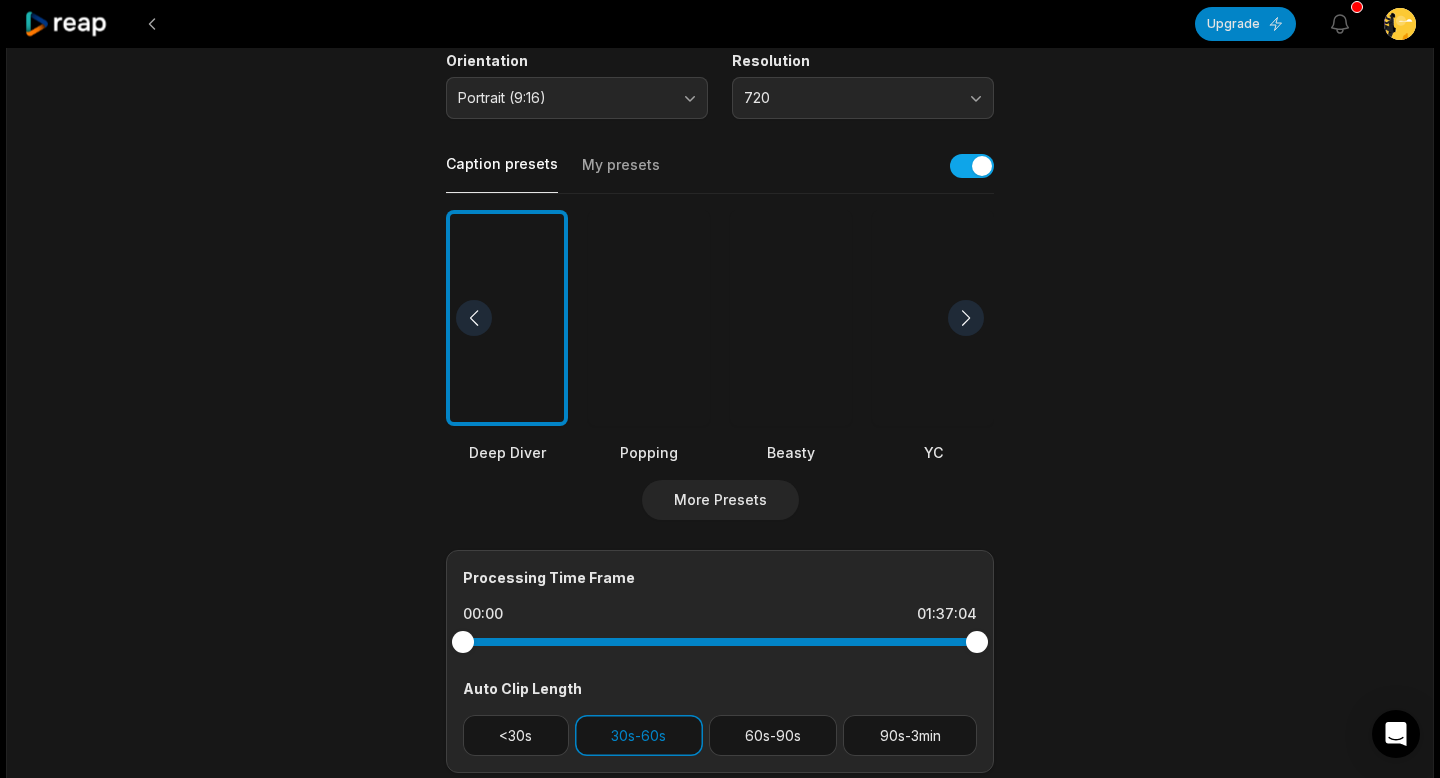 click at bounding box center (649, 318) 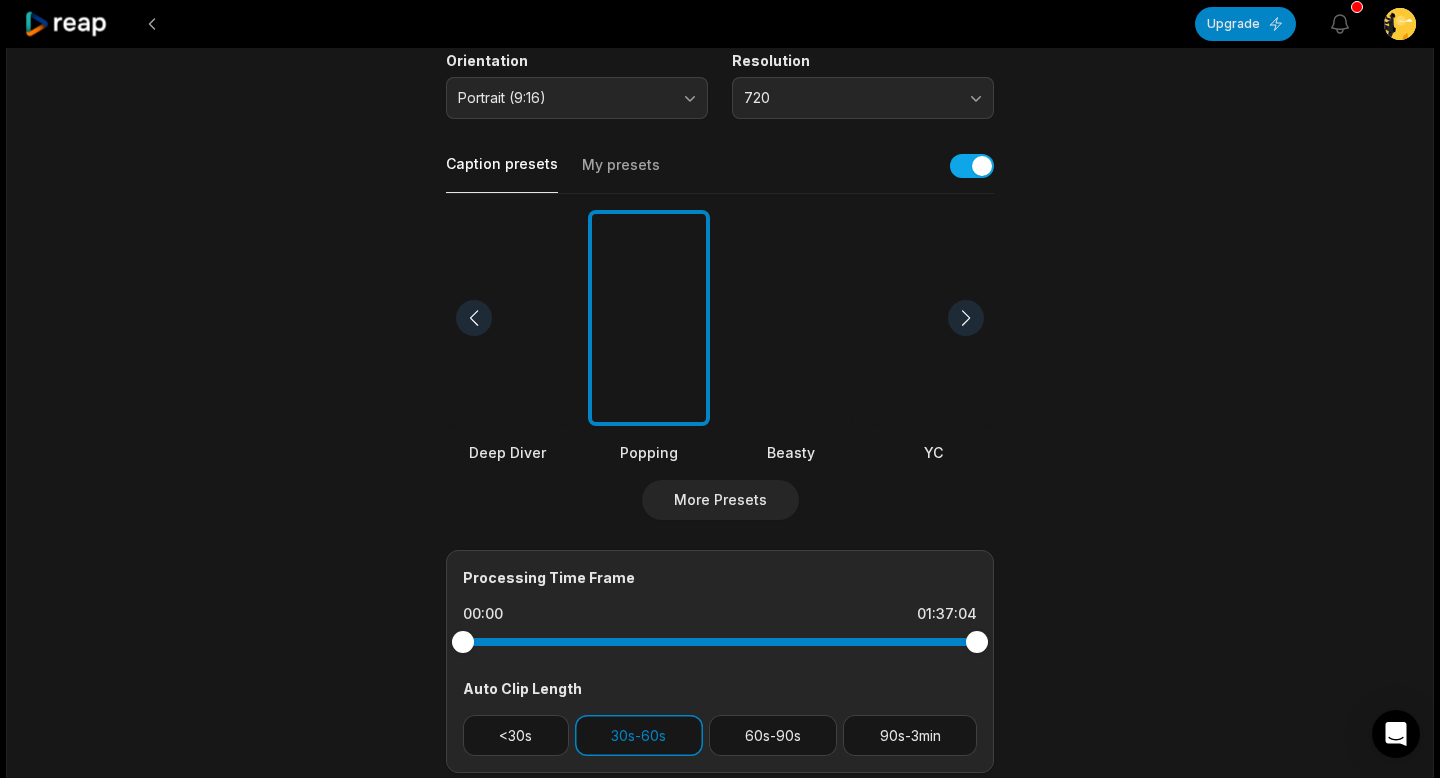 click at bounding box center (966, 318) 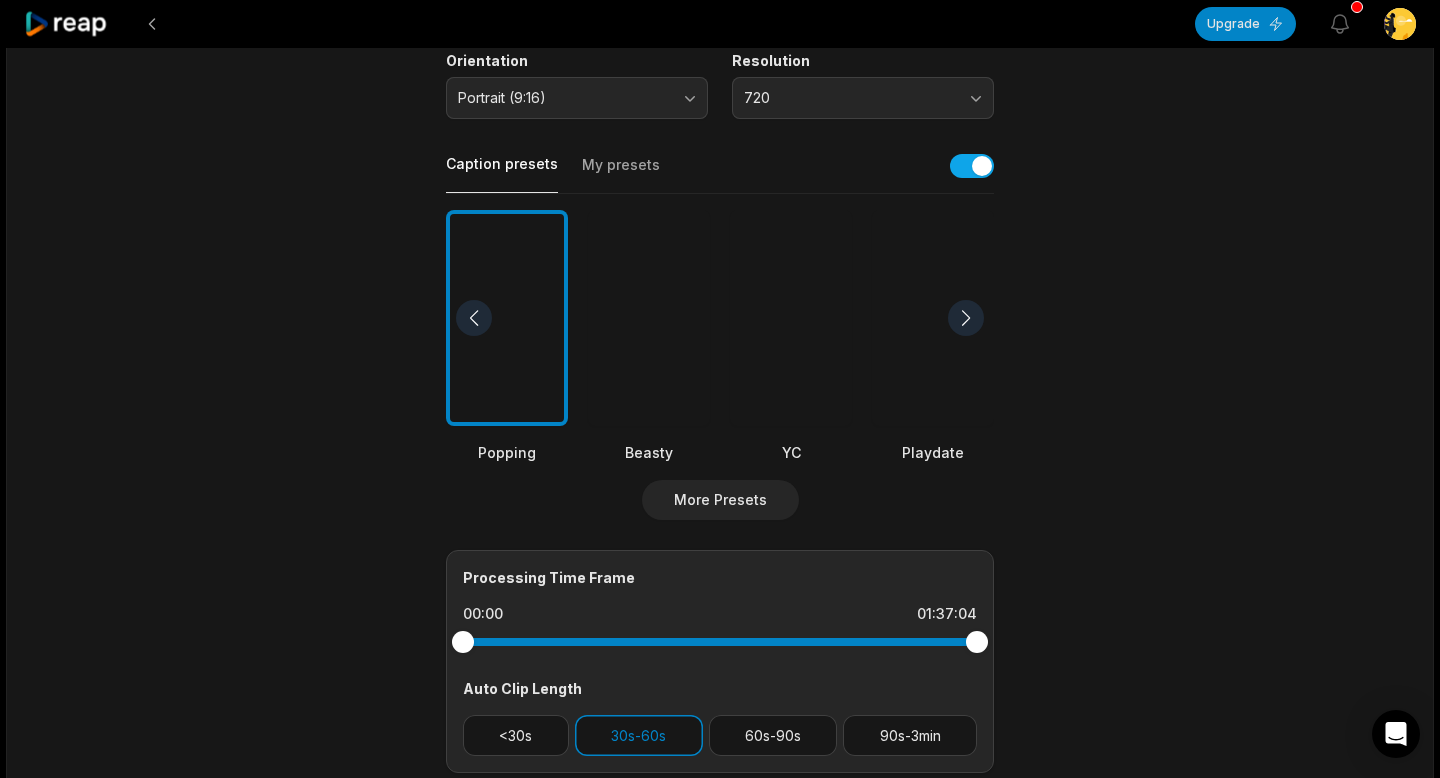 click at bounding box center [966, 318] 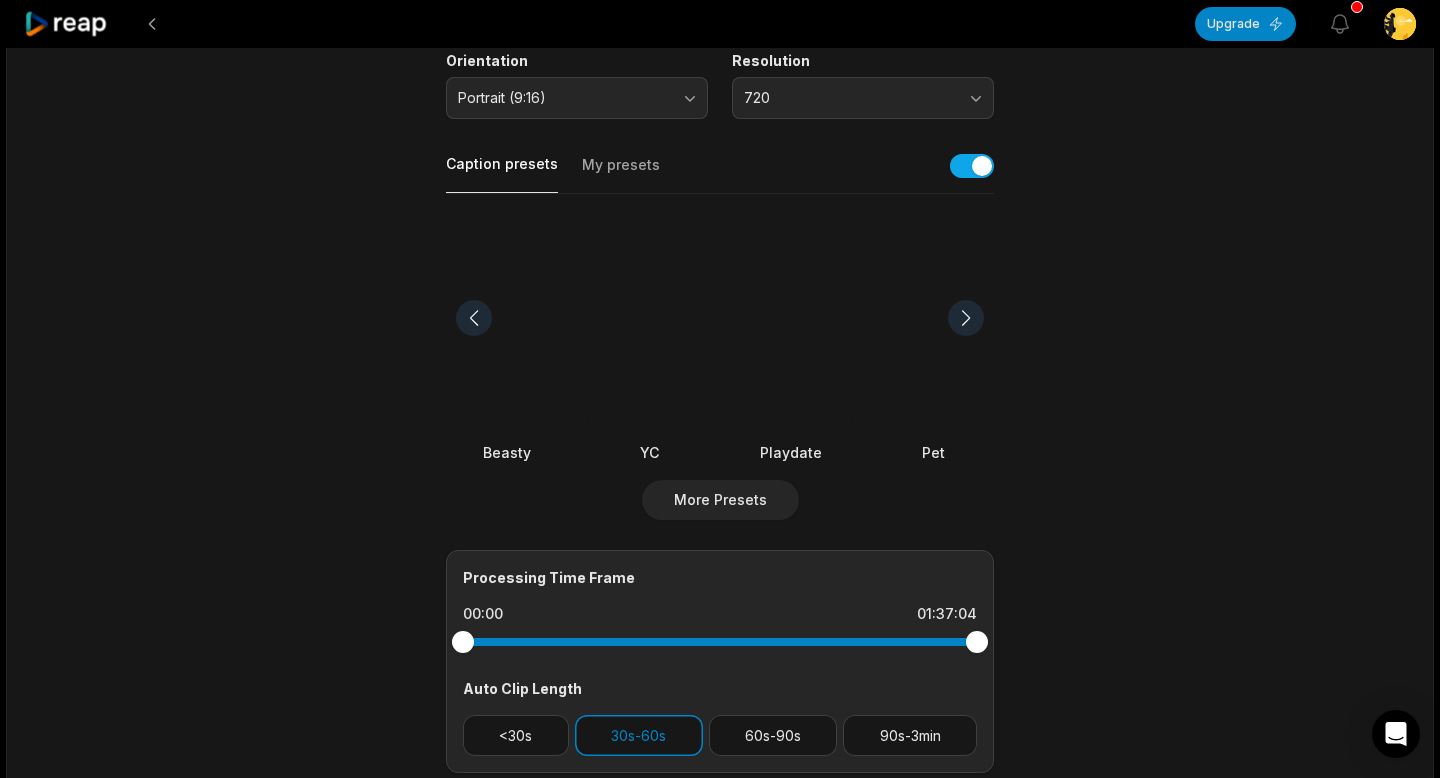 click at bounding box center [966, 318] 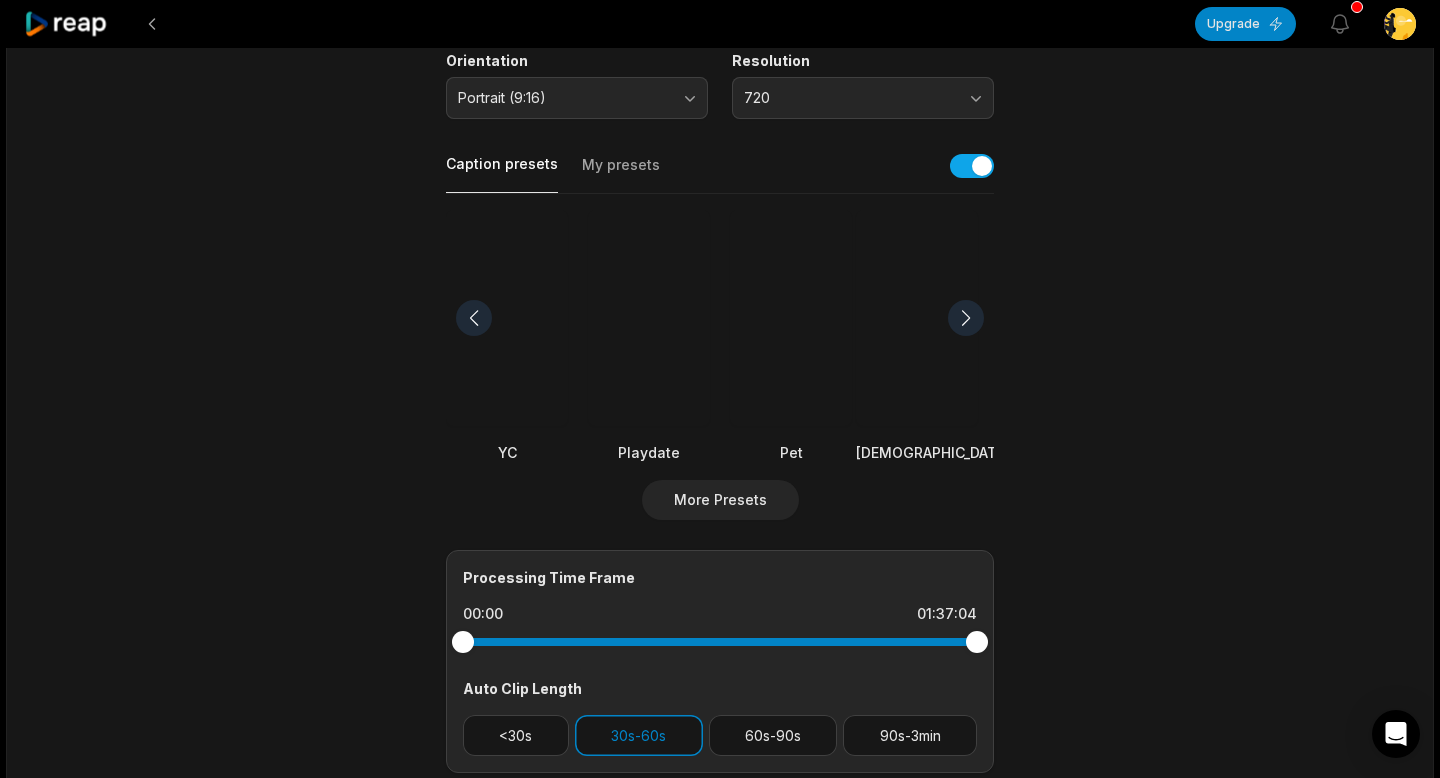 click at bounding box center [966, 318] 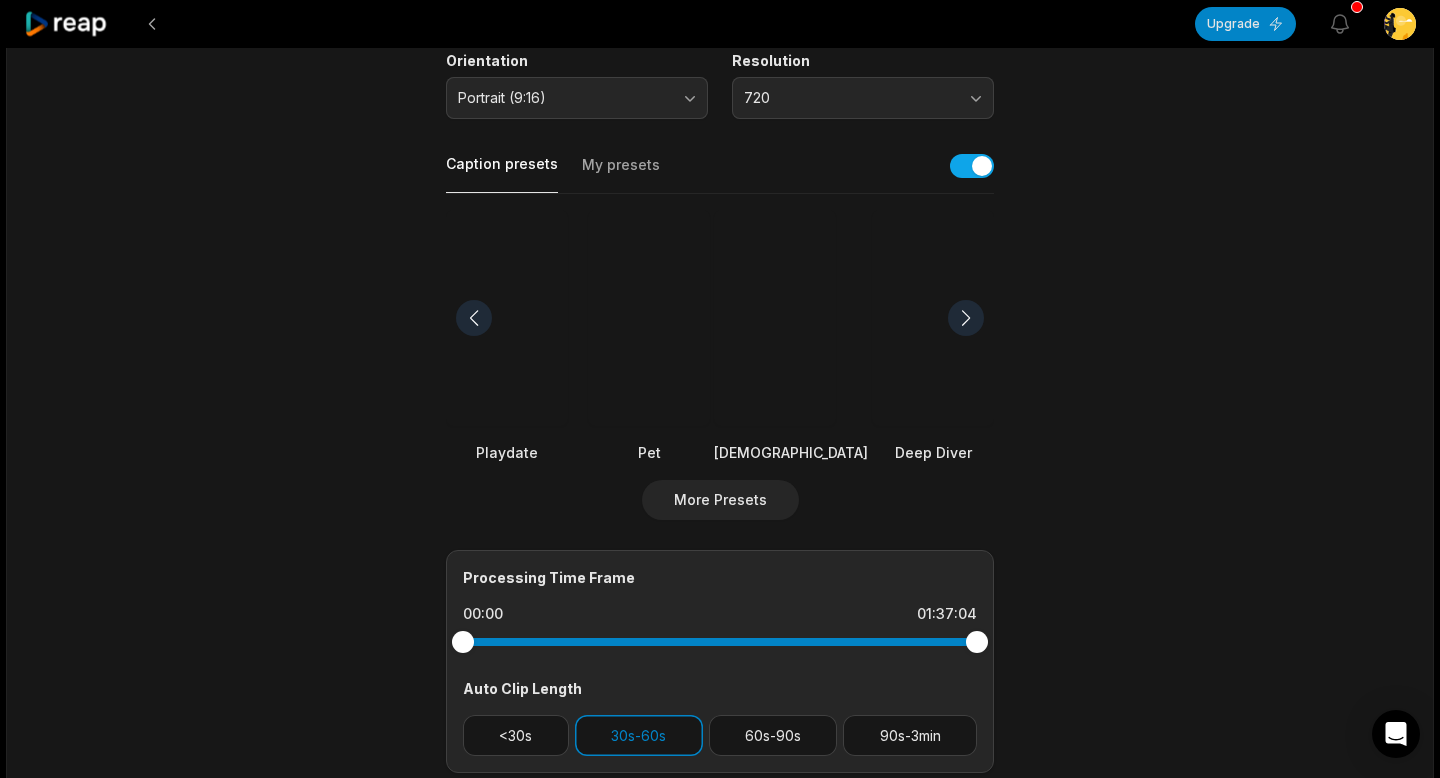 click at bounding box center (966, 318) 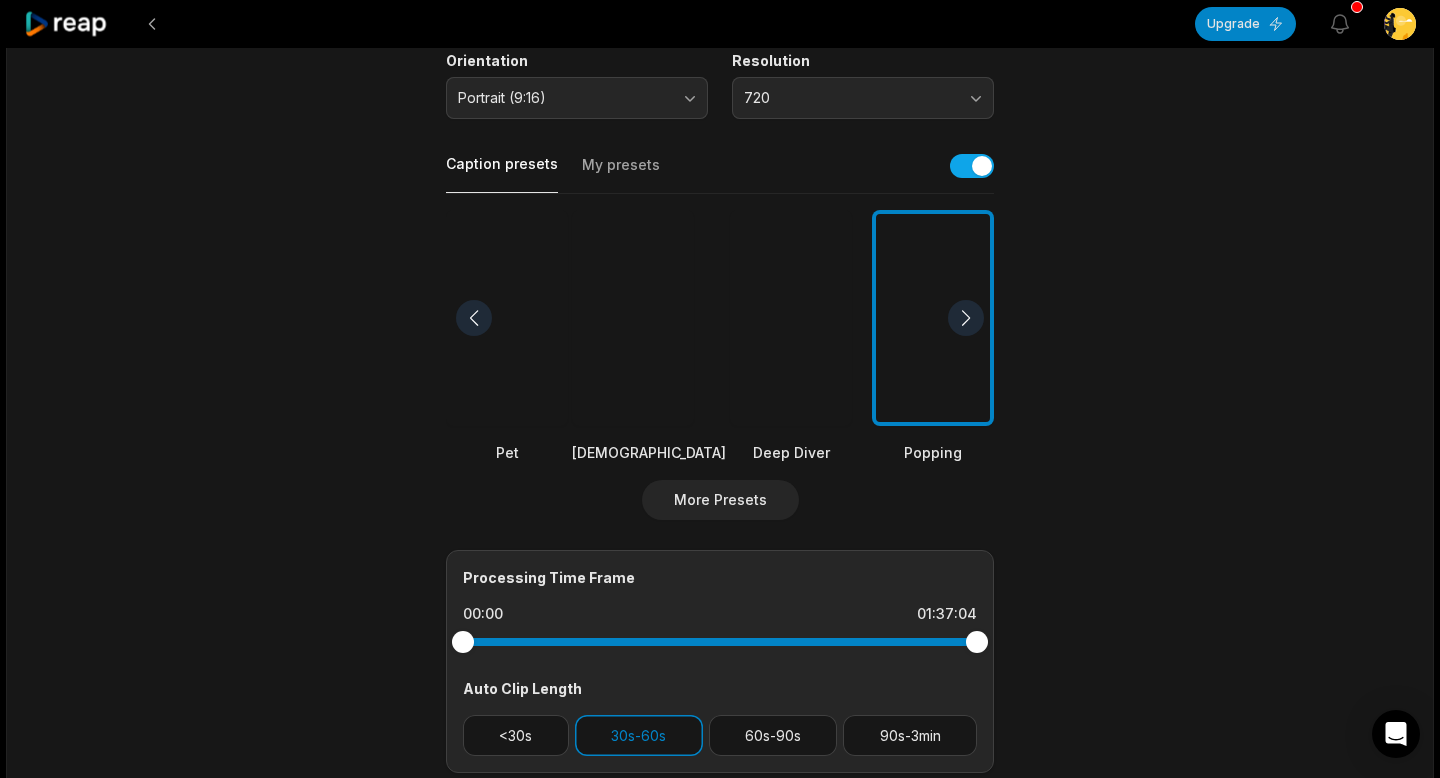 click at bounding box center [966, 318] 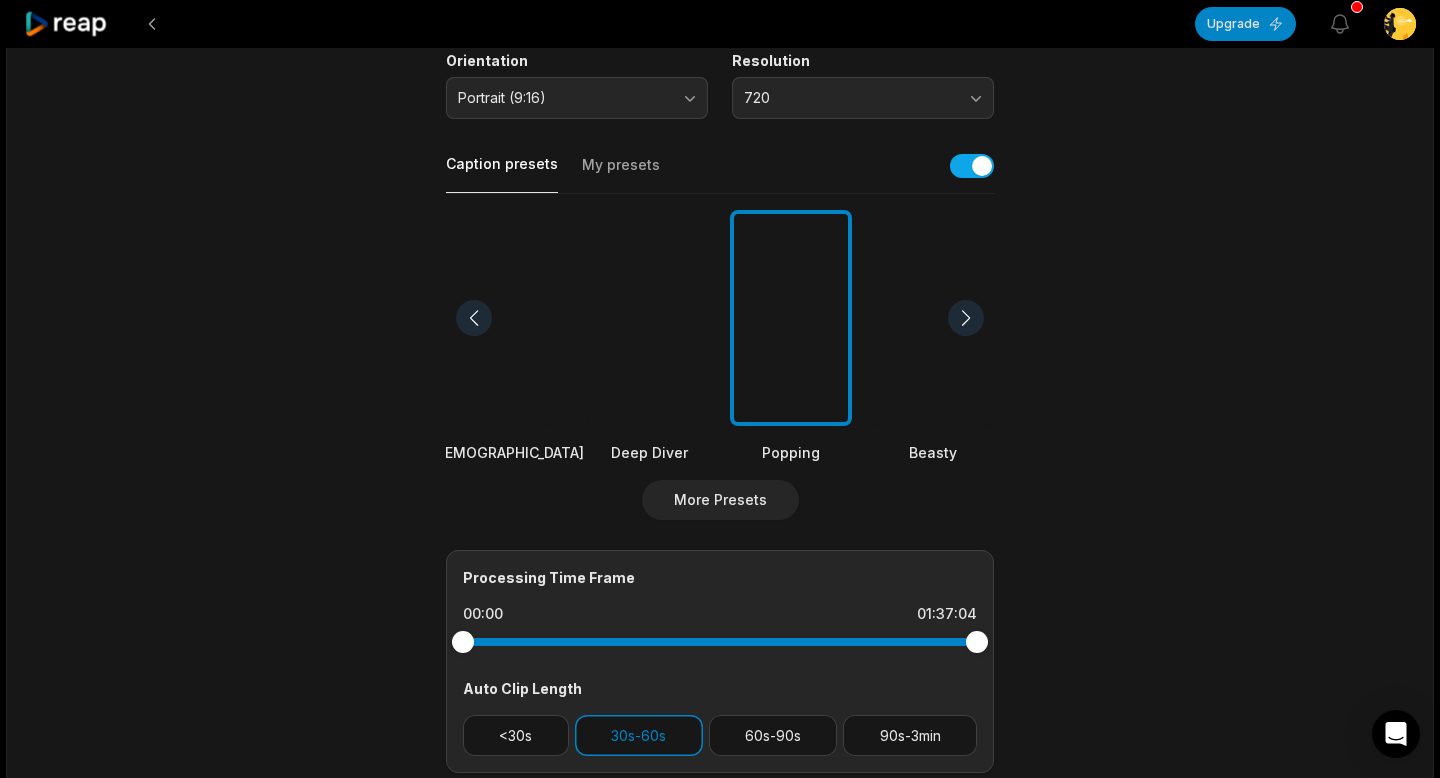 click at bounding box center (966, 318) 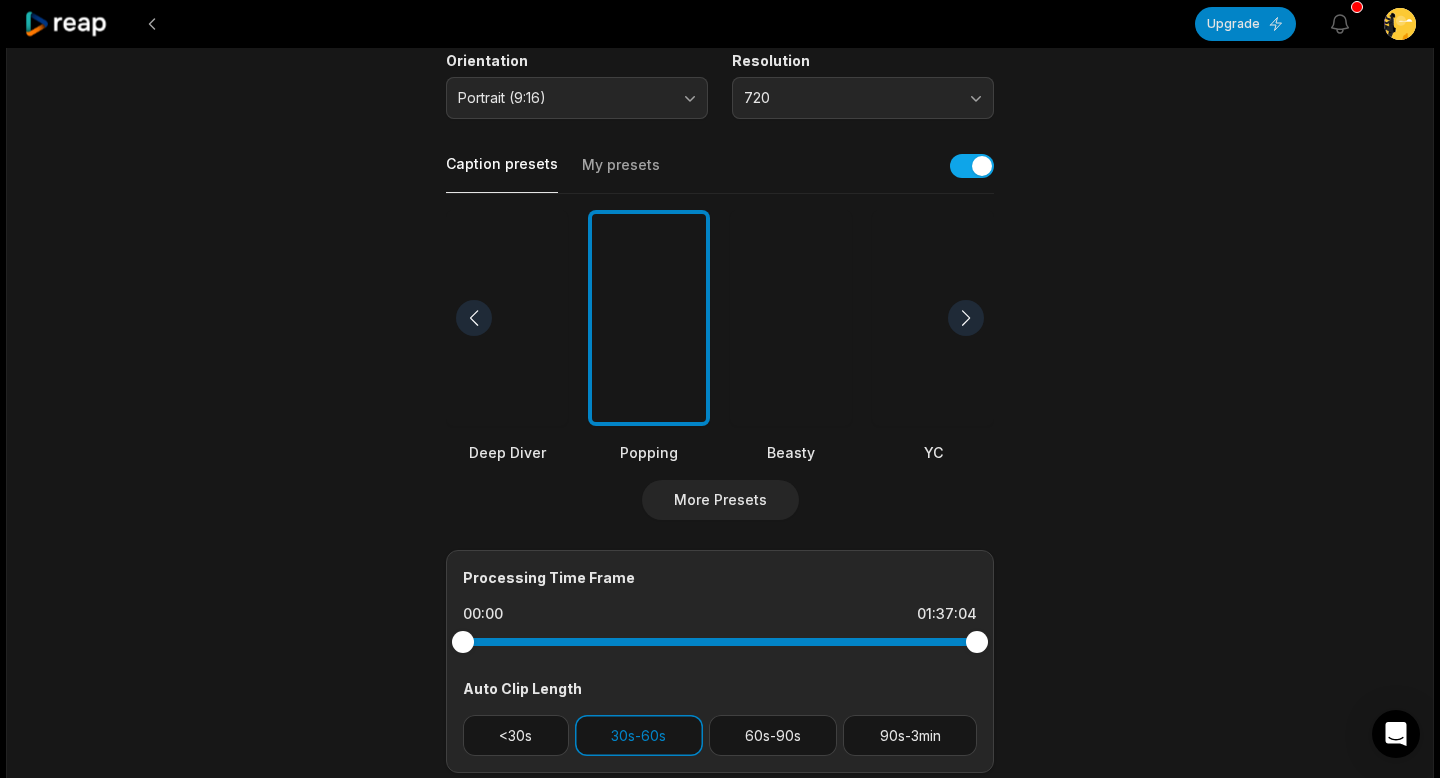 click at bounding box center (966, 318) 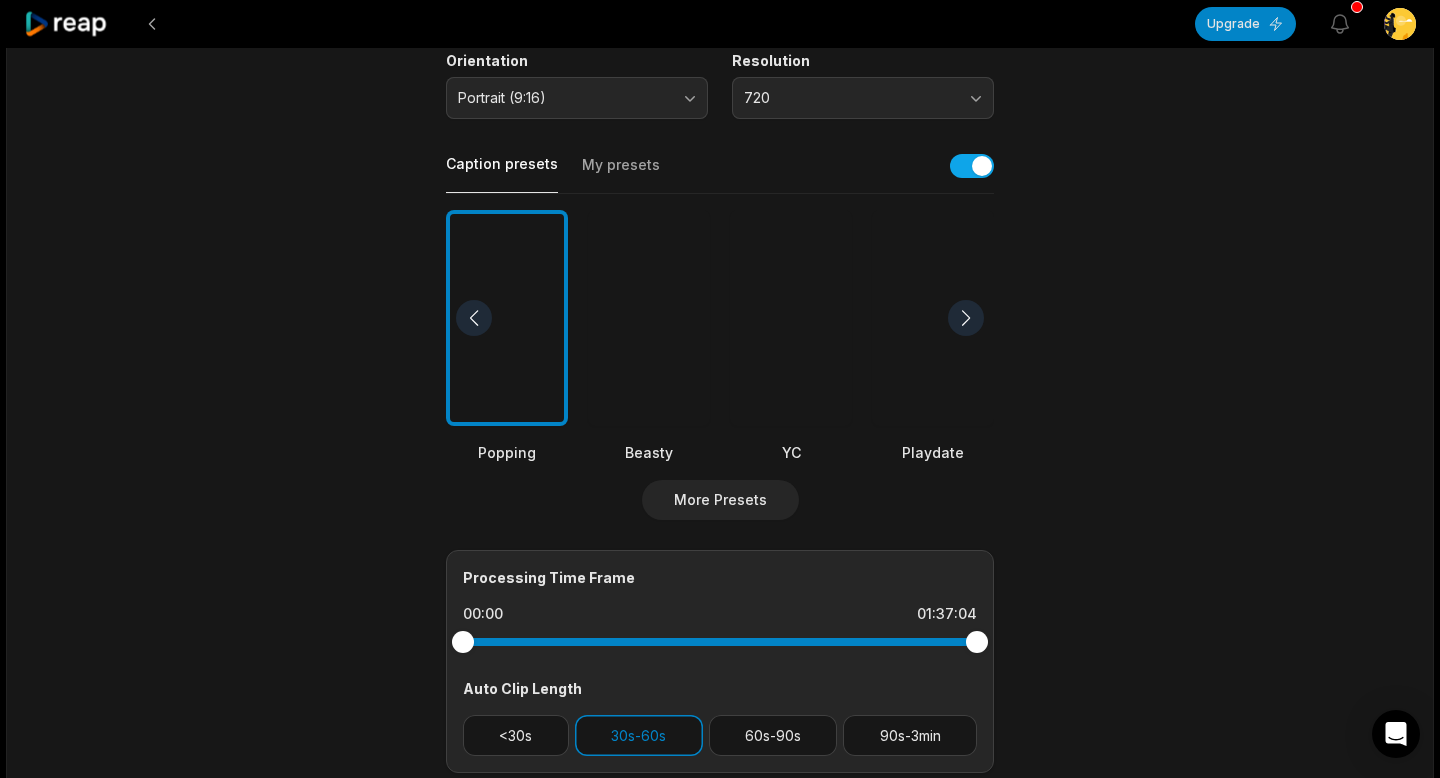 click at bounding box center (966, 318) 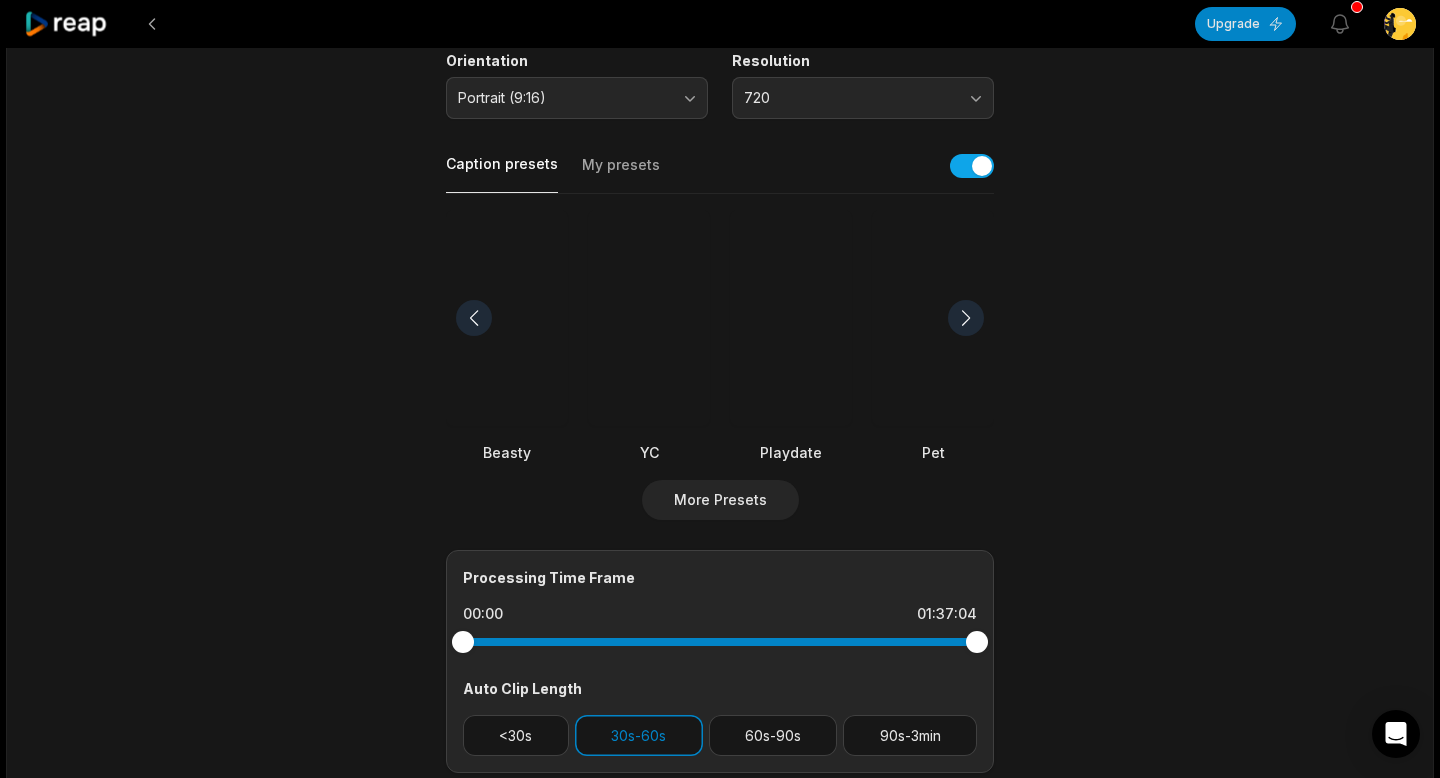 click at bounding box center [791, 318] 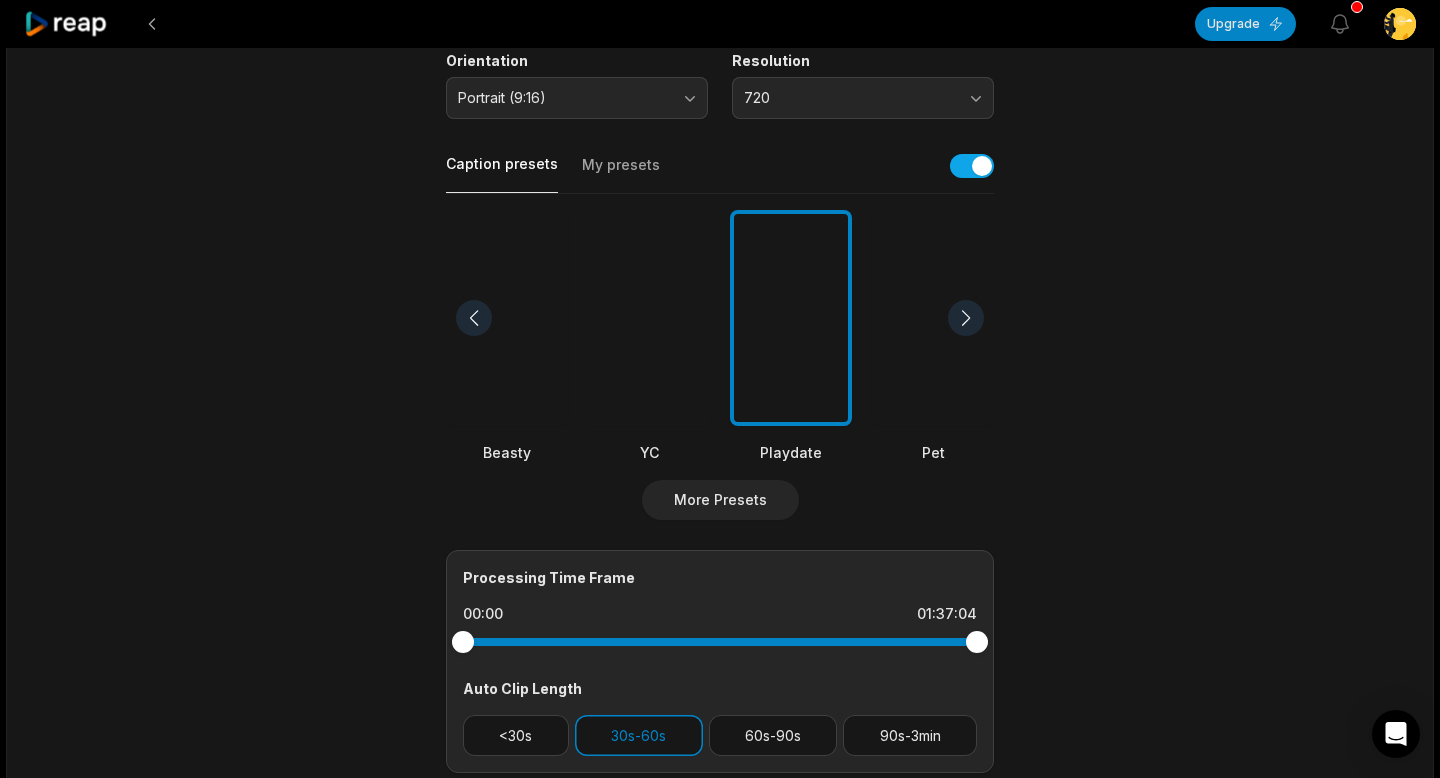 scroll, scrollTop: 365, scrollLeft: 0, axis: vertical 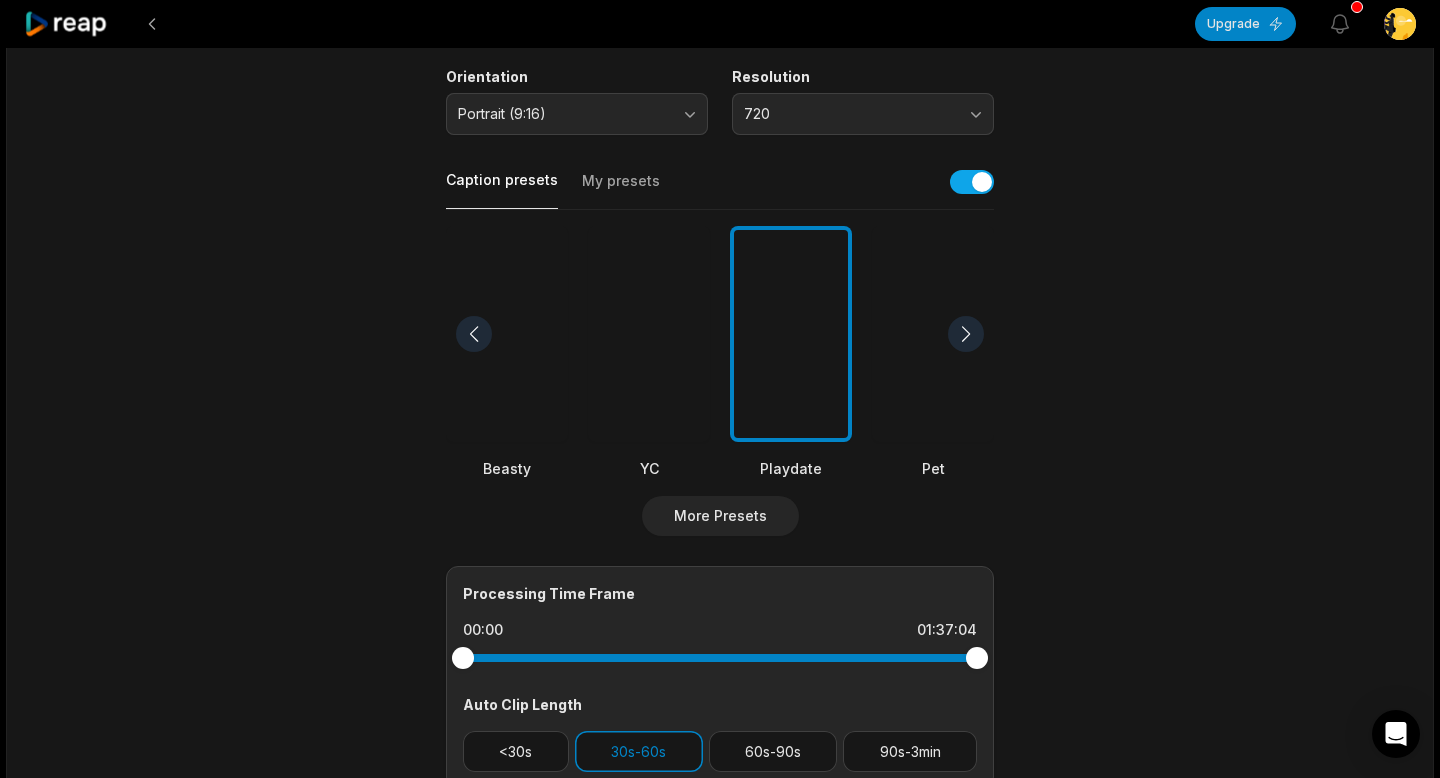click at bounding box center (474, 334) 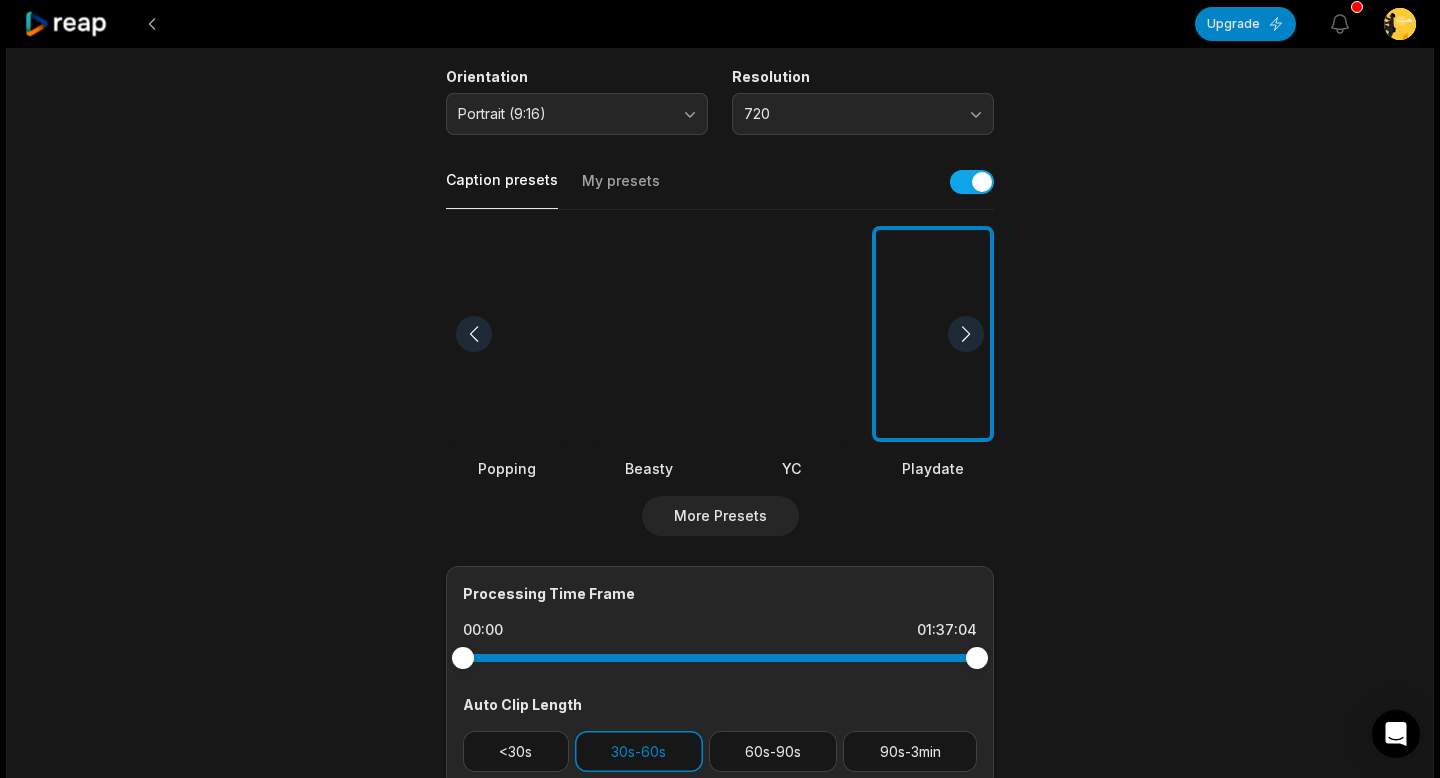 click at bounding box center (474, 334) 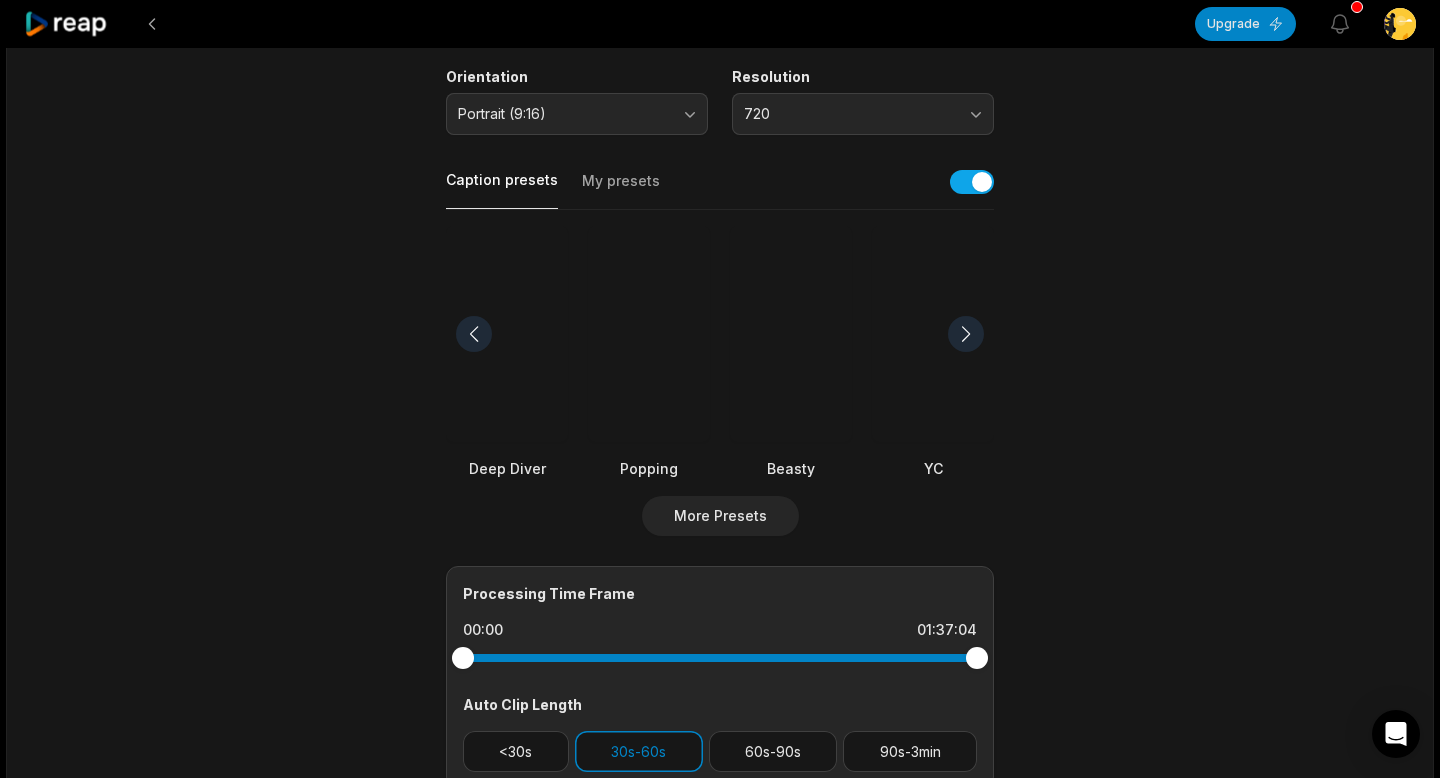 click at bounding box center (474, 334) 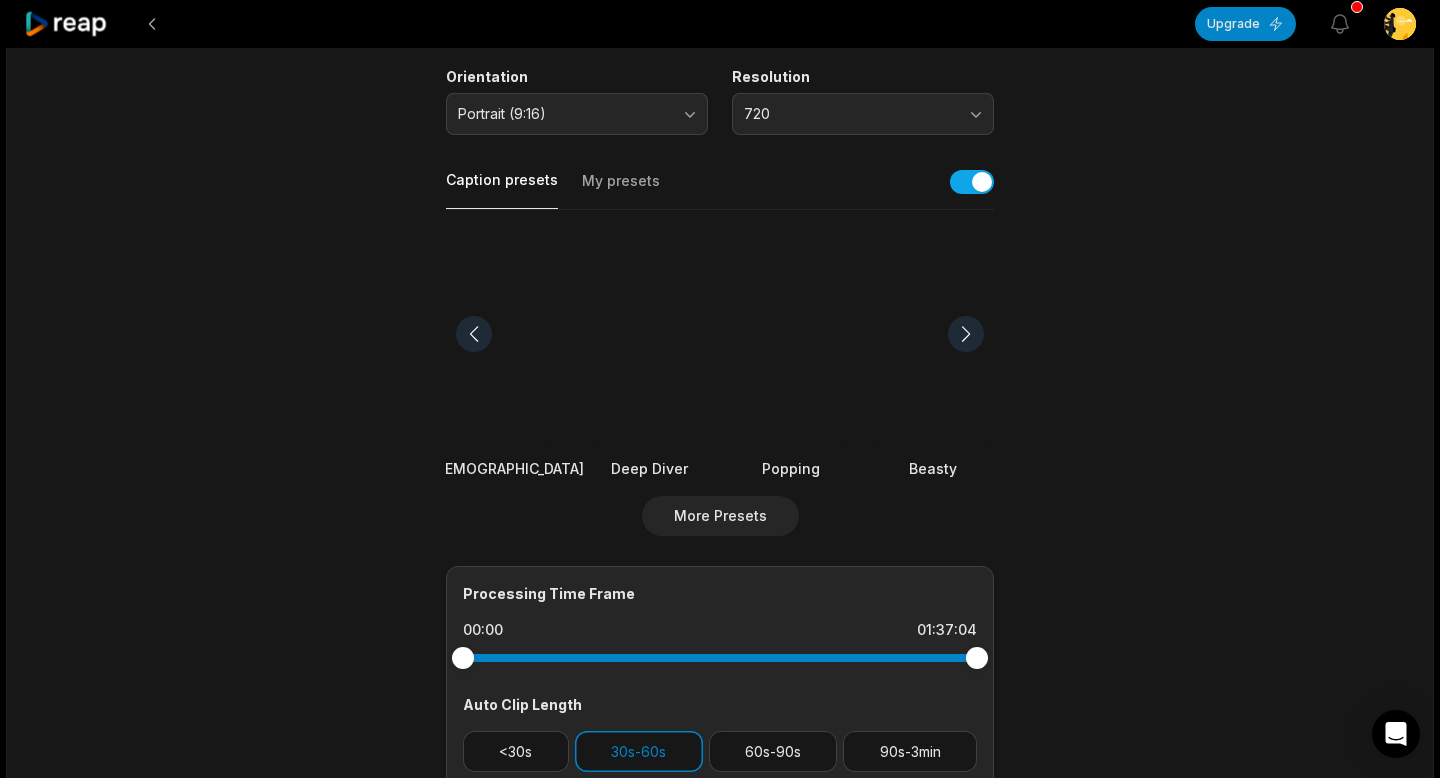 click at bounding box center [791, 334] 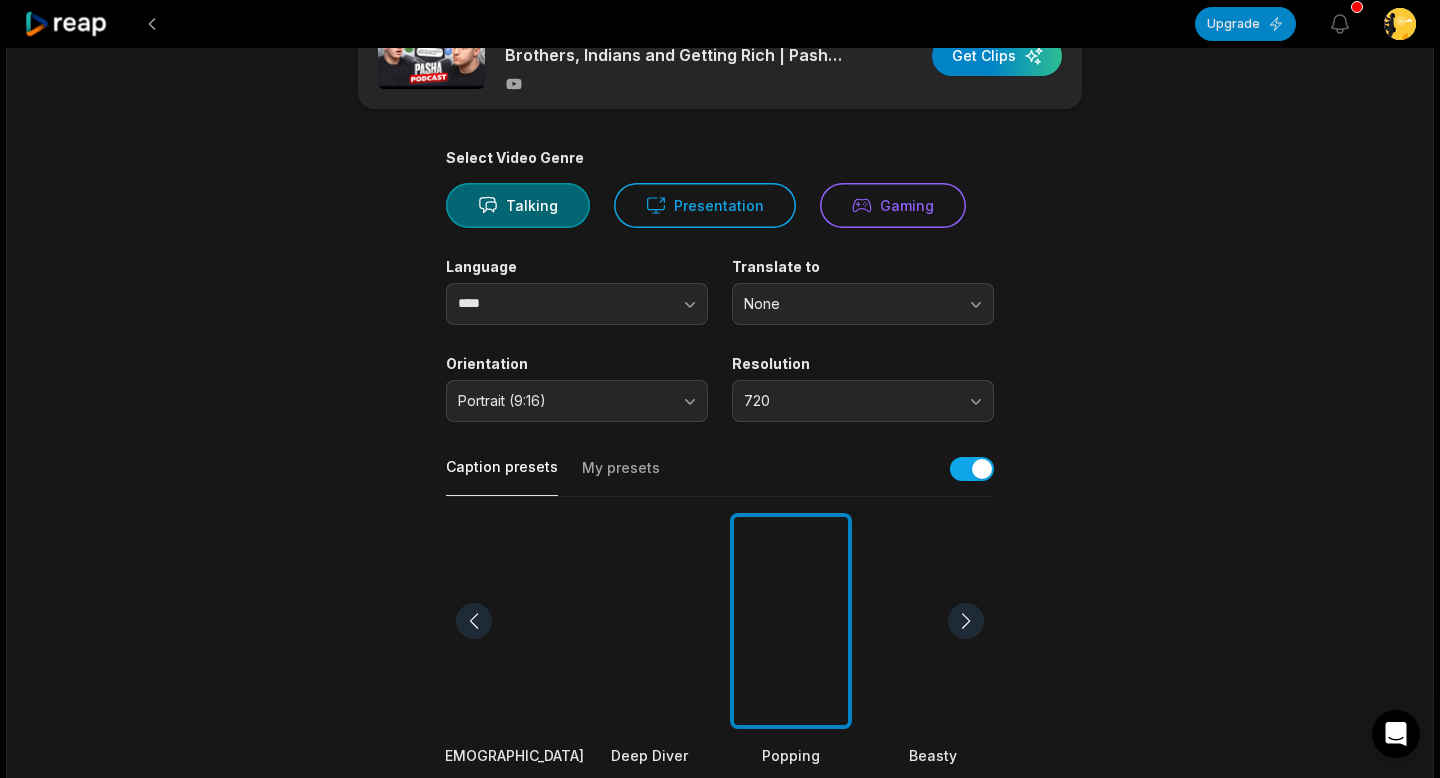 scroll, scrollTop: 41, scrollLeft: 0, axis: vertical 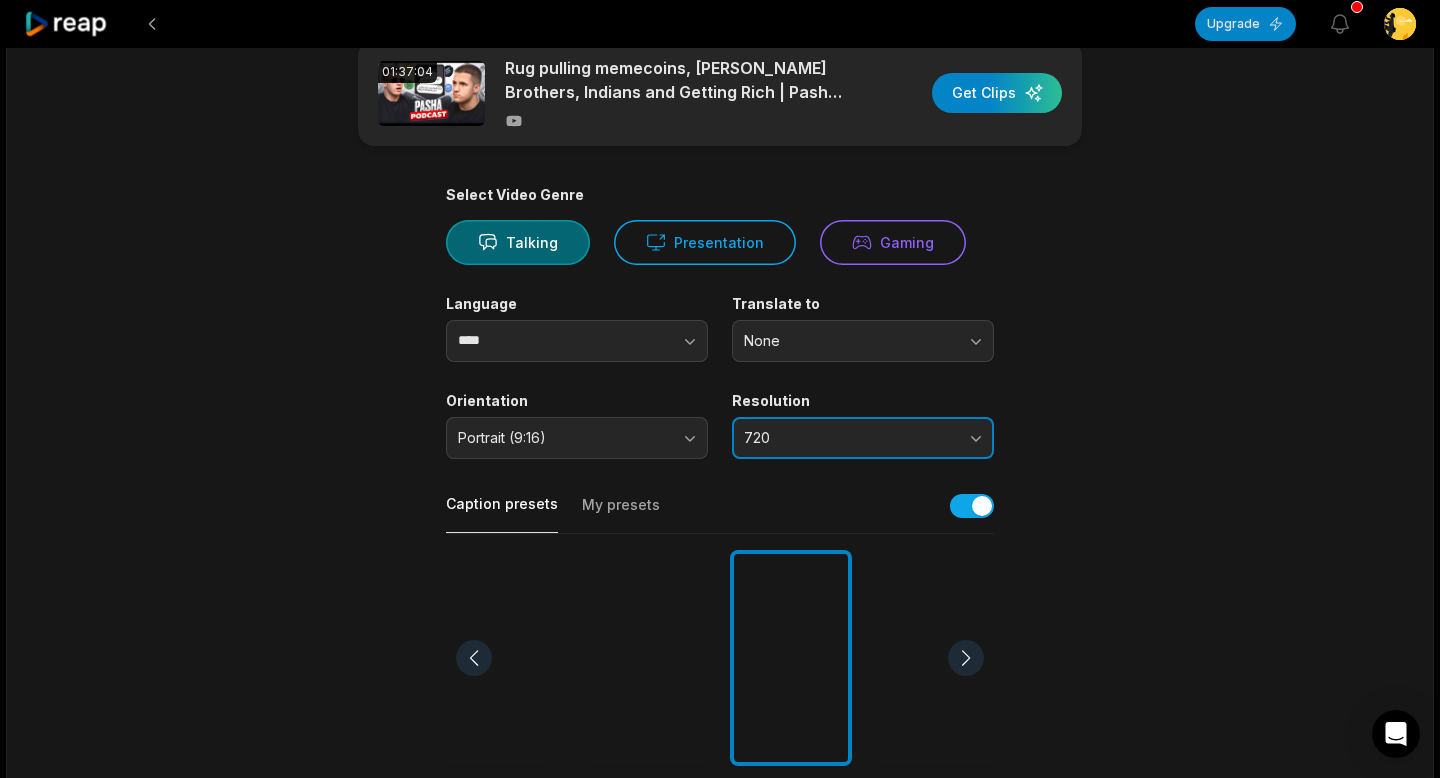 click on "720" at bounding box center [863, 438] 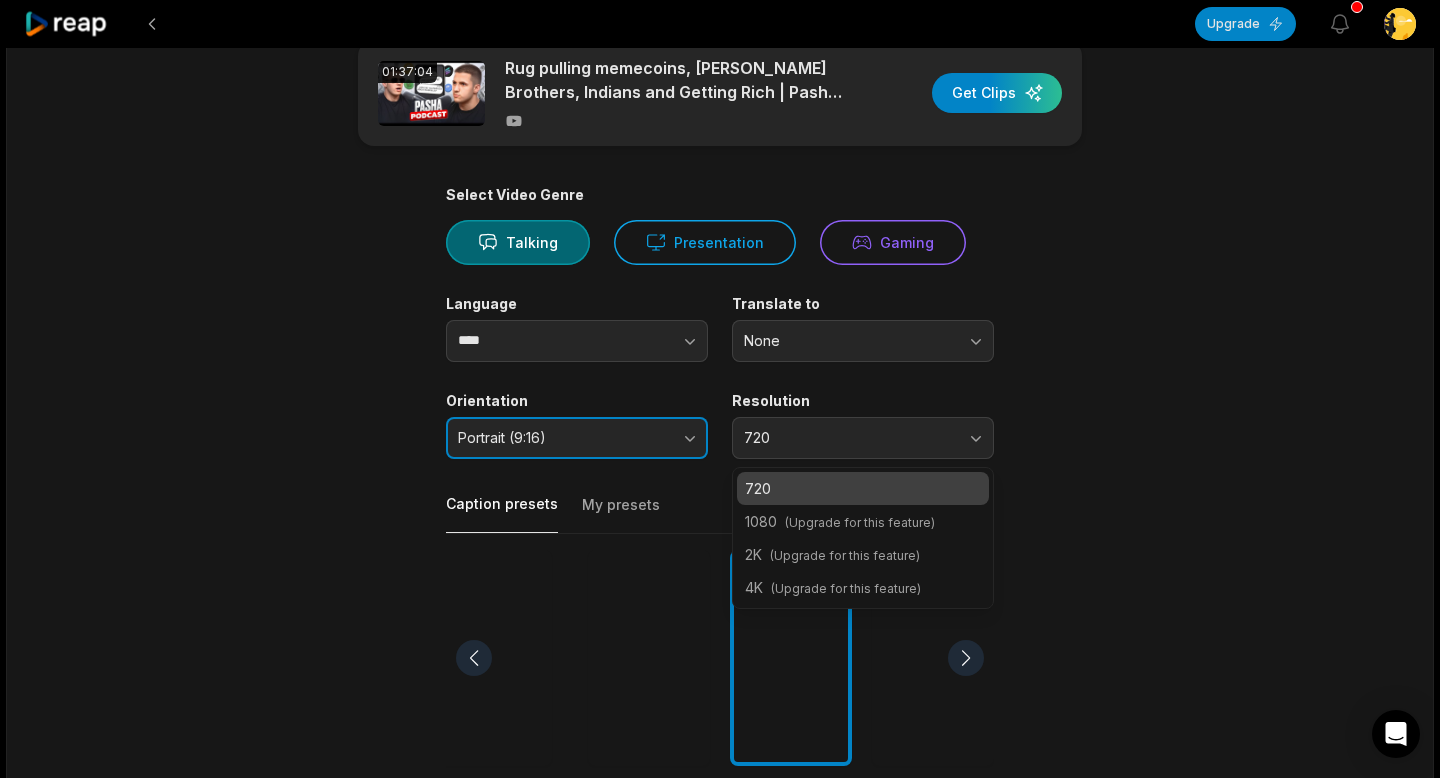 click on "Portrait (9:16)" at bounding box center (577, 438) 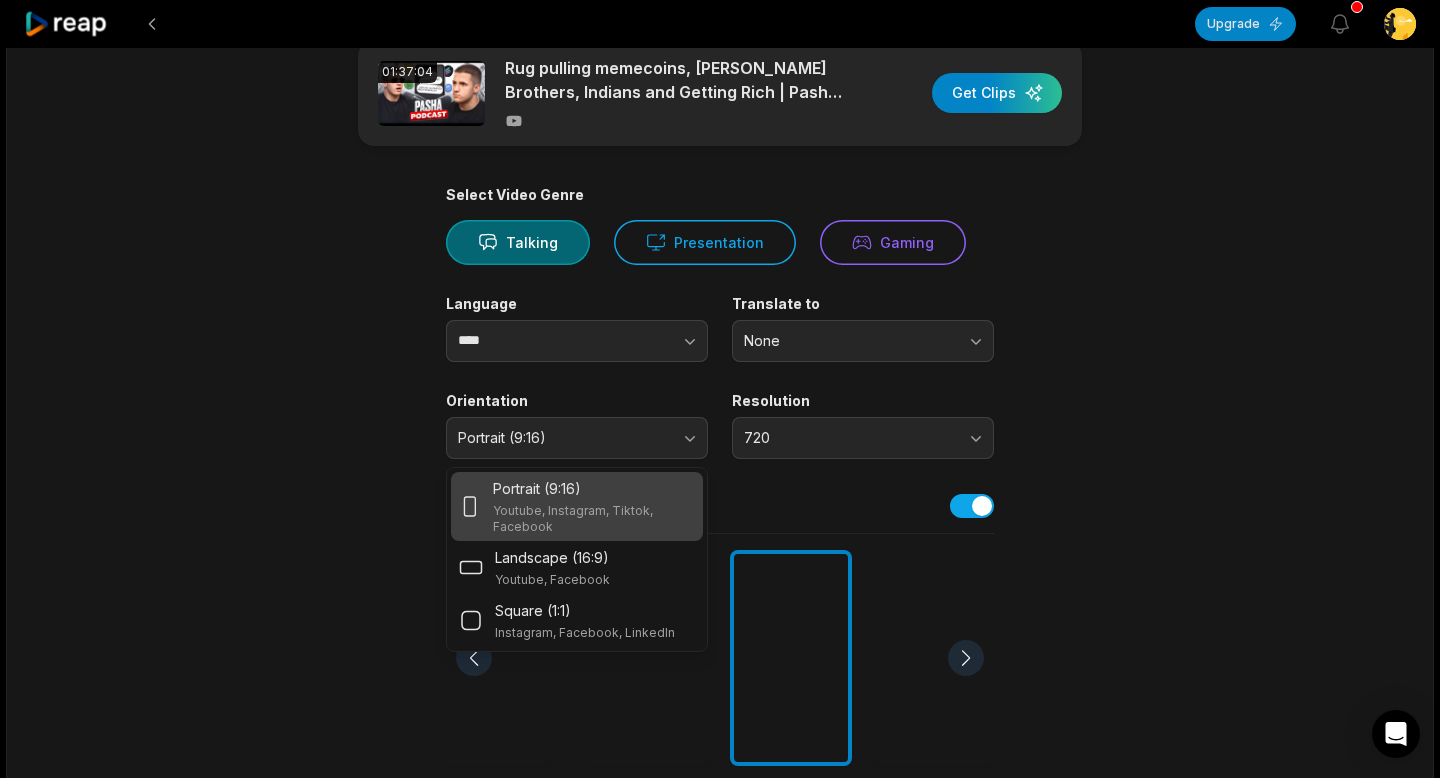 click on "Portrait (9:16)" at bounding box center [594, 488] 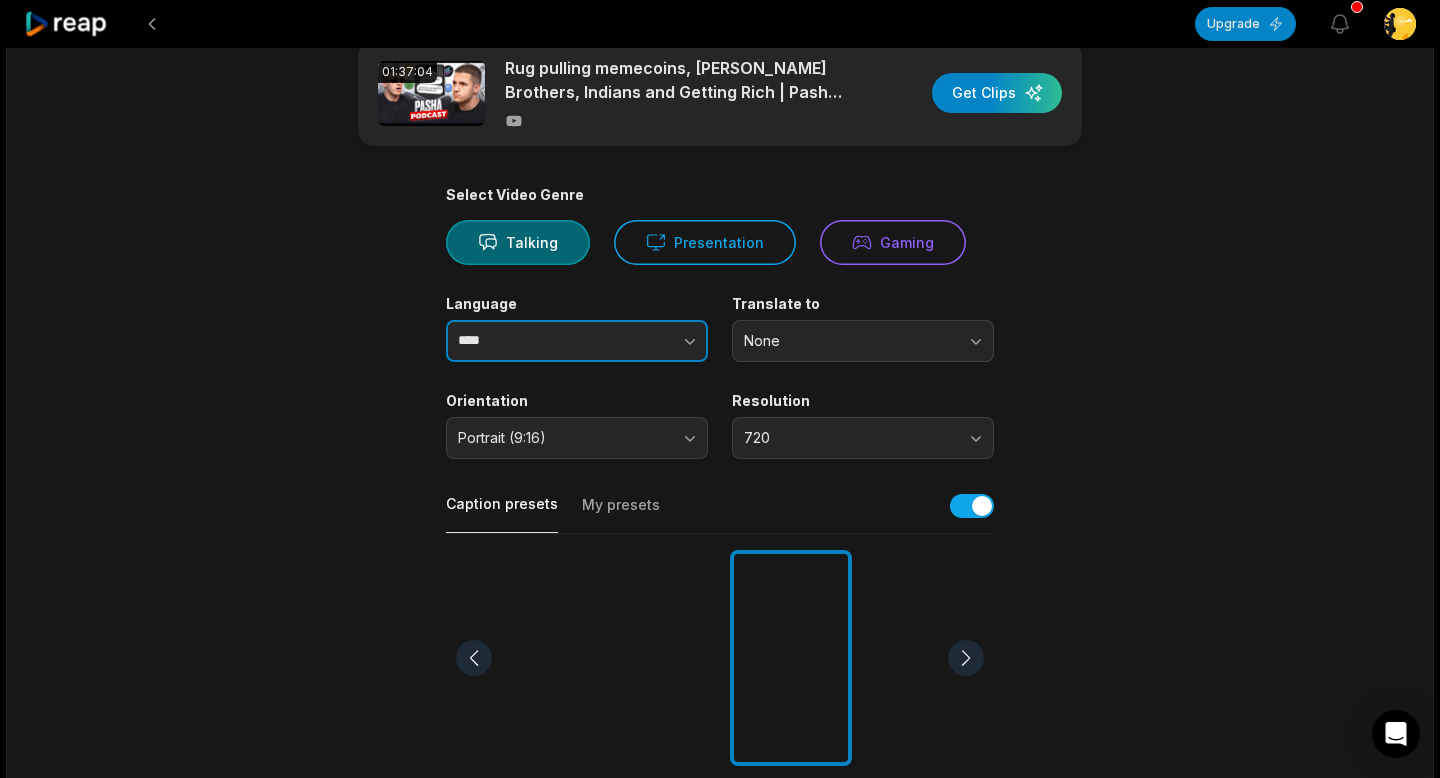click at bounding box center (651, 341) 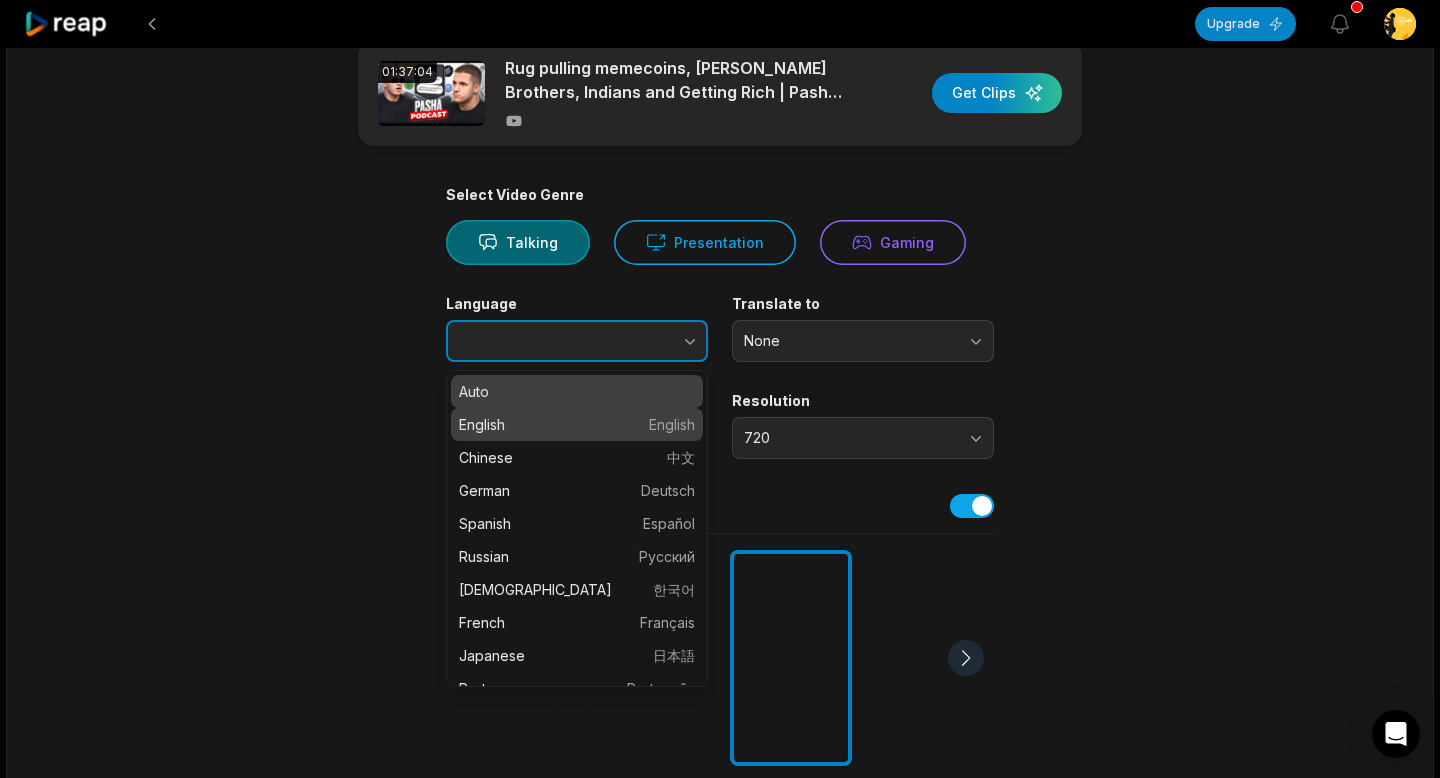 type on "*******" 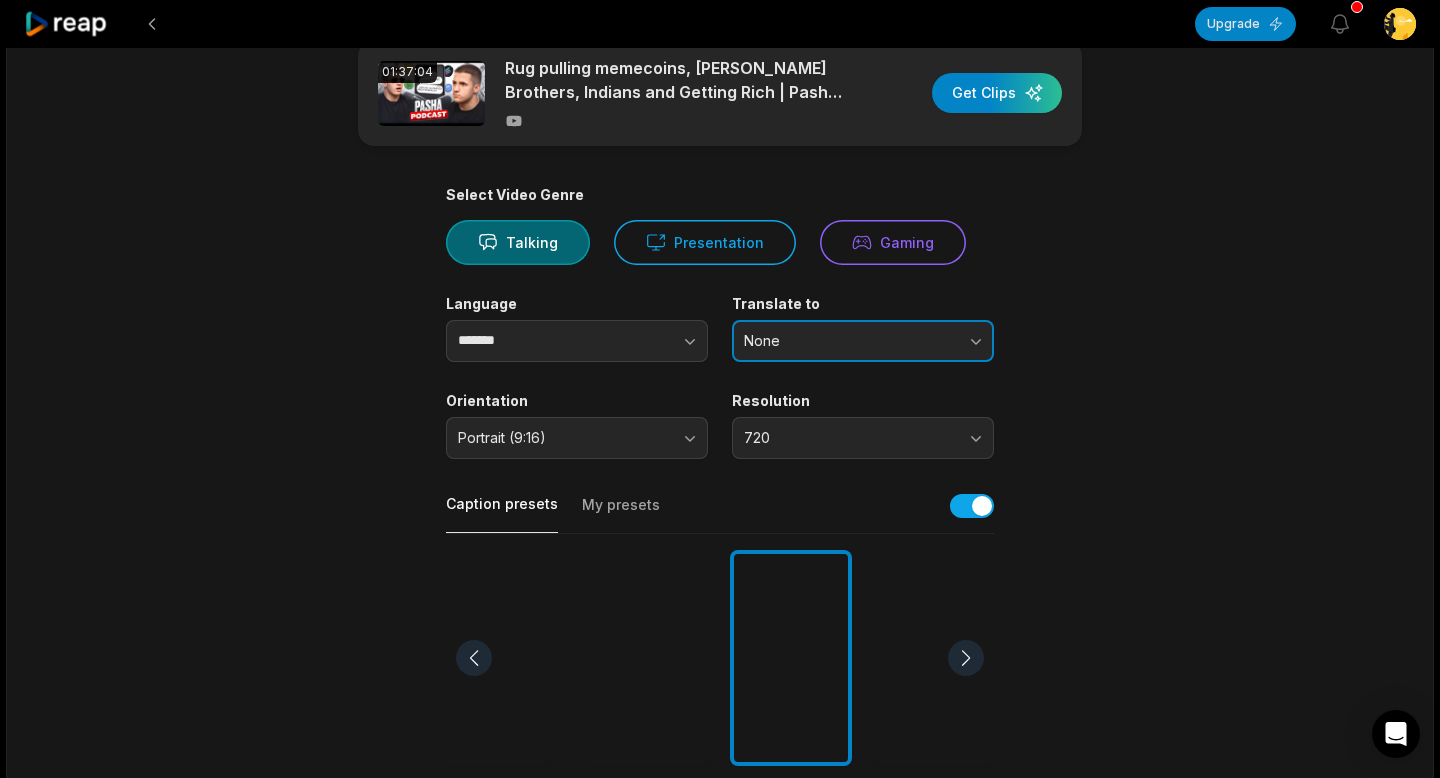 click on "None" at bounding box center [863, 341] 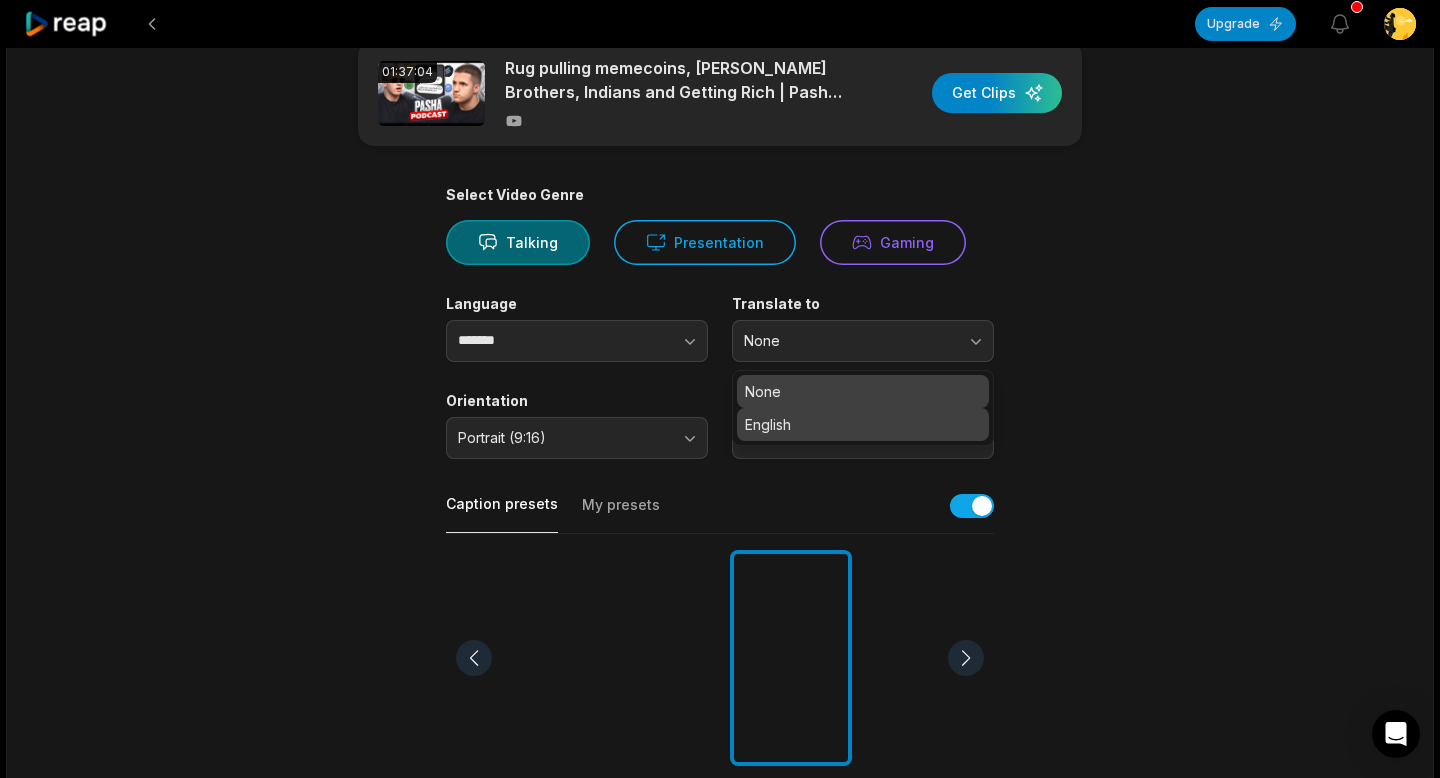 click on "English" at bounding box center (863, 424) 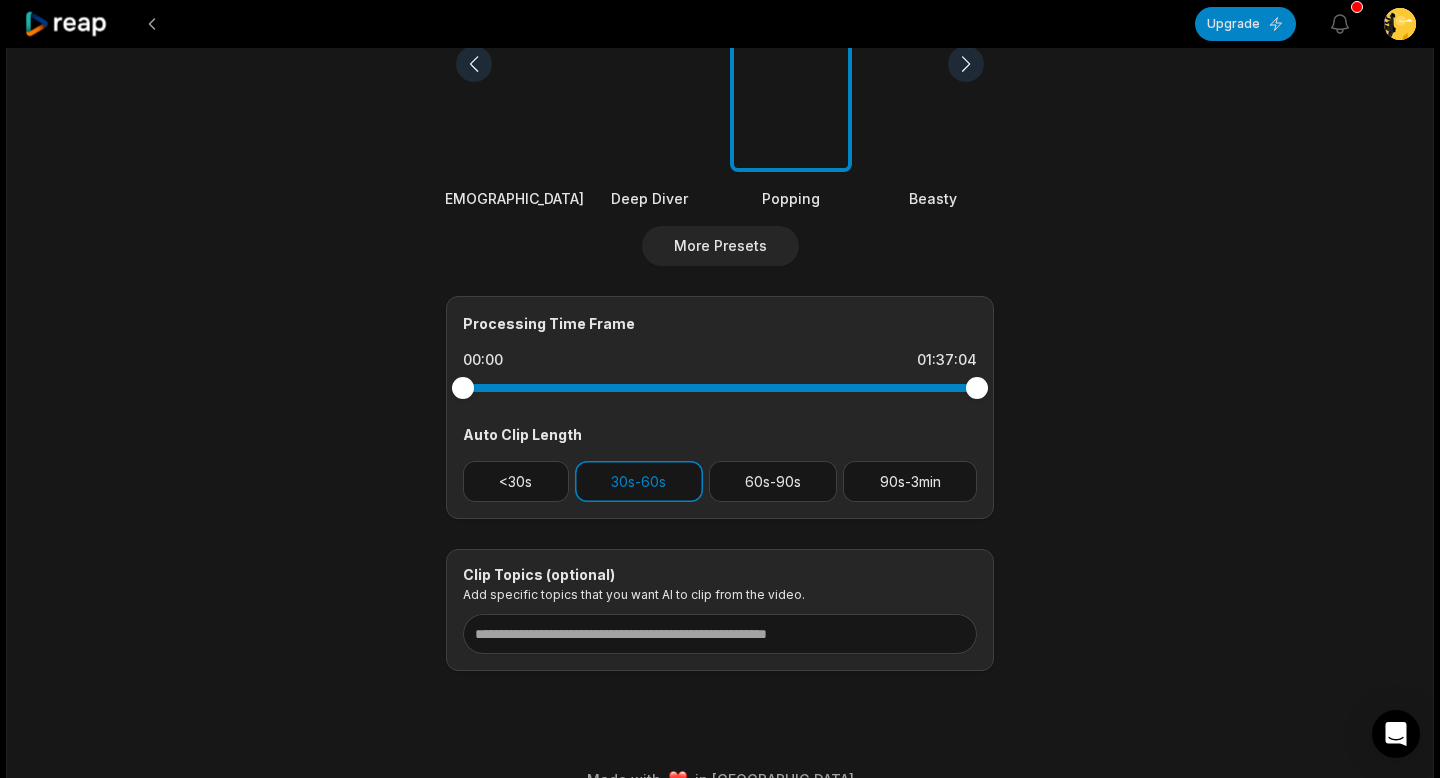 scroll, scrollTop: 672, scrollLeft: 0, axis: vertical 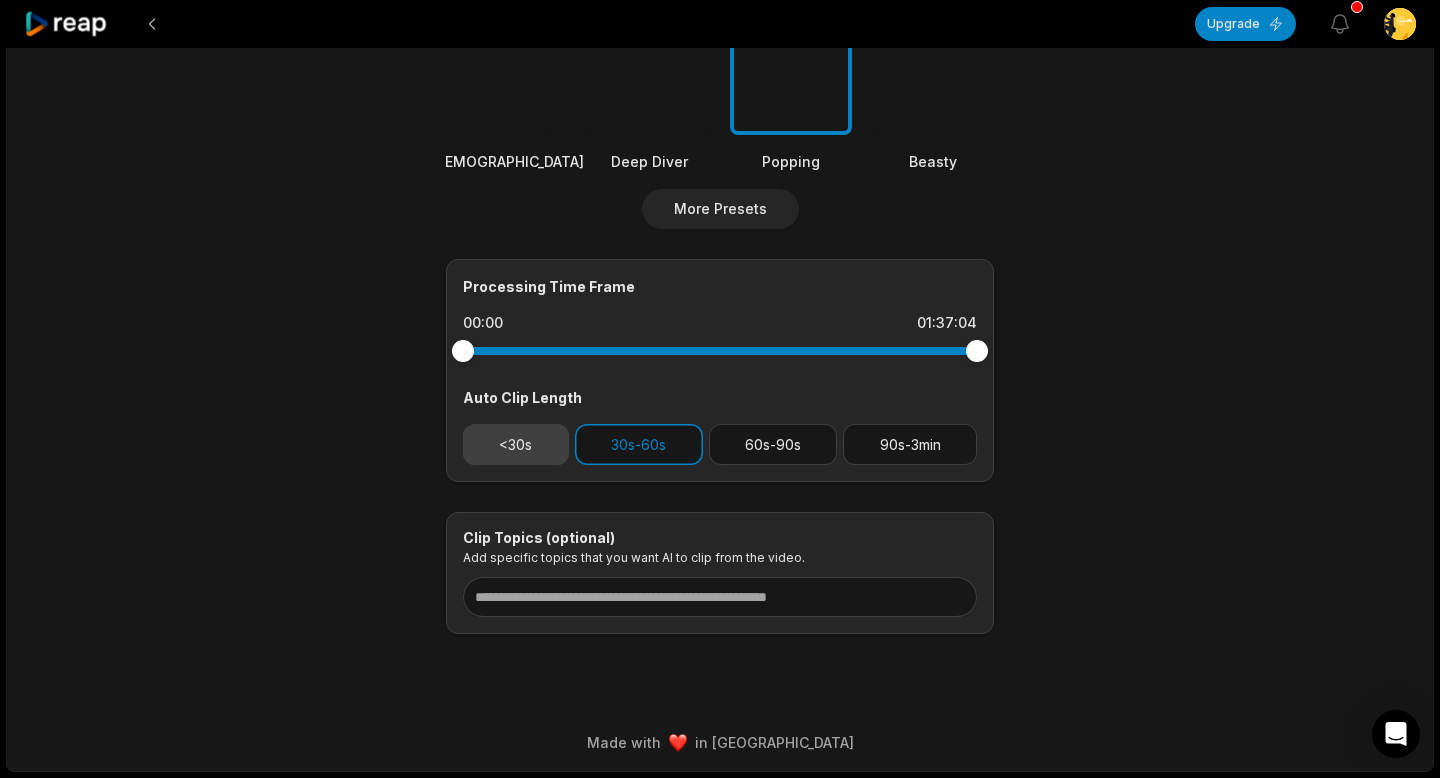 click on "<30s" at bounding box center [516, 444] 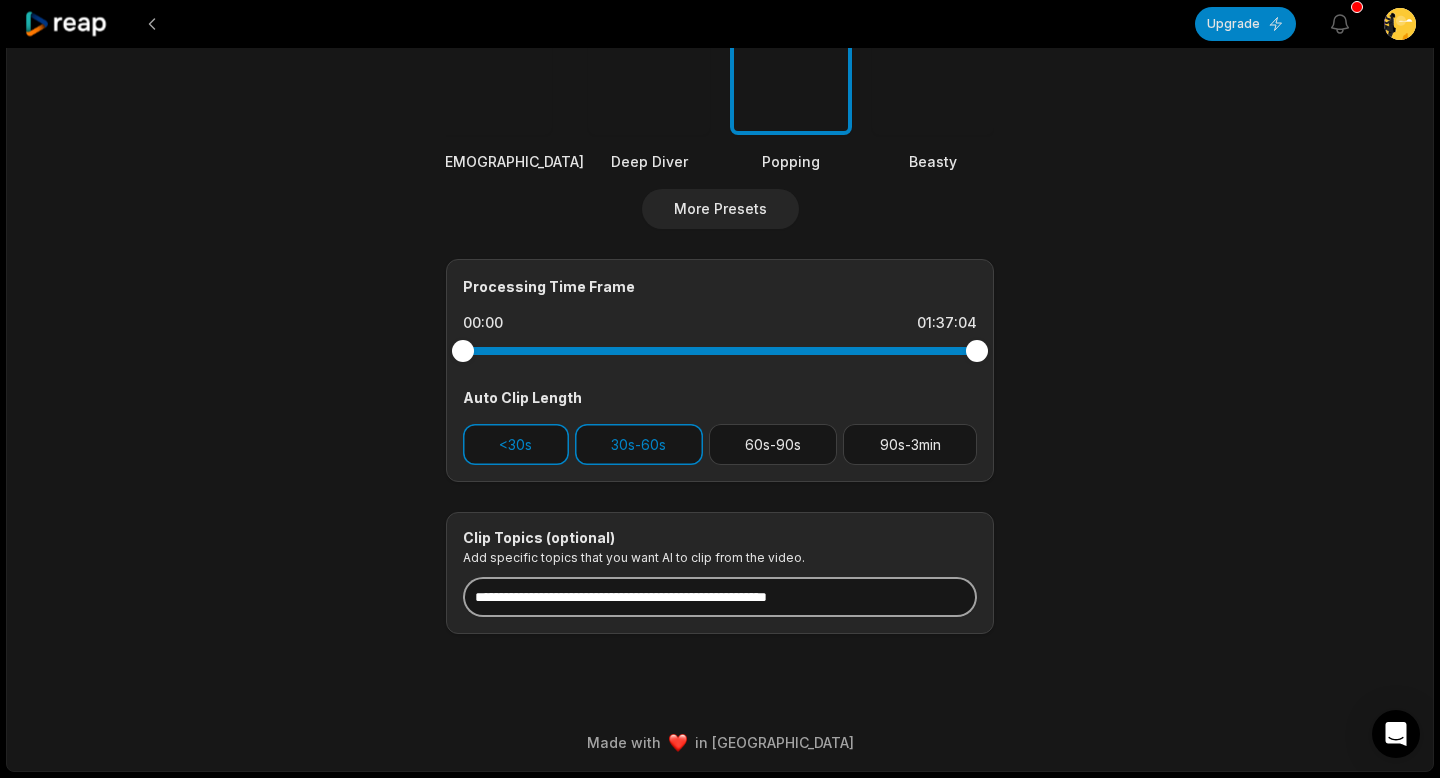 click at bounding box center [720, 597] 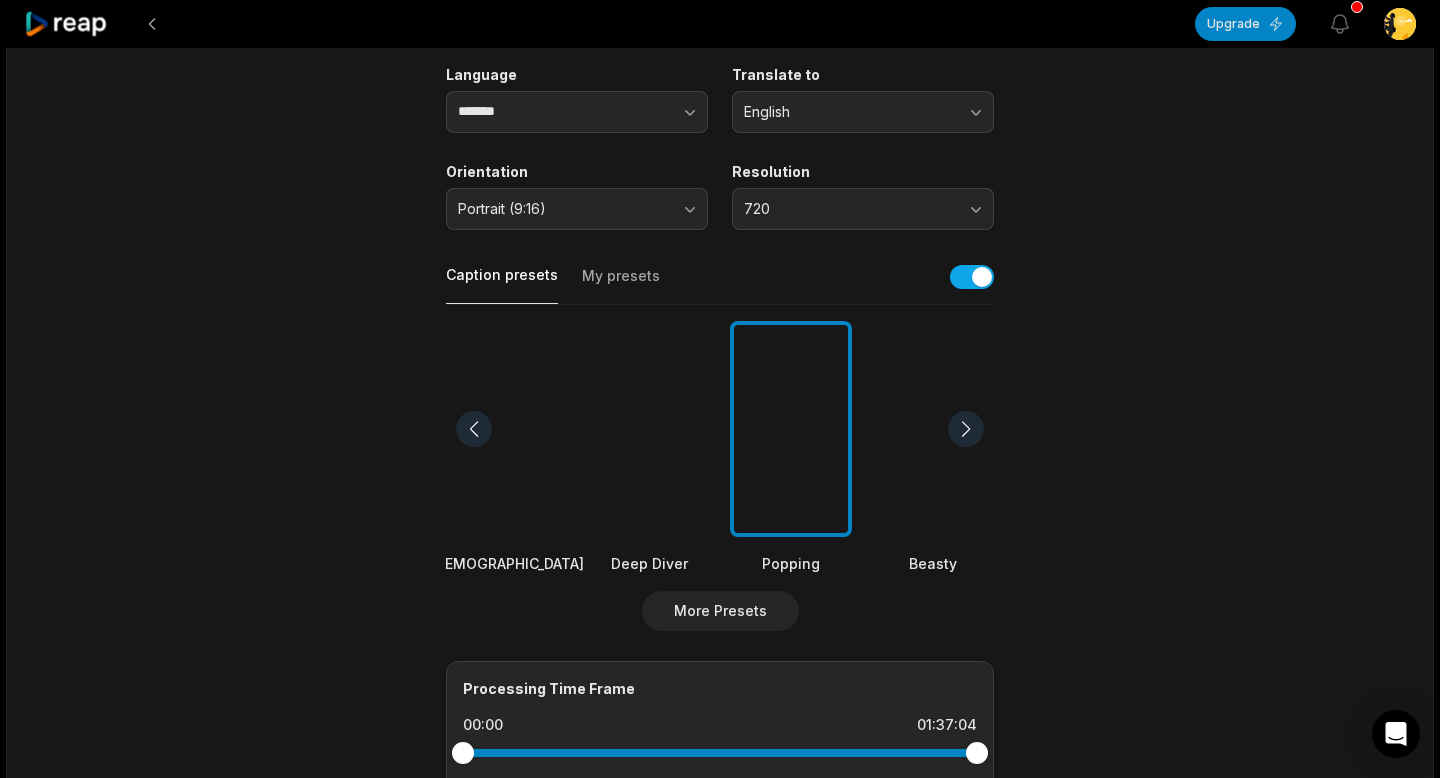 scroll, scrollTop: 672, scrollLeft: 0, axis: vertical 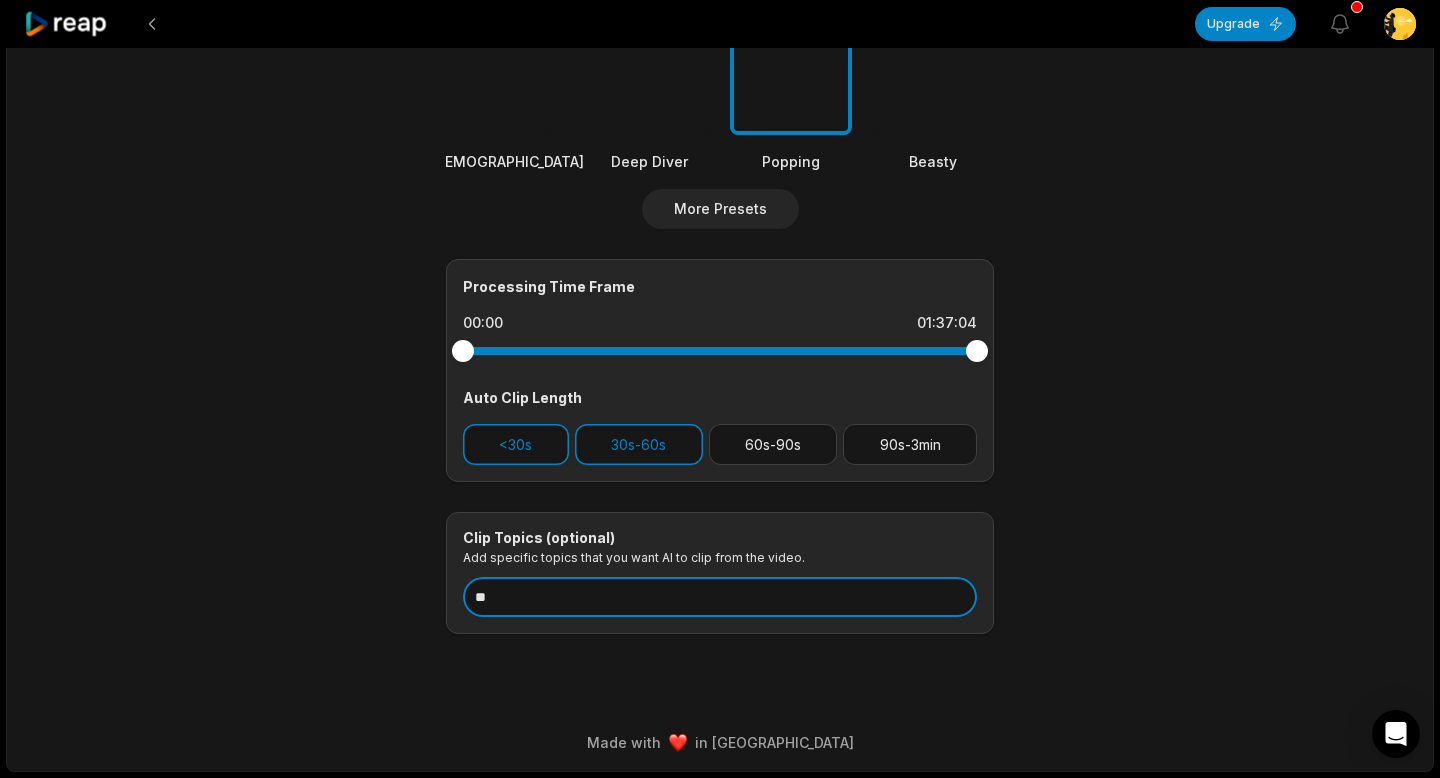 type on "*" 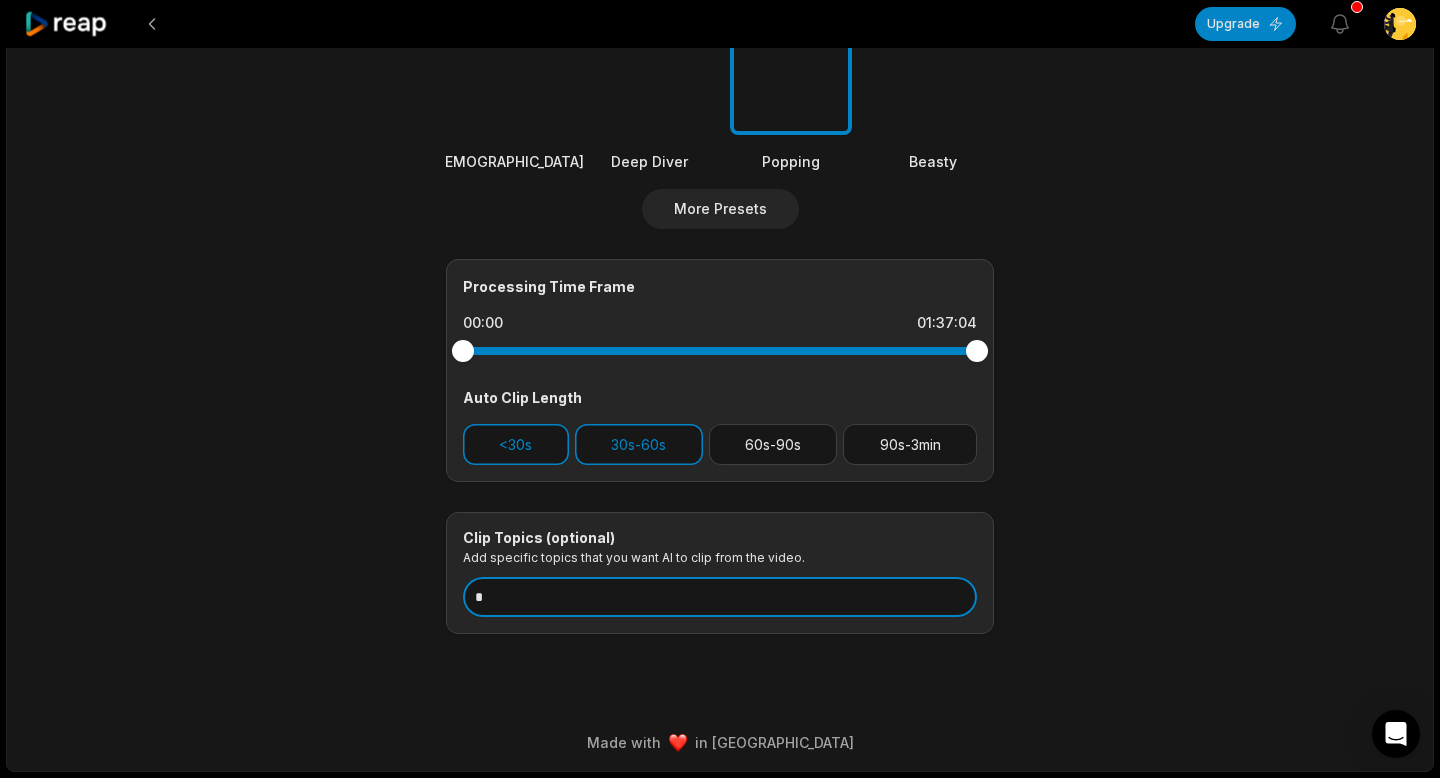 type 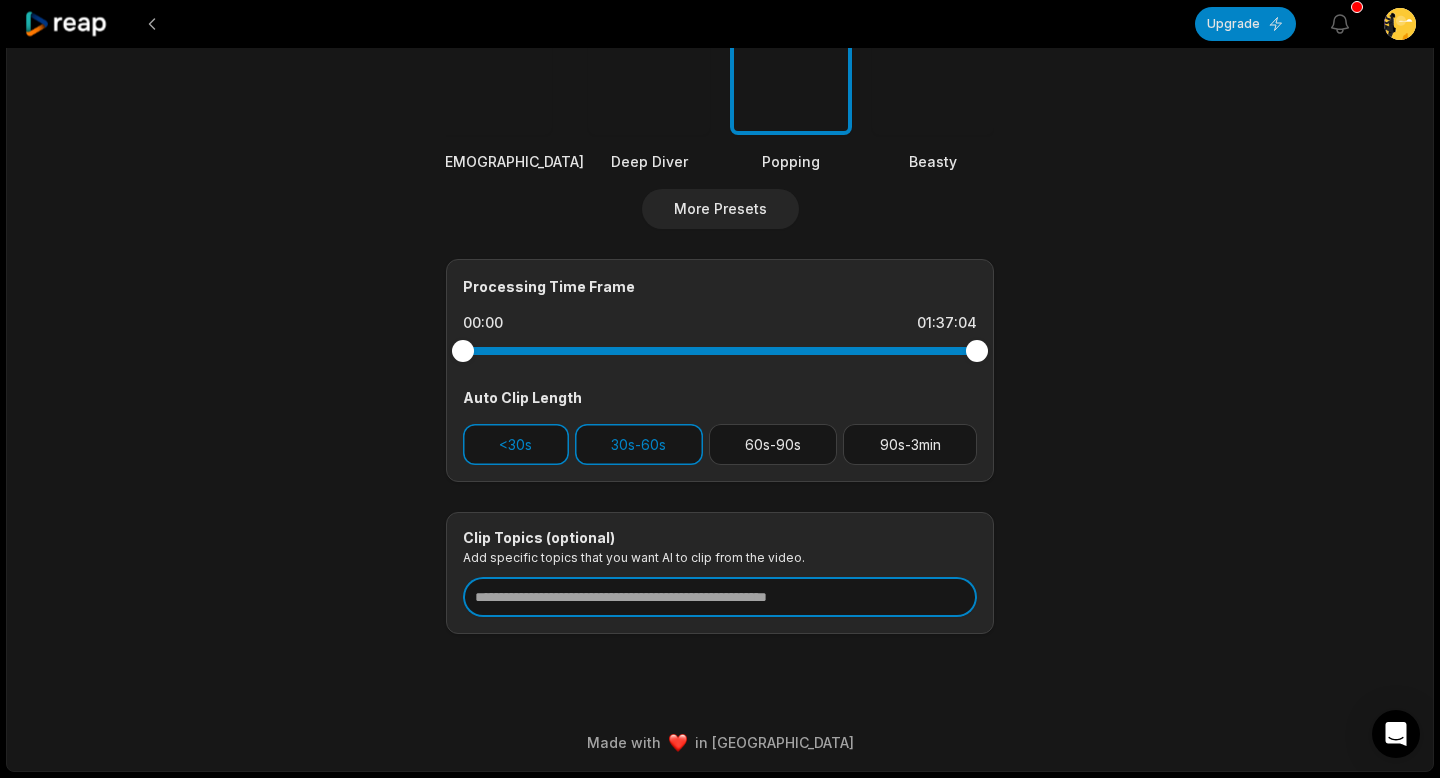 scroll, scrollTop: 0, scrollLeft: 0, axis: both 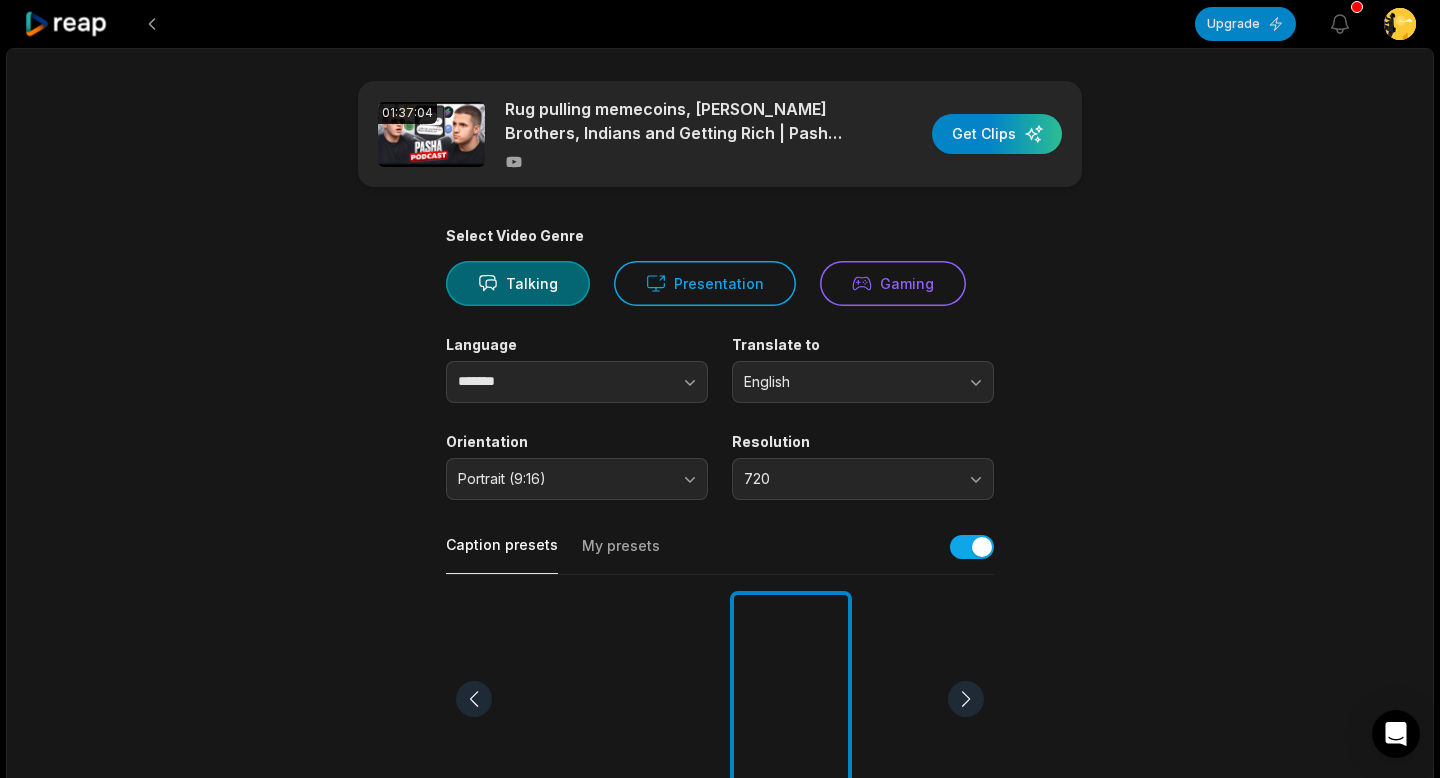 click on "01:37:04 Rug pulling memecoins, Tate Brothers, Indians and Getting Rich | Pasha Podcast Get Clips" at bounding box center (720, 134) 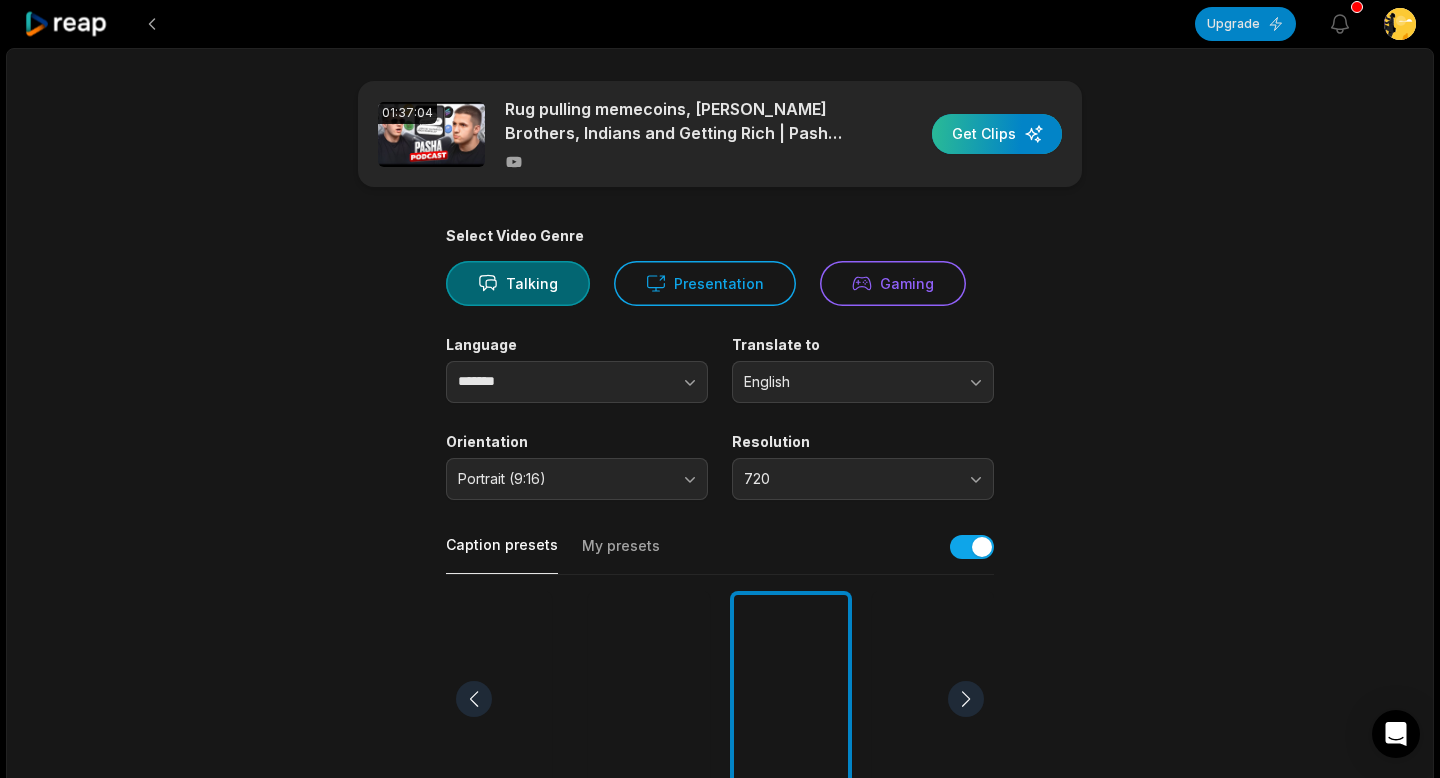 click at bounding box center (997, 134) 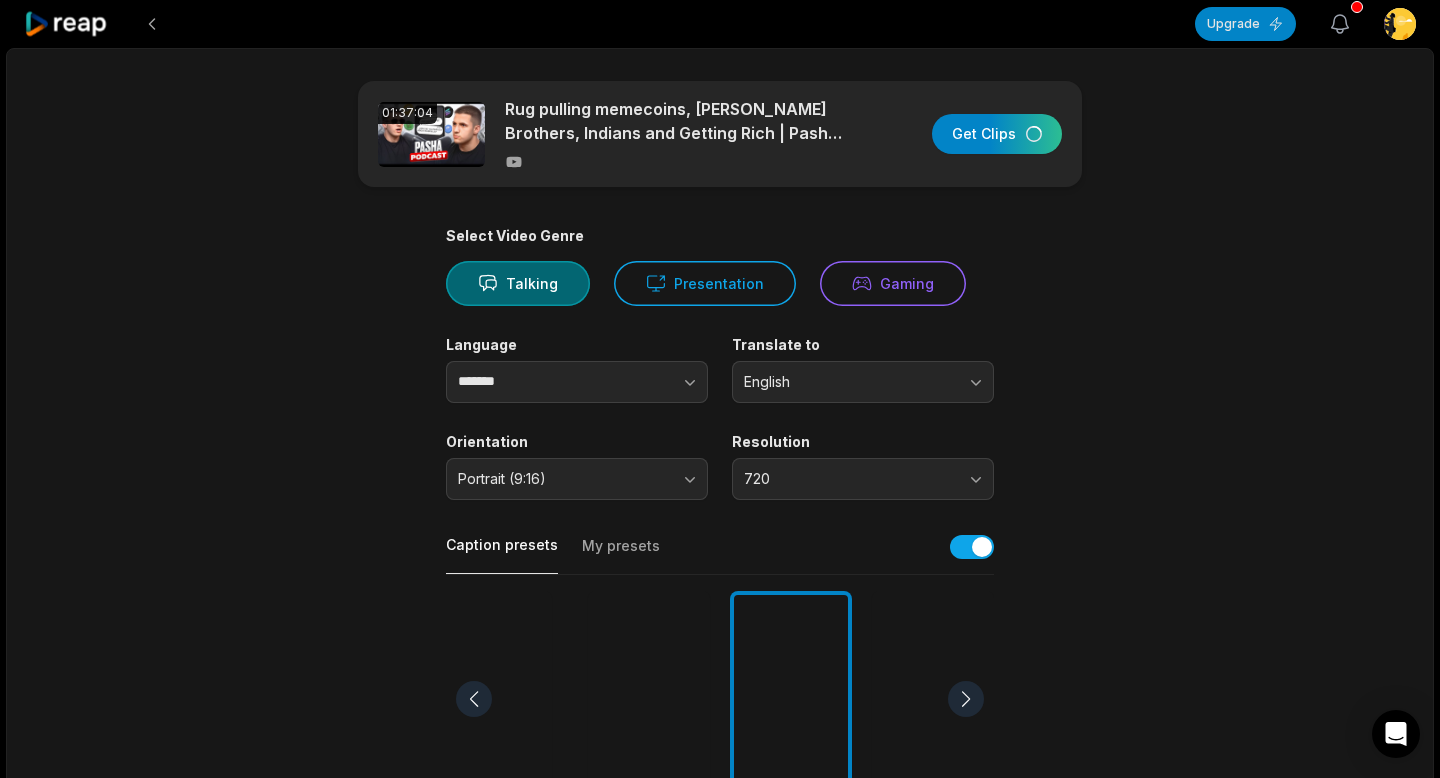 click on "View notifications" at bounding box center (1340, 24) 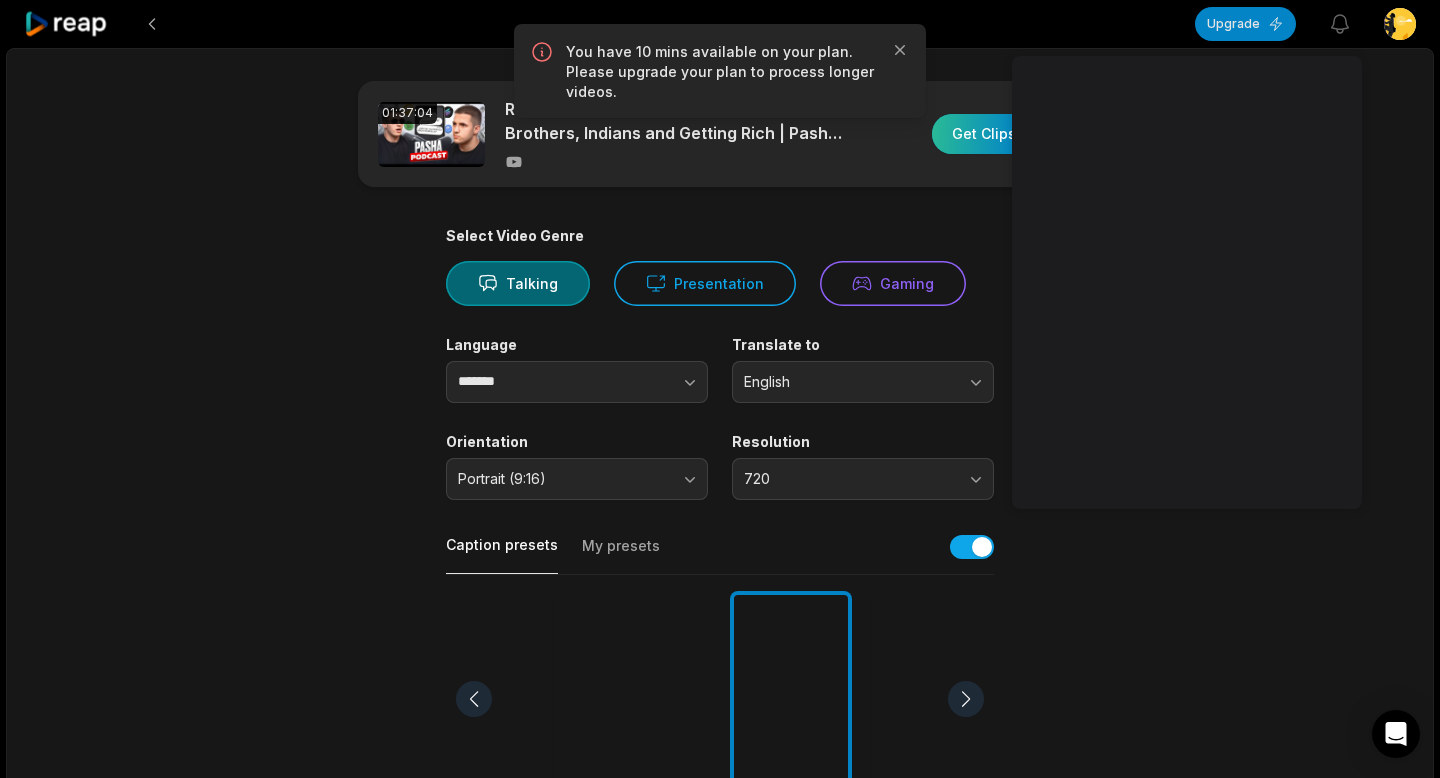 click at bounding box center (997, 134) 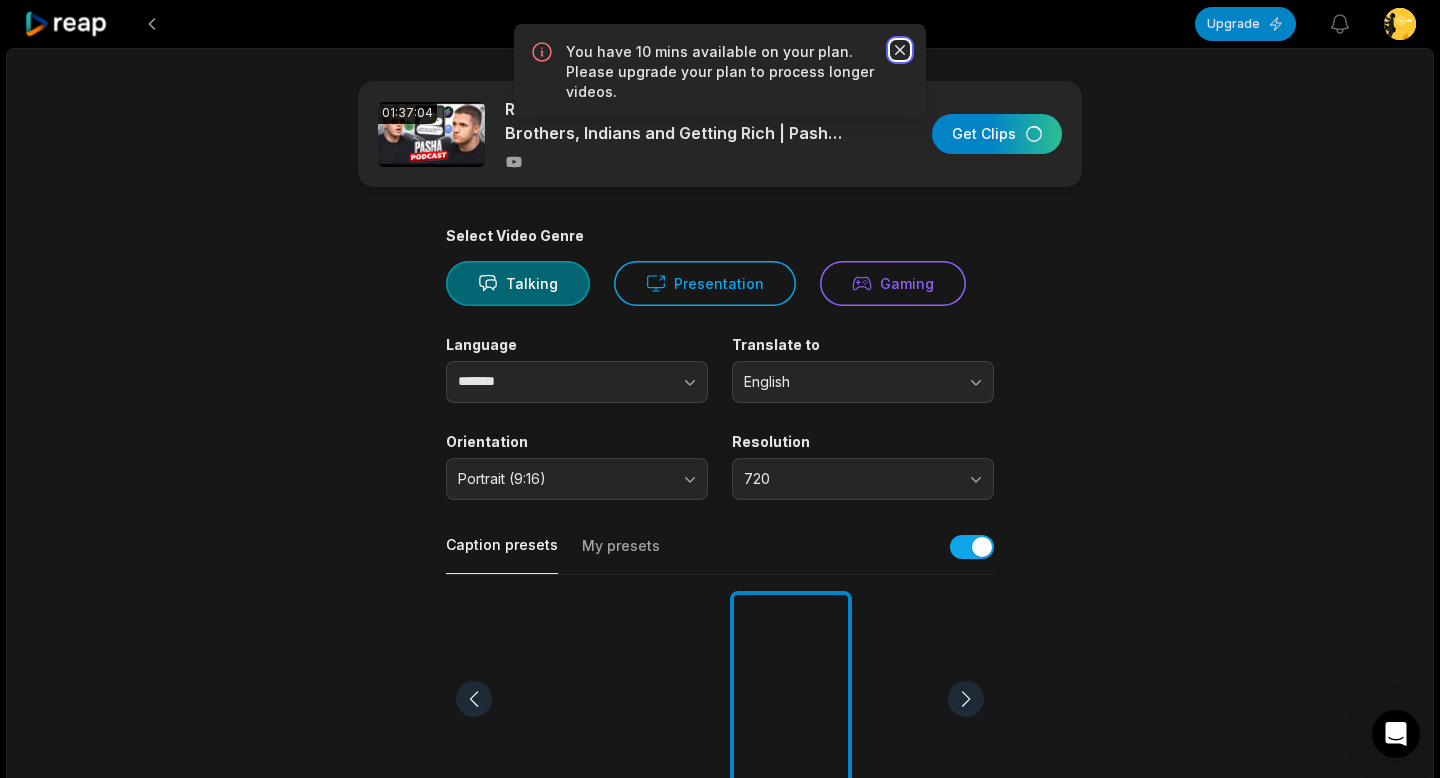 click 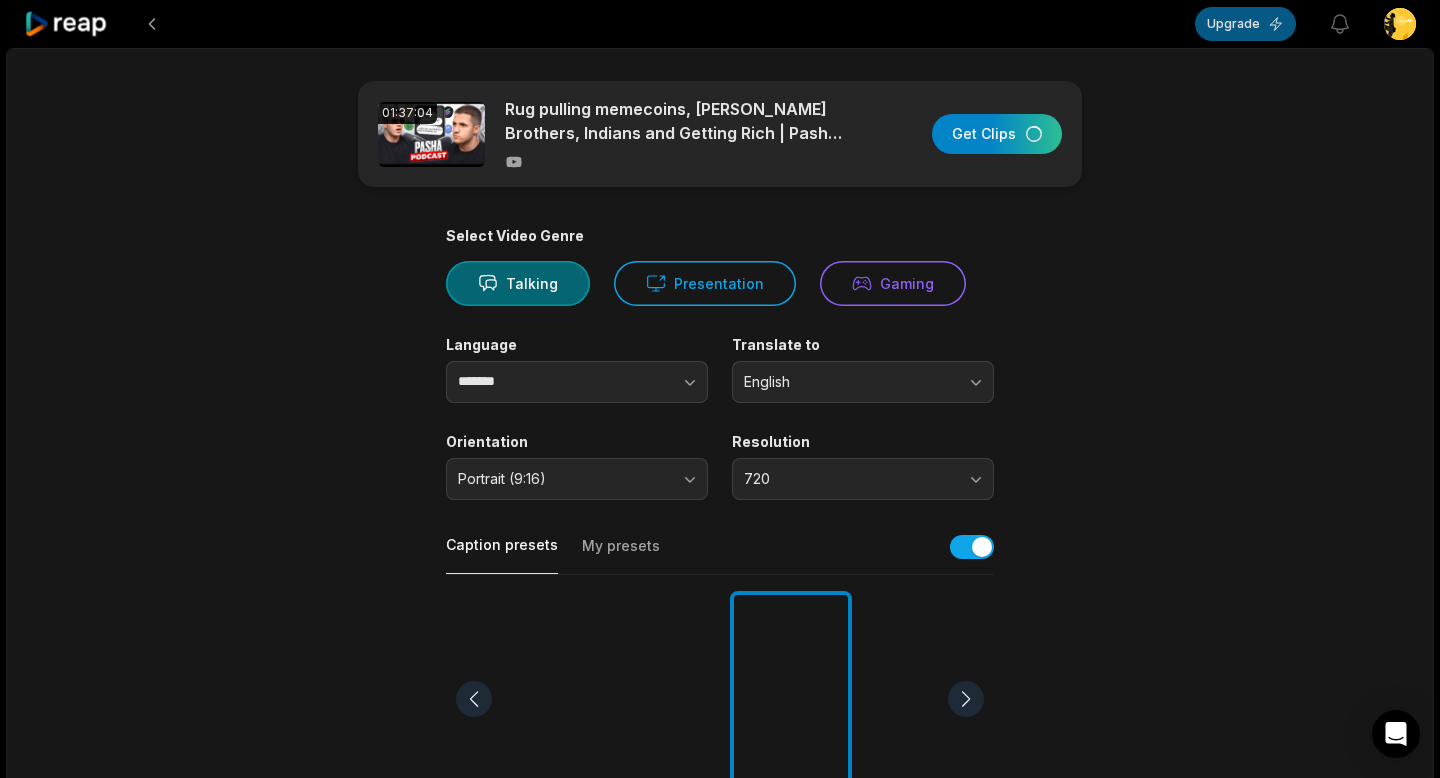 click on "Upgrade" at bounding box center [1245, 24] 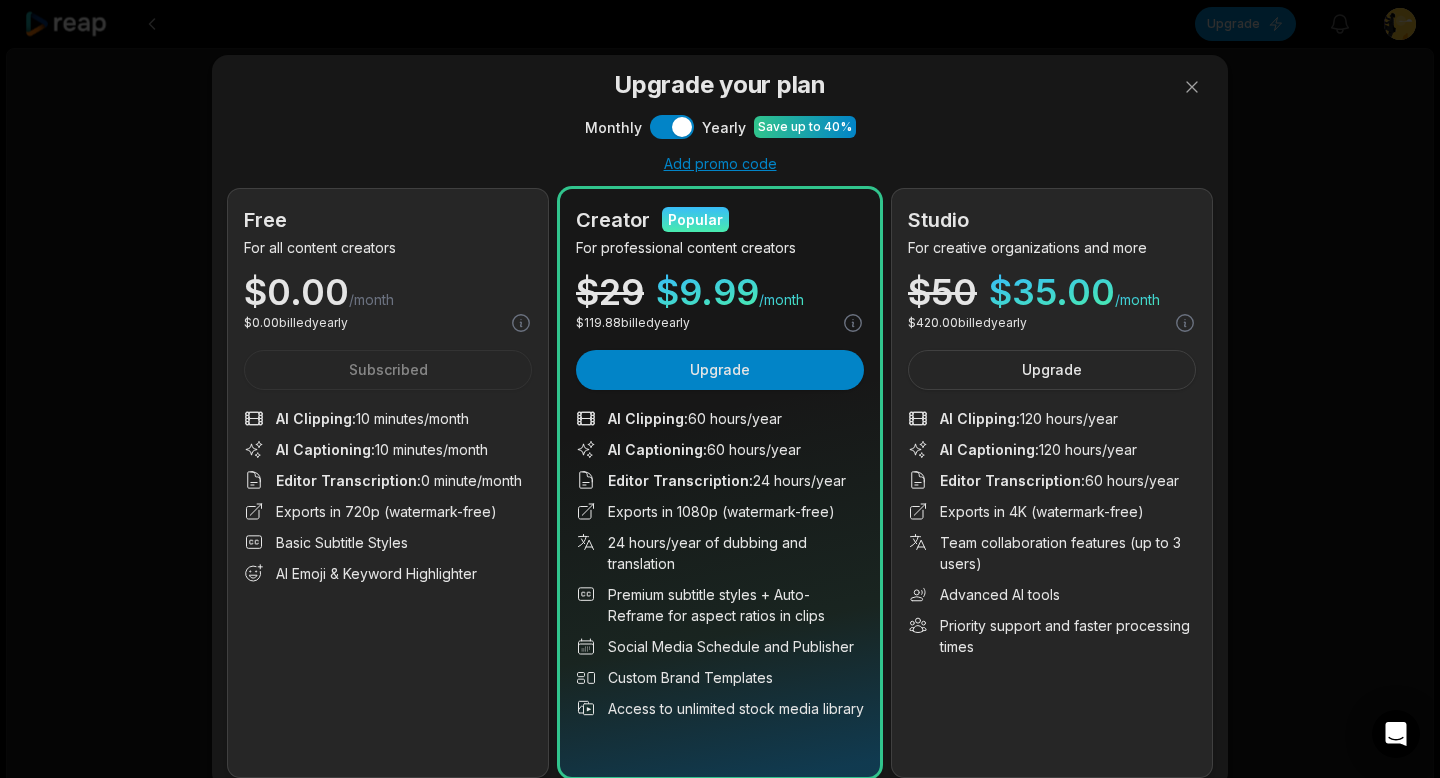 scroll, scrollTop: 39, scrollLeft: 0, axis: vertical 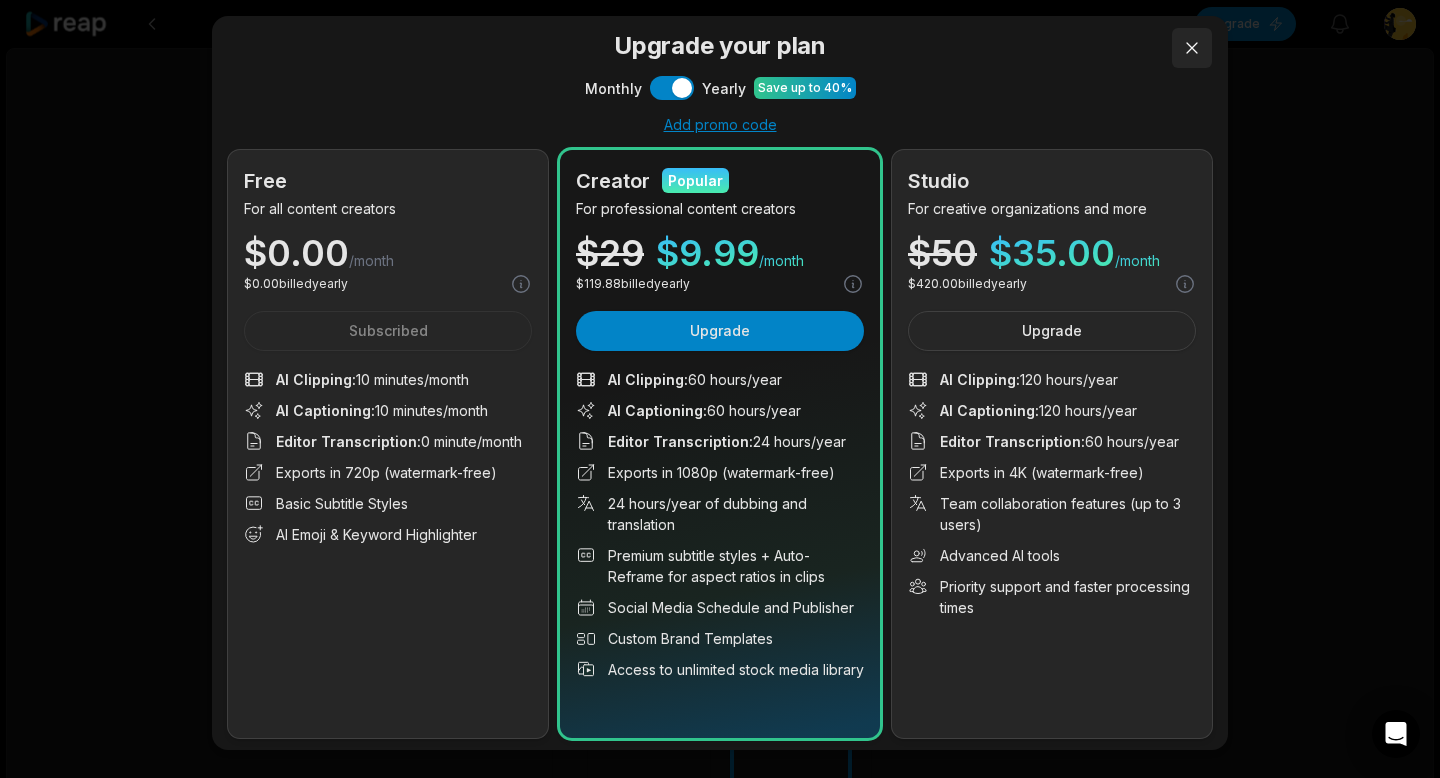 click at bounding box center [1192, 48] 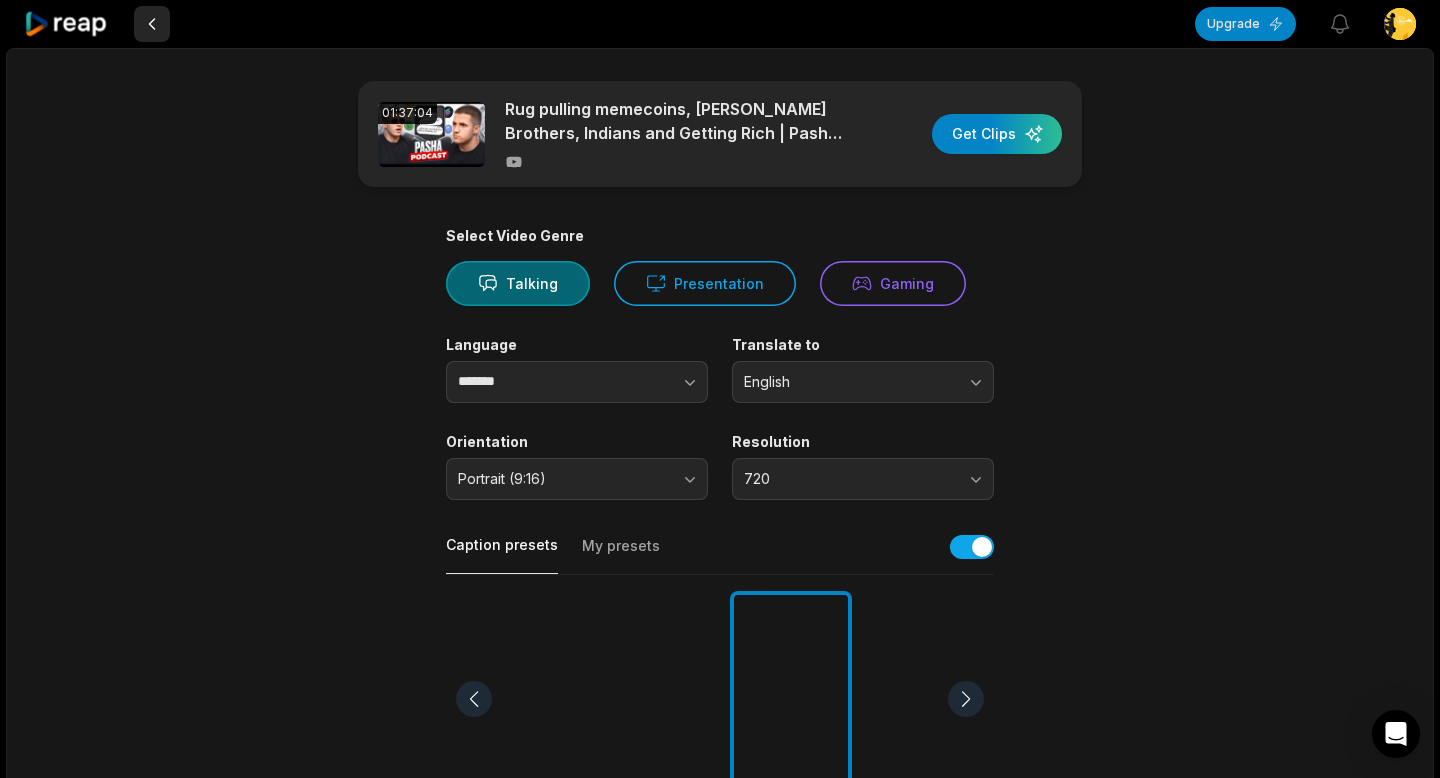 click at bounding box center [152, 24] 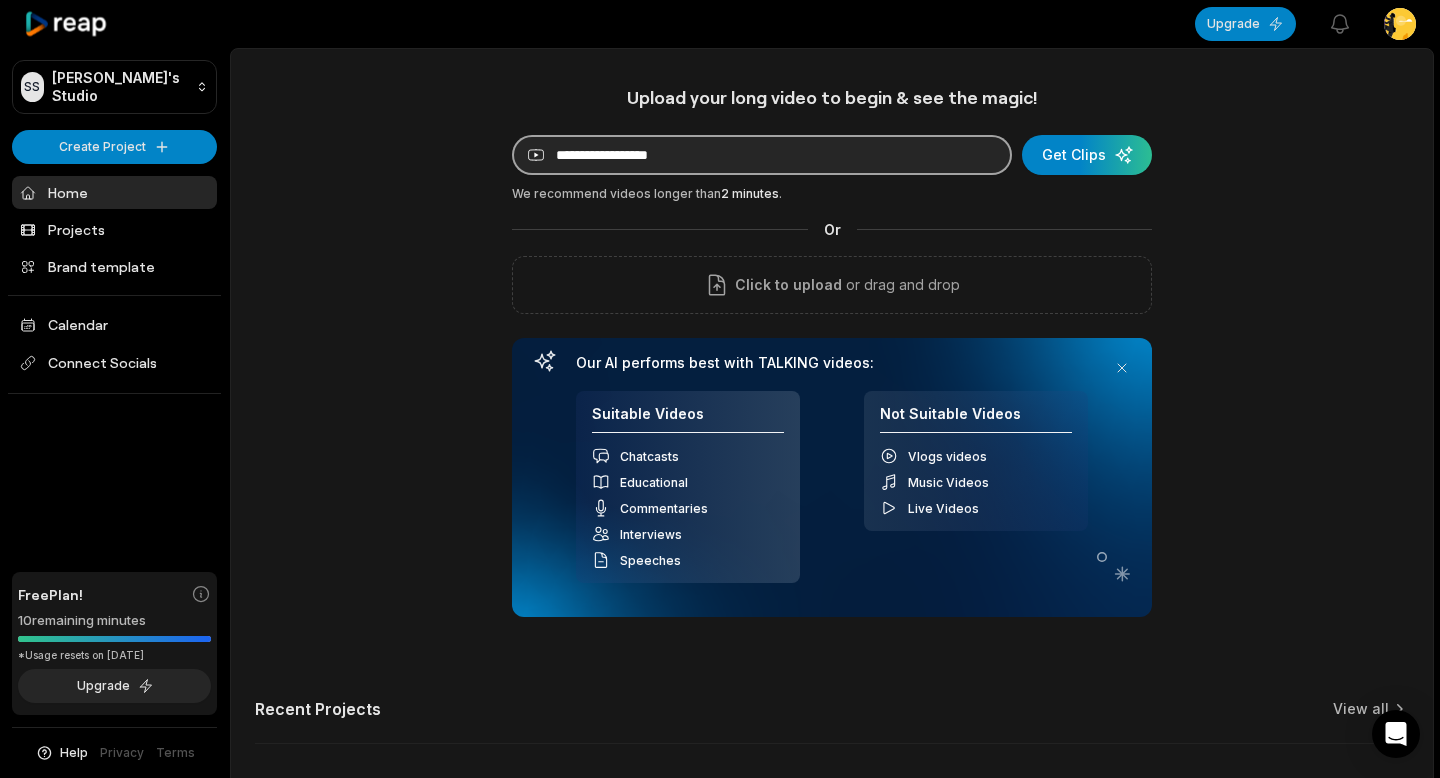 click at bounding box center [762, 155] 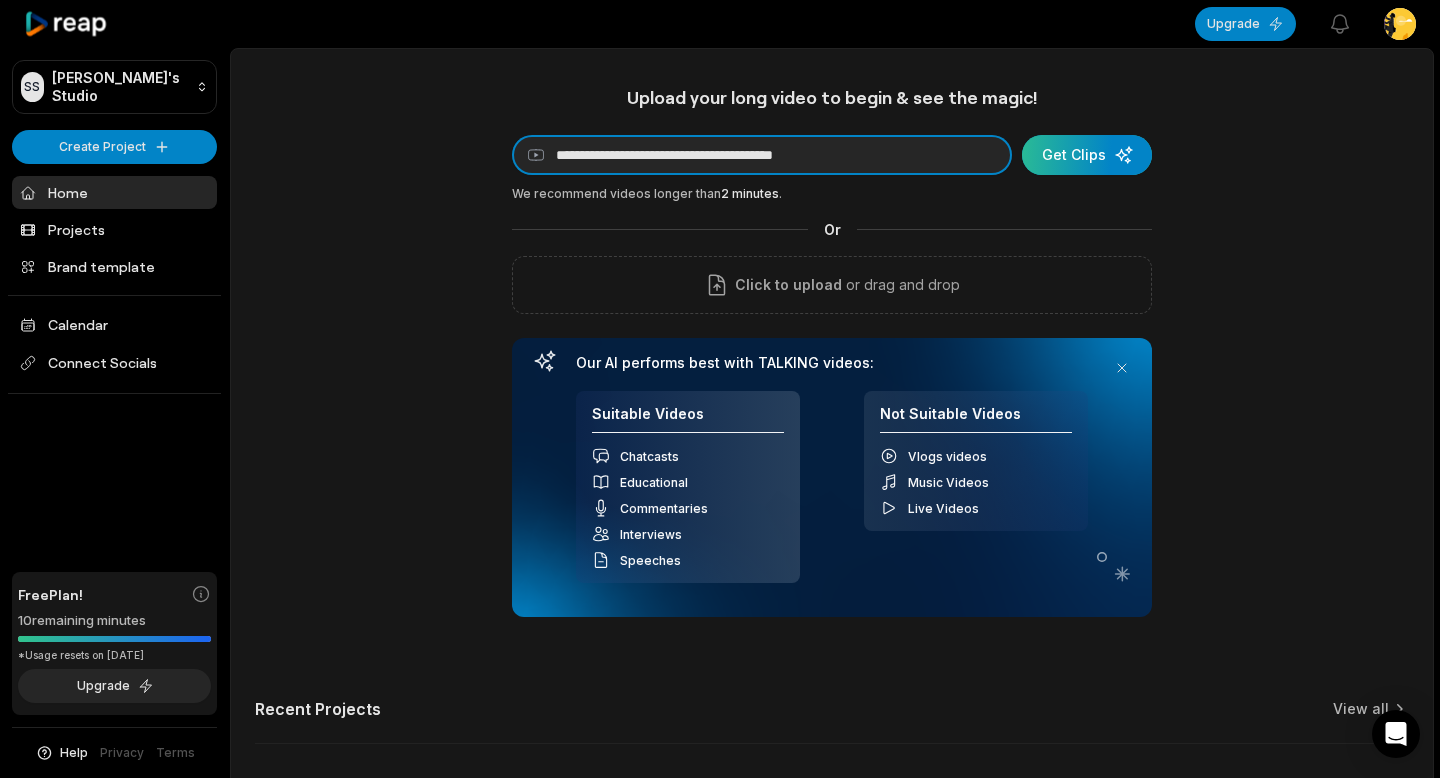 type on "**********" 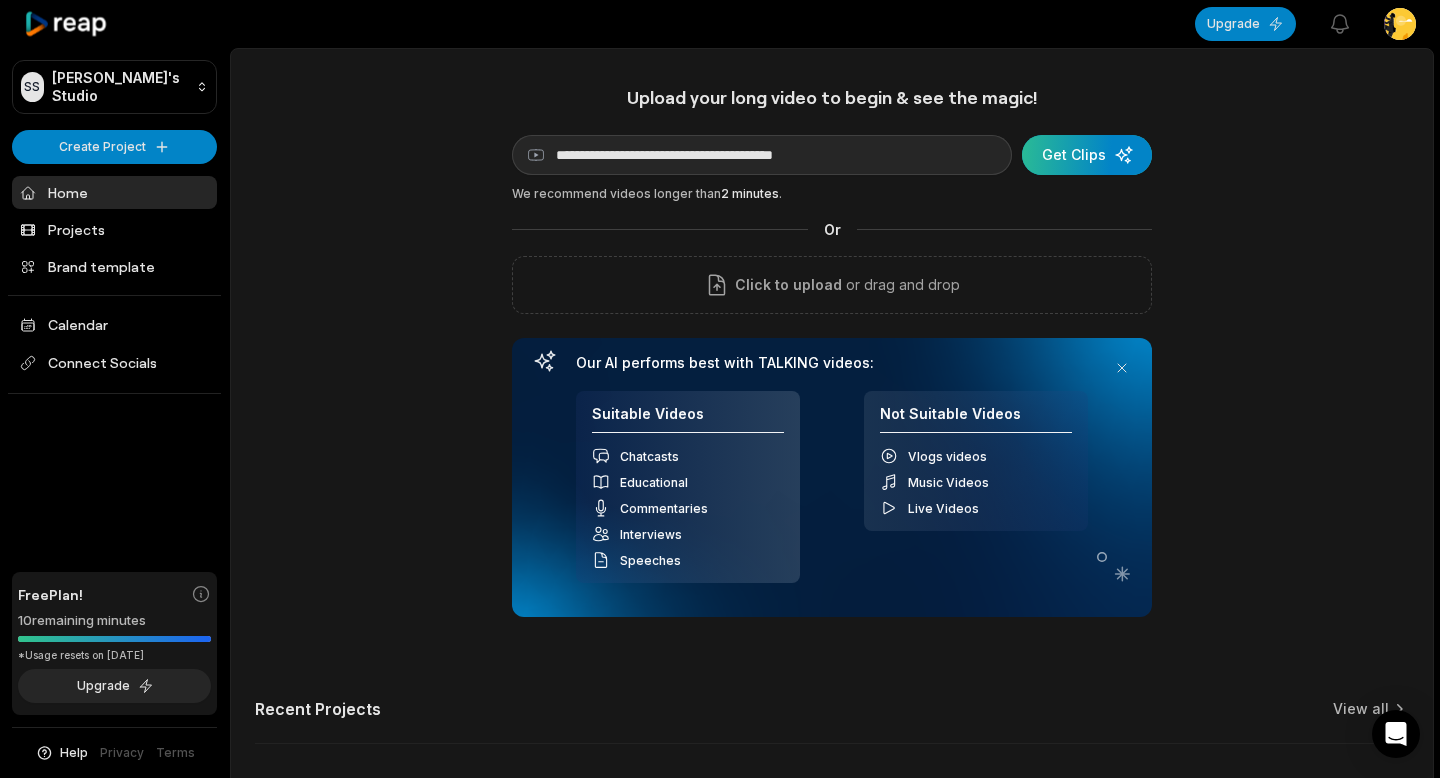 click at bounding box center (1087, 155) 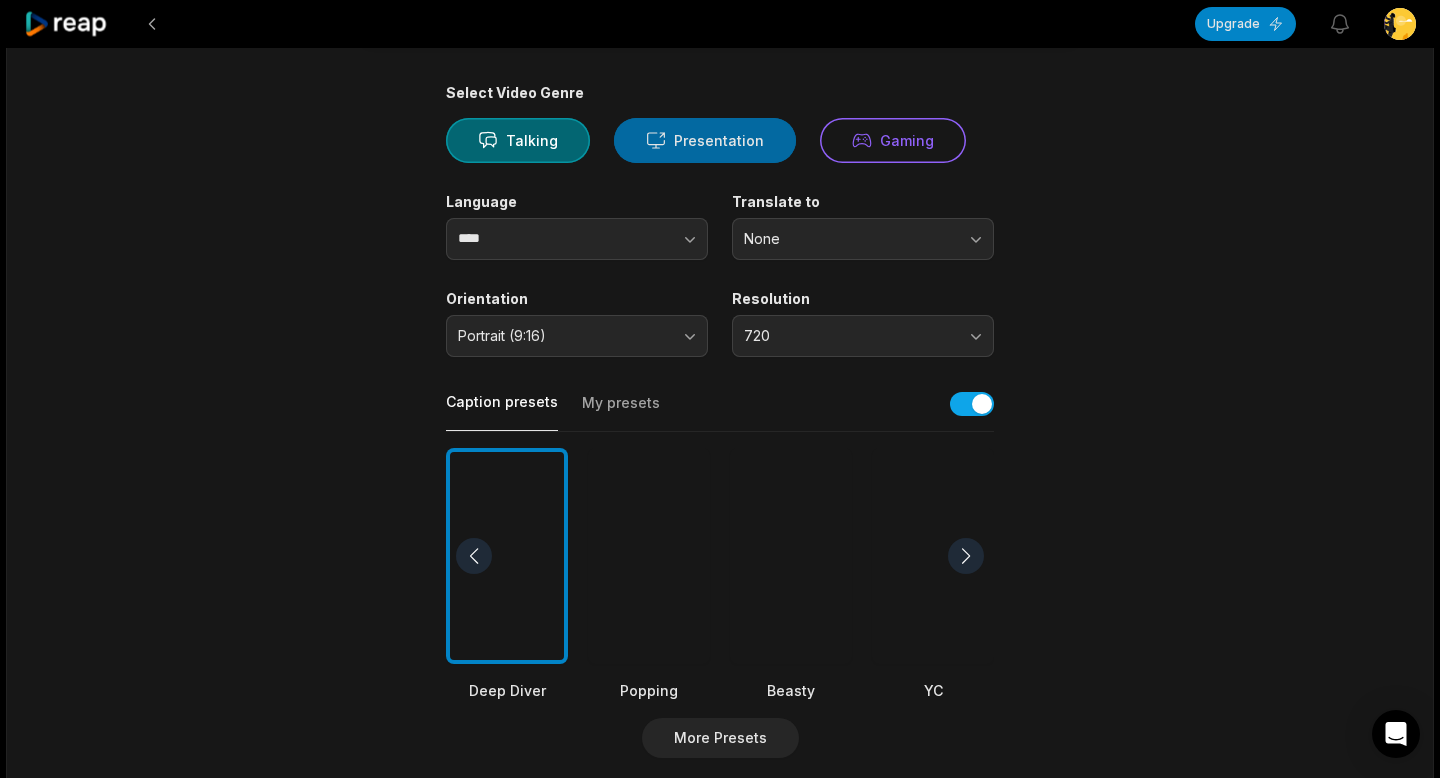 scroll, scrollTop: 199, scrollLeft: 0, axis: vertical 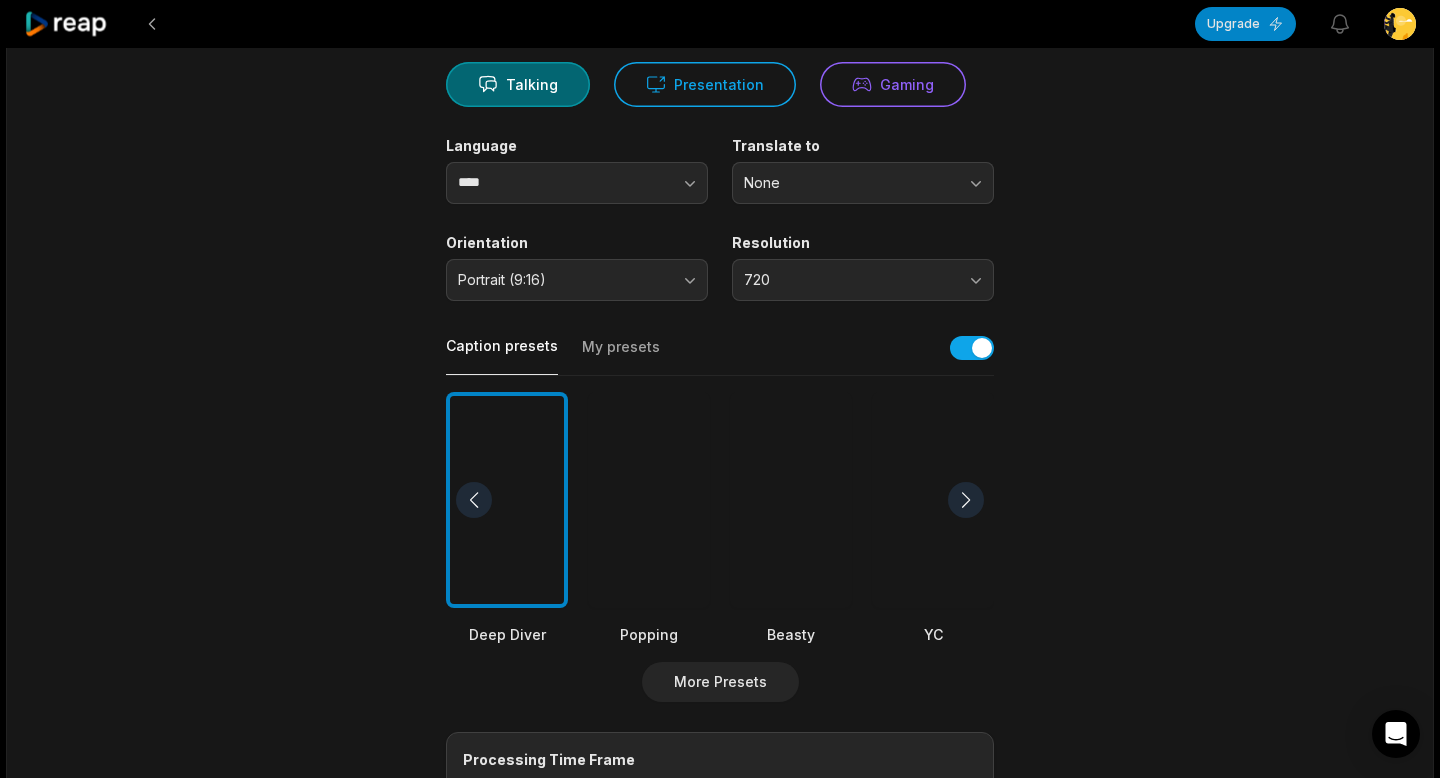 click at bounding box center (791, 500) 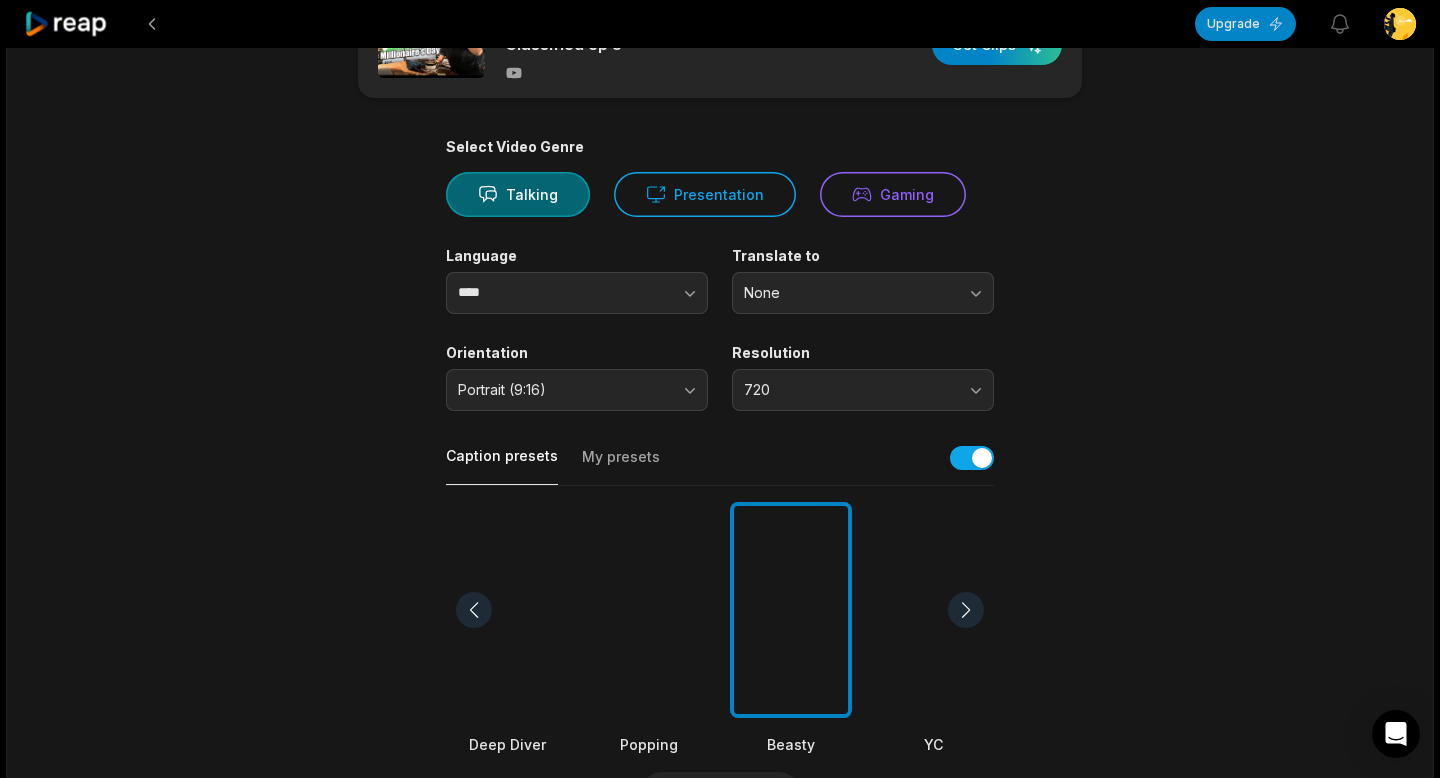 scroll, scrollTop: 64, scrollLeft: 0, axis: vertical 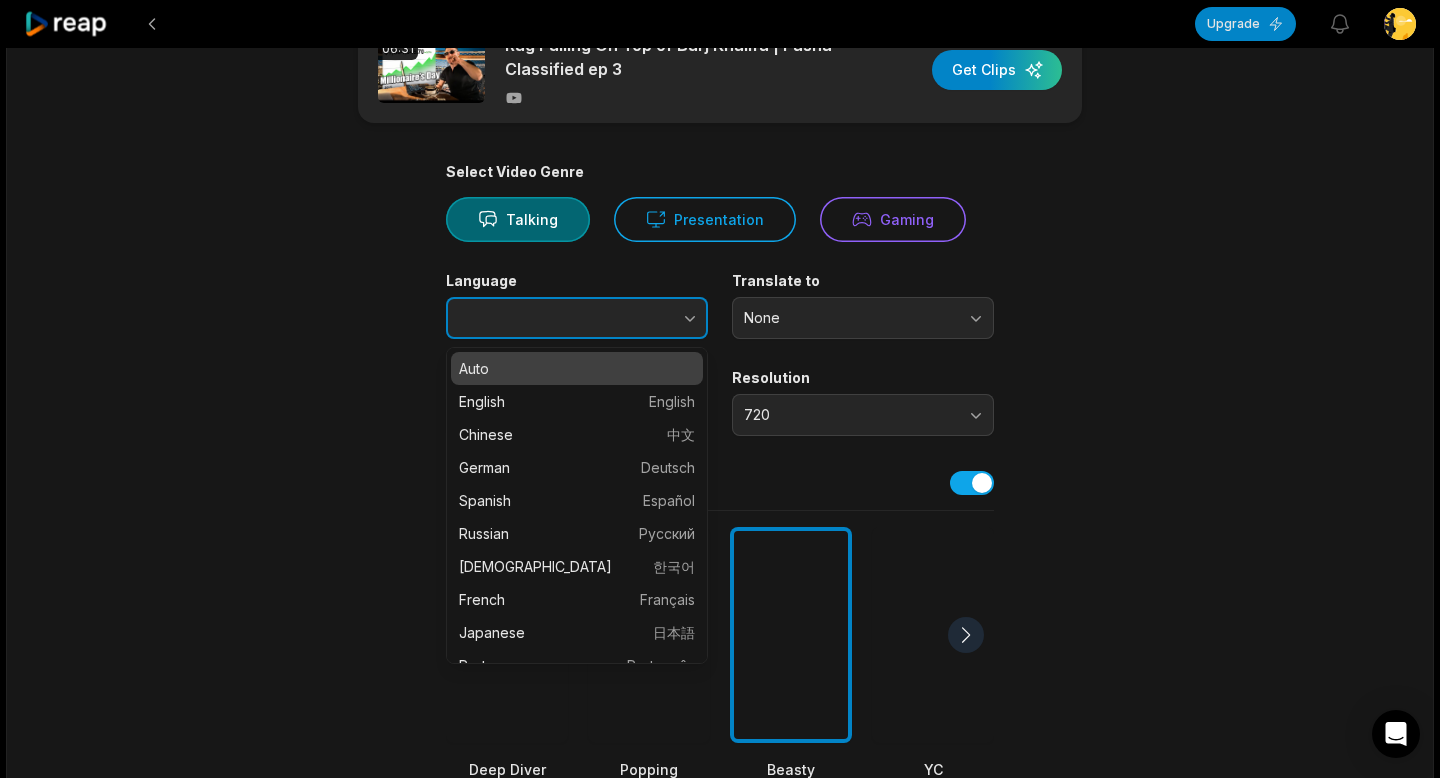 click at bounding box center [651, 318] 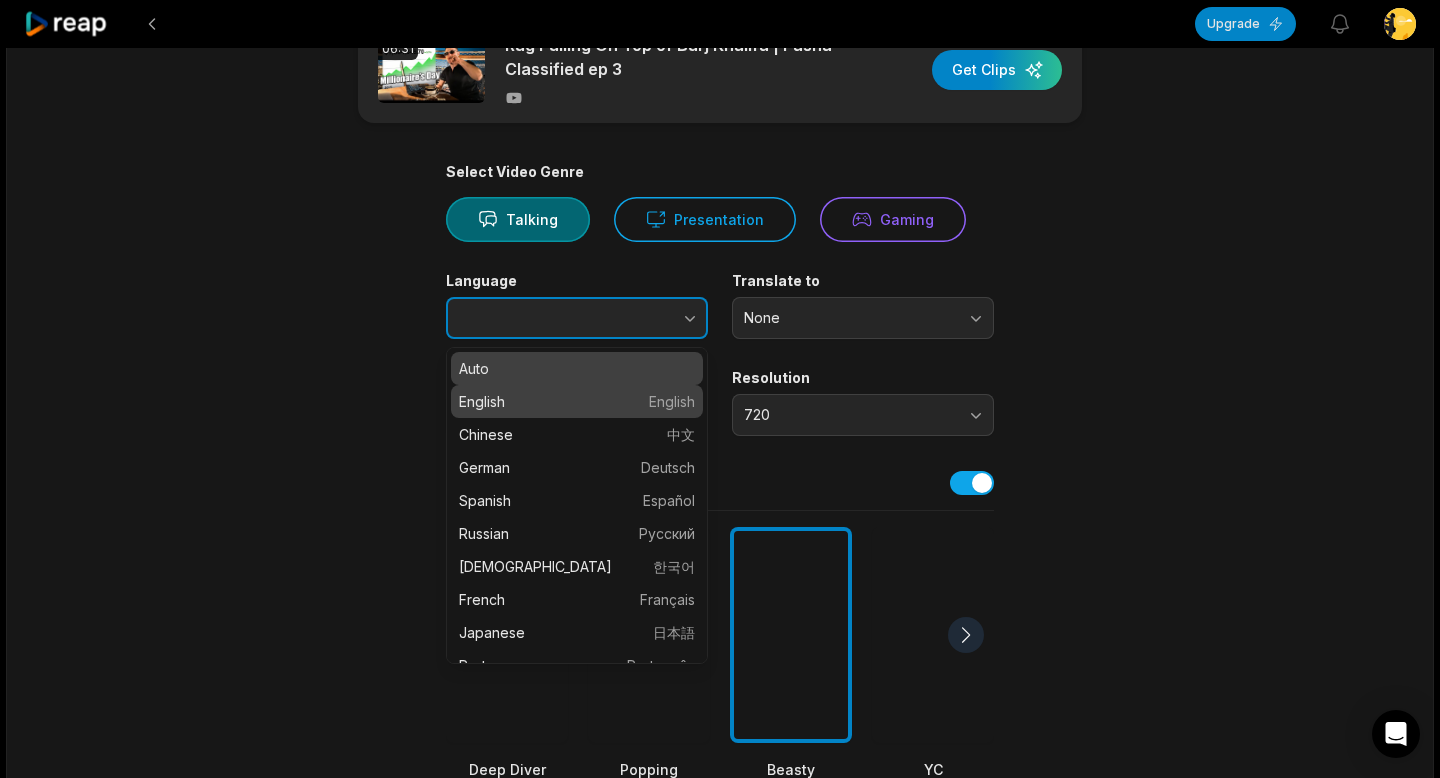 type on "*******" 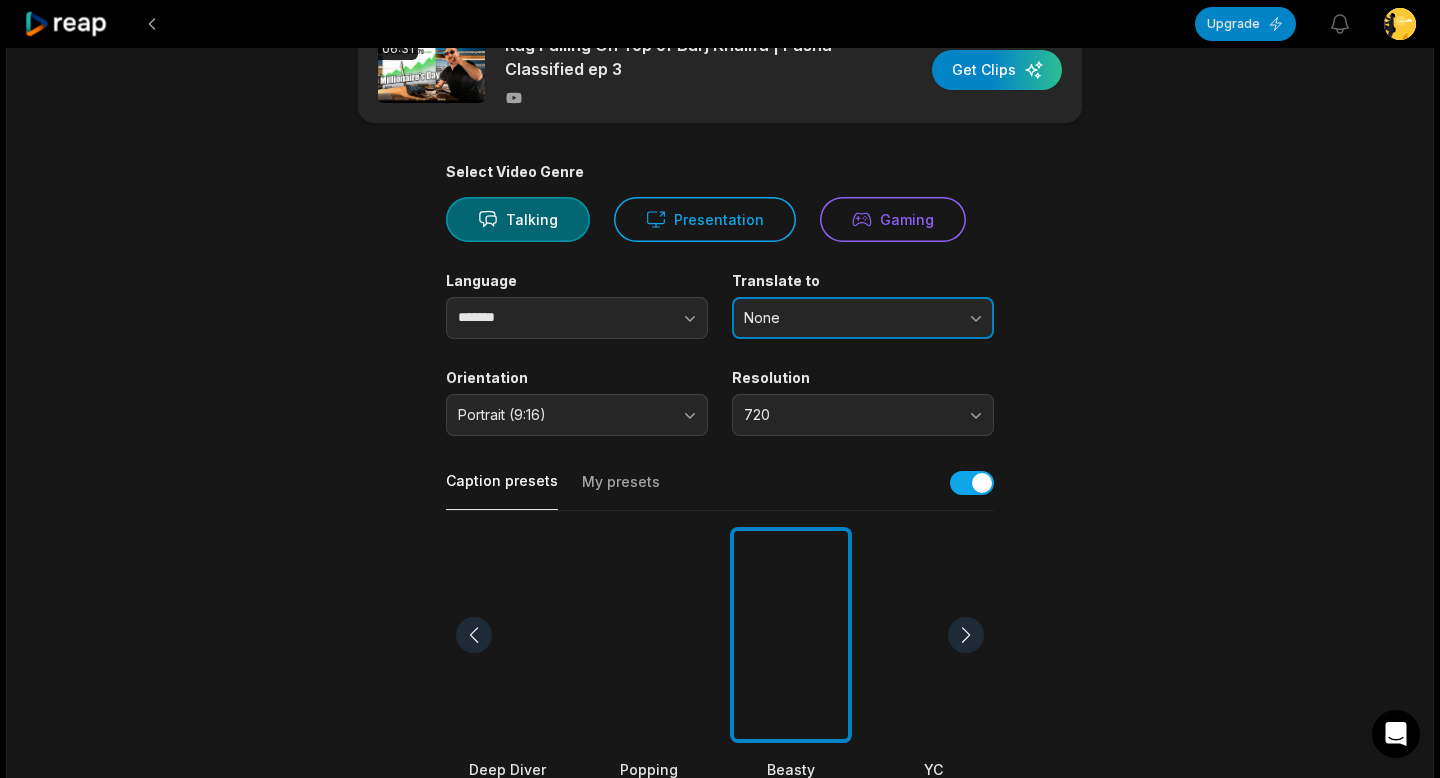 click on "None" at bounding box center [849, 318] 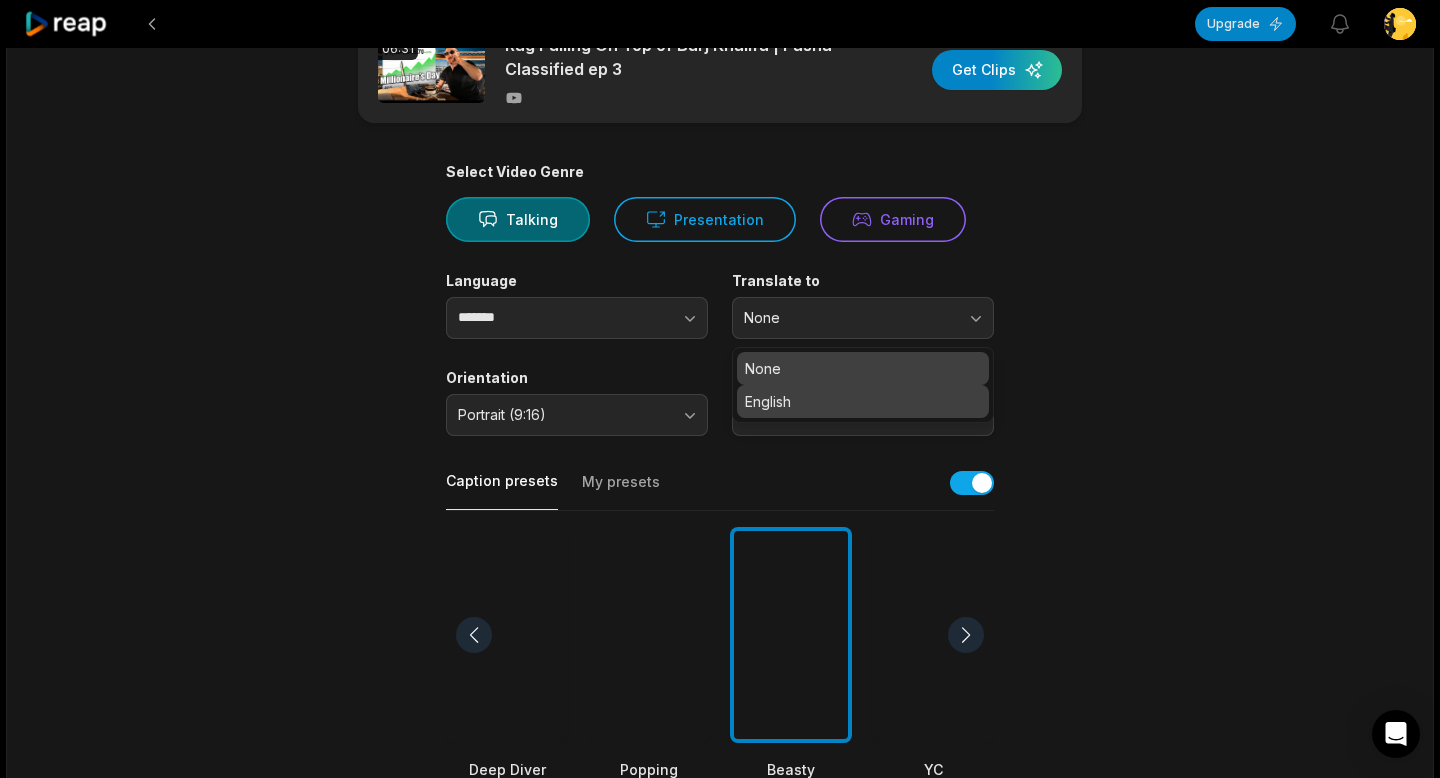 click on "English" at bounding box center [863, 401] 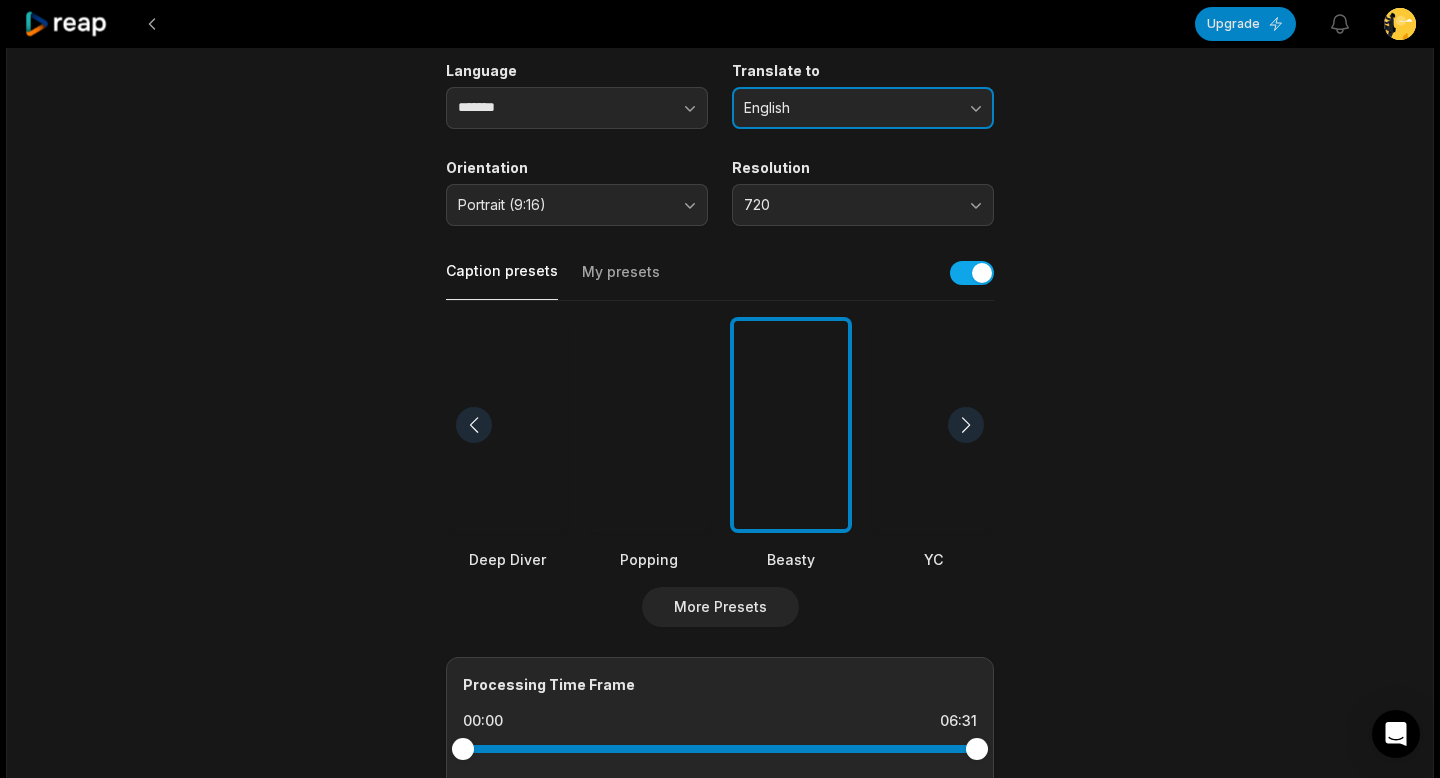 scroll, scrollTop: 672, scrollLeft: 0, axis: vertical 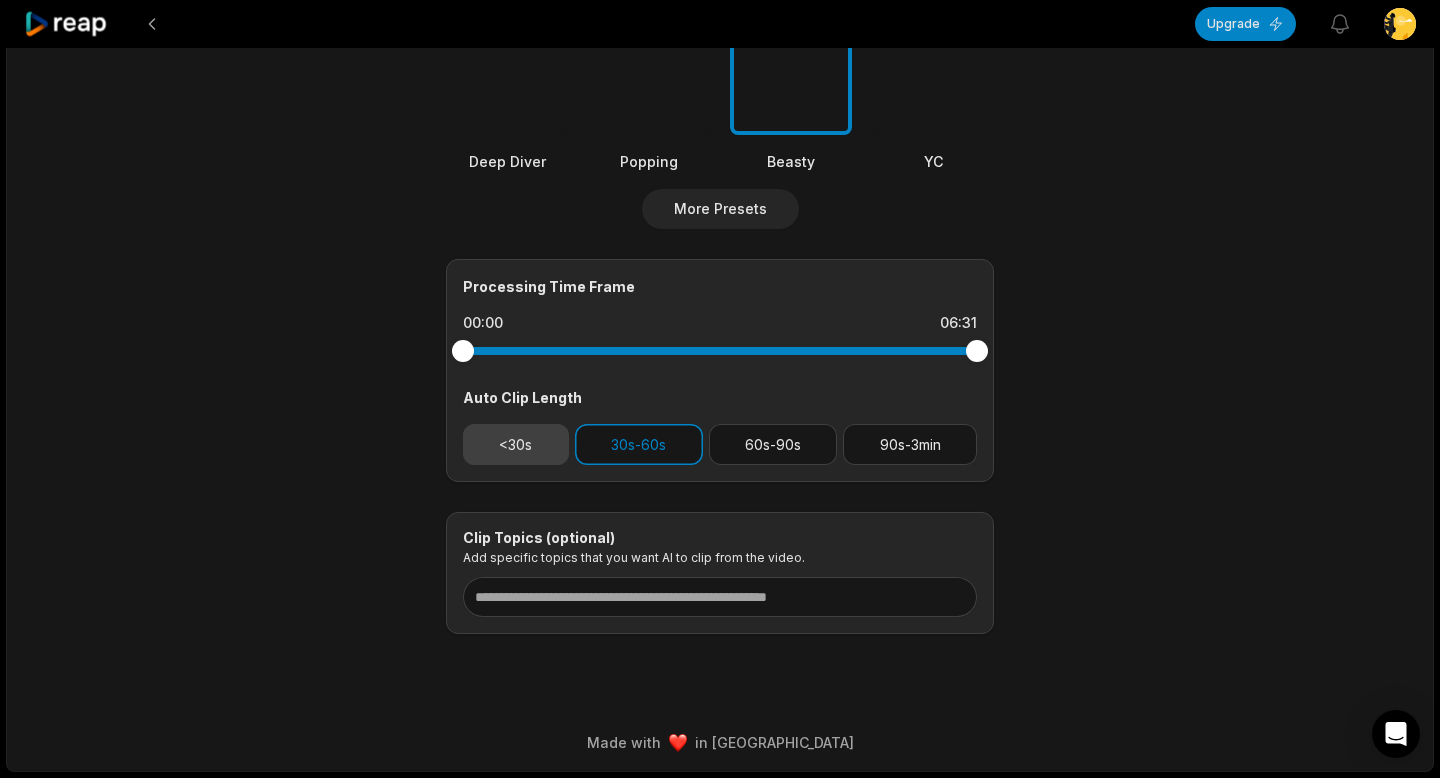 click on "<30s" at bounding box center (516, 444) 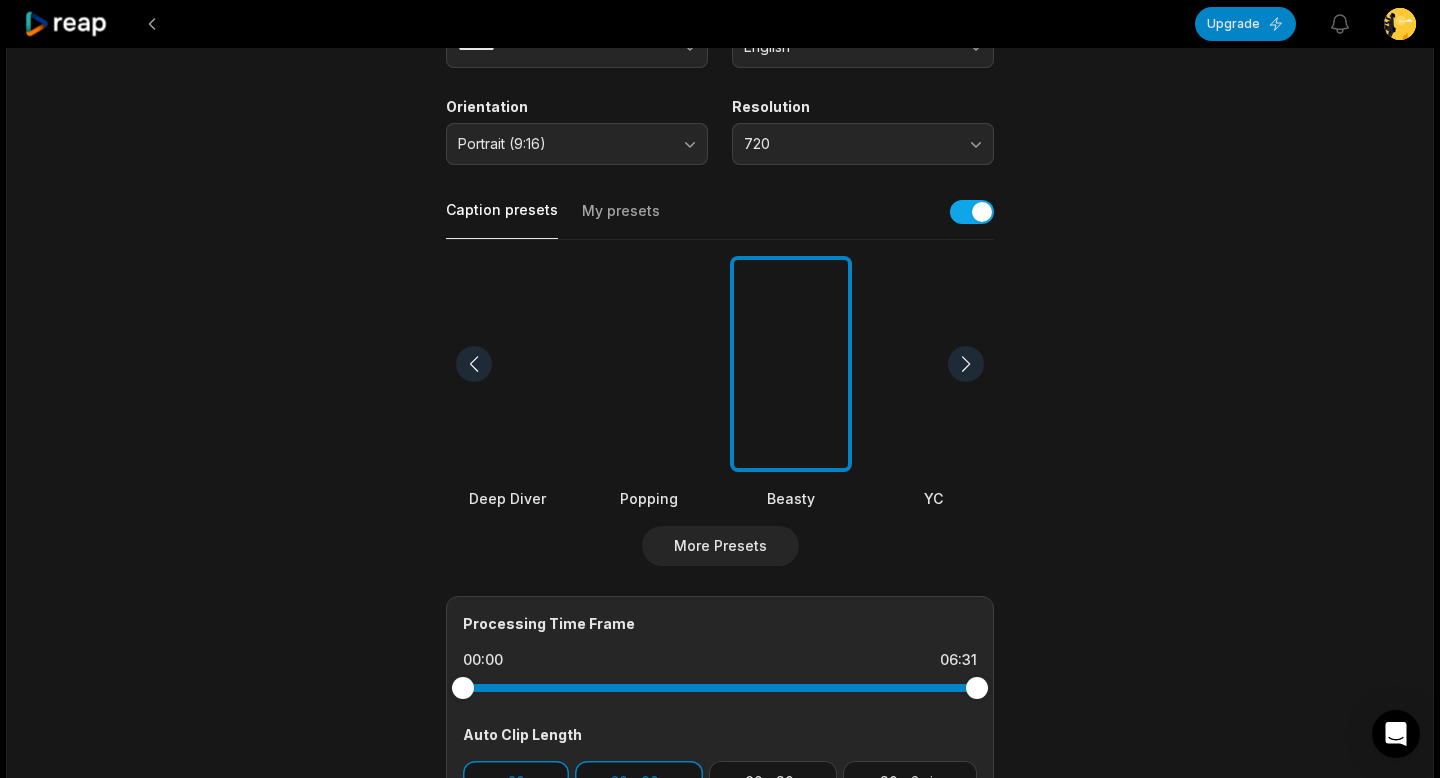scroll, scrollTop: 0, scrollLeft: 0, axis: both 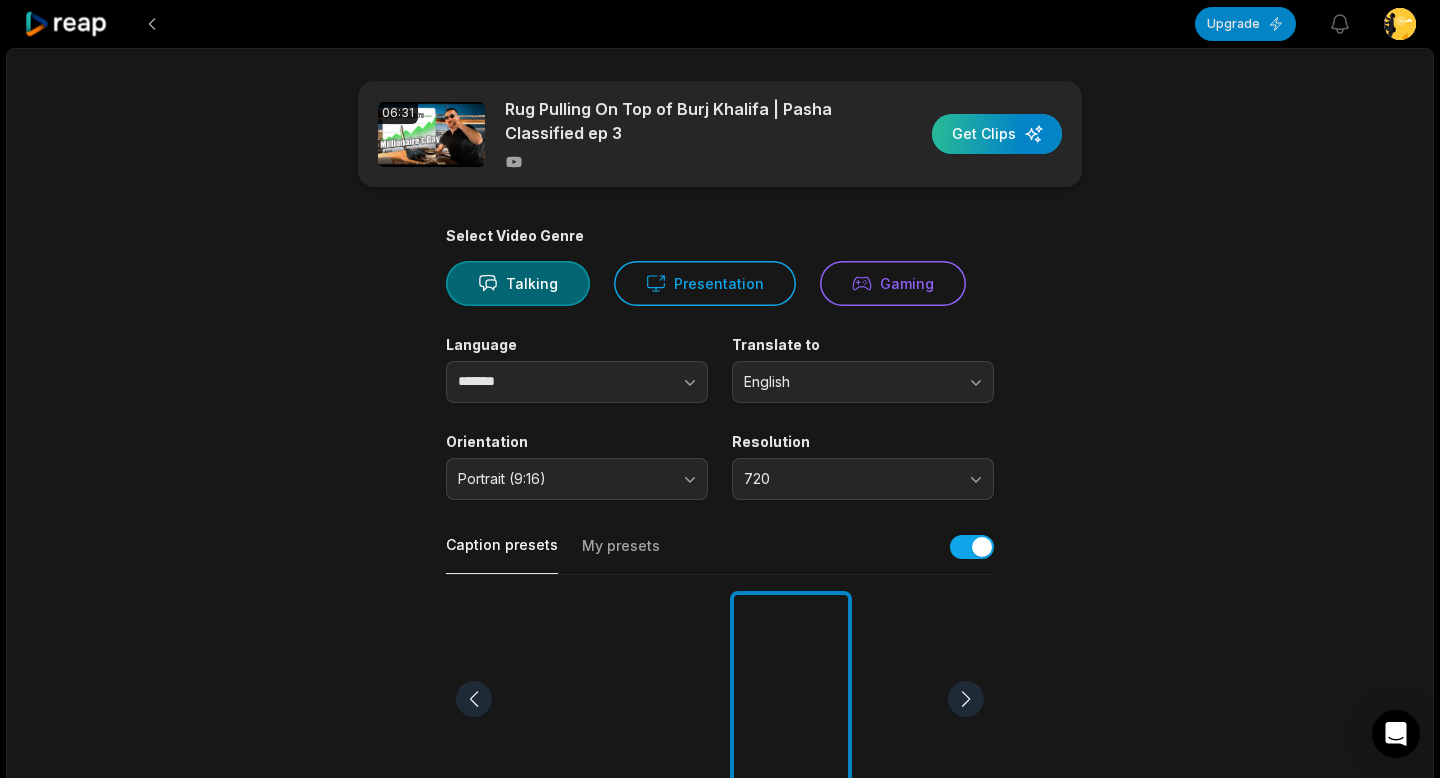 click at bounding box center [997, 134] 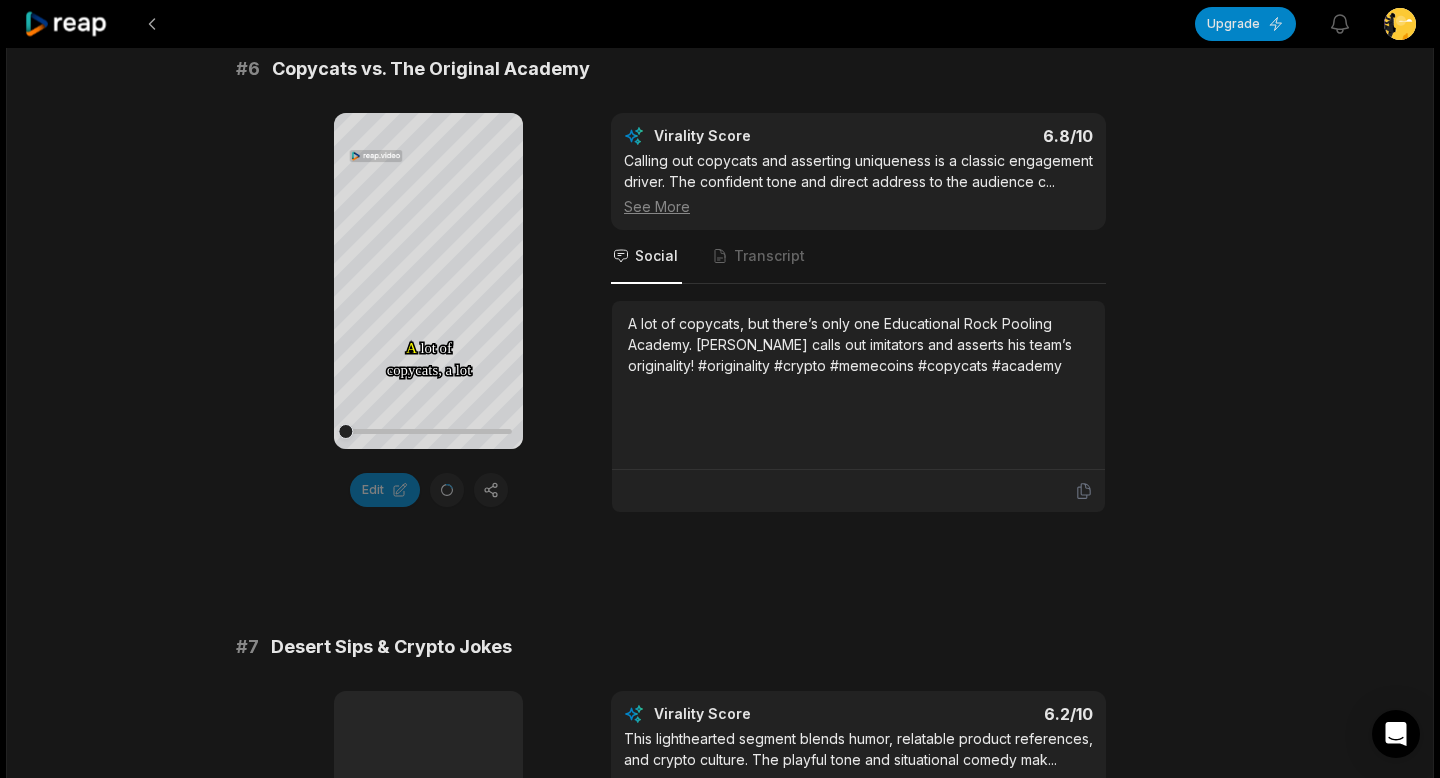 scroll, scrollTop: 3261, scrollLeft: 0, axis: vertical 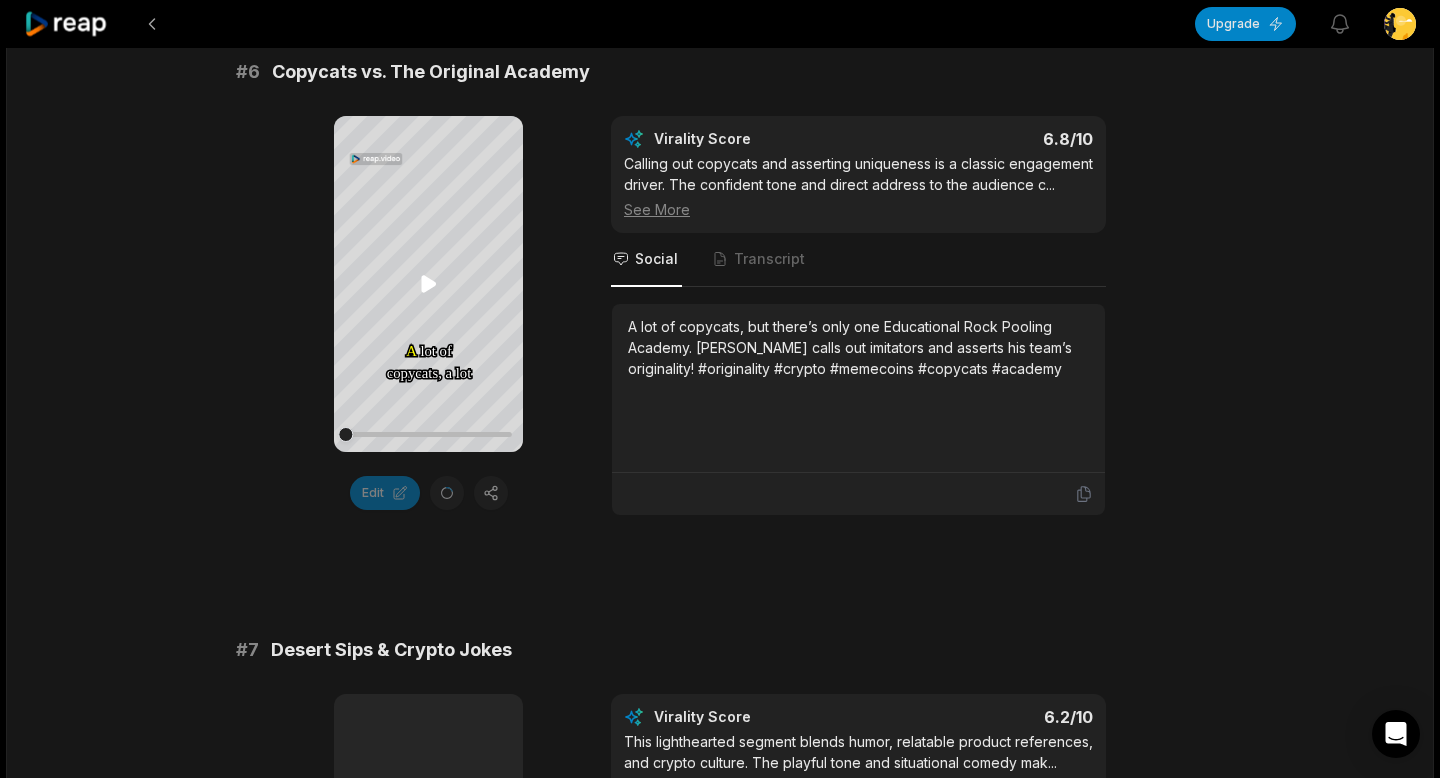 click 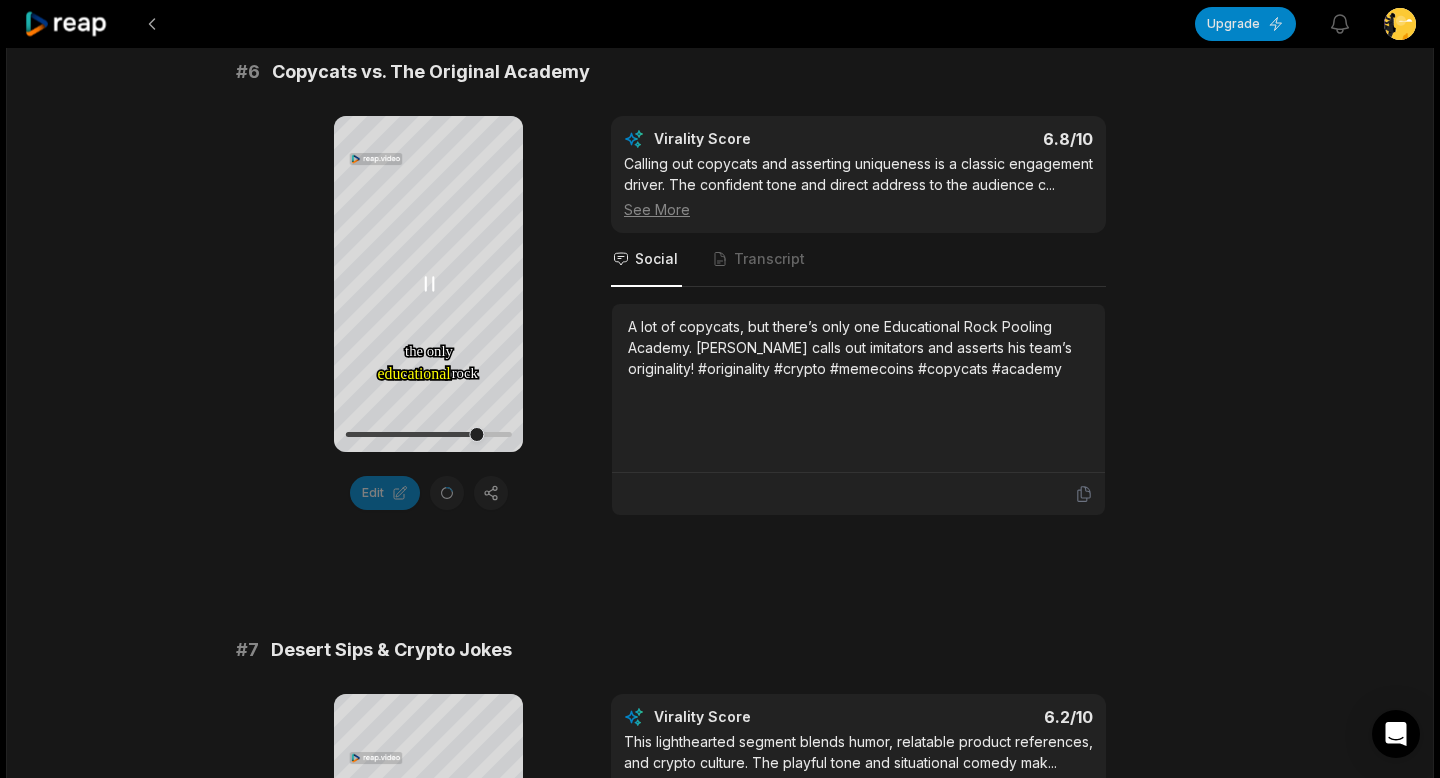 click 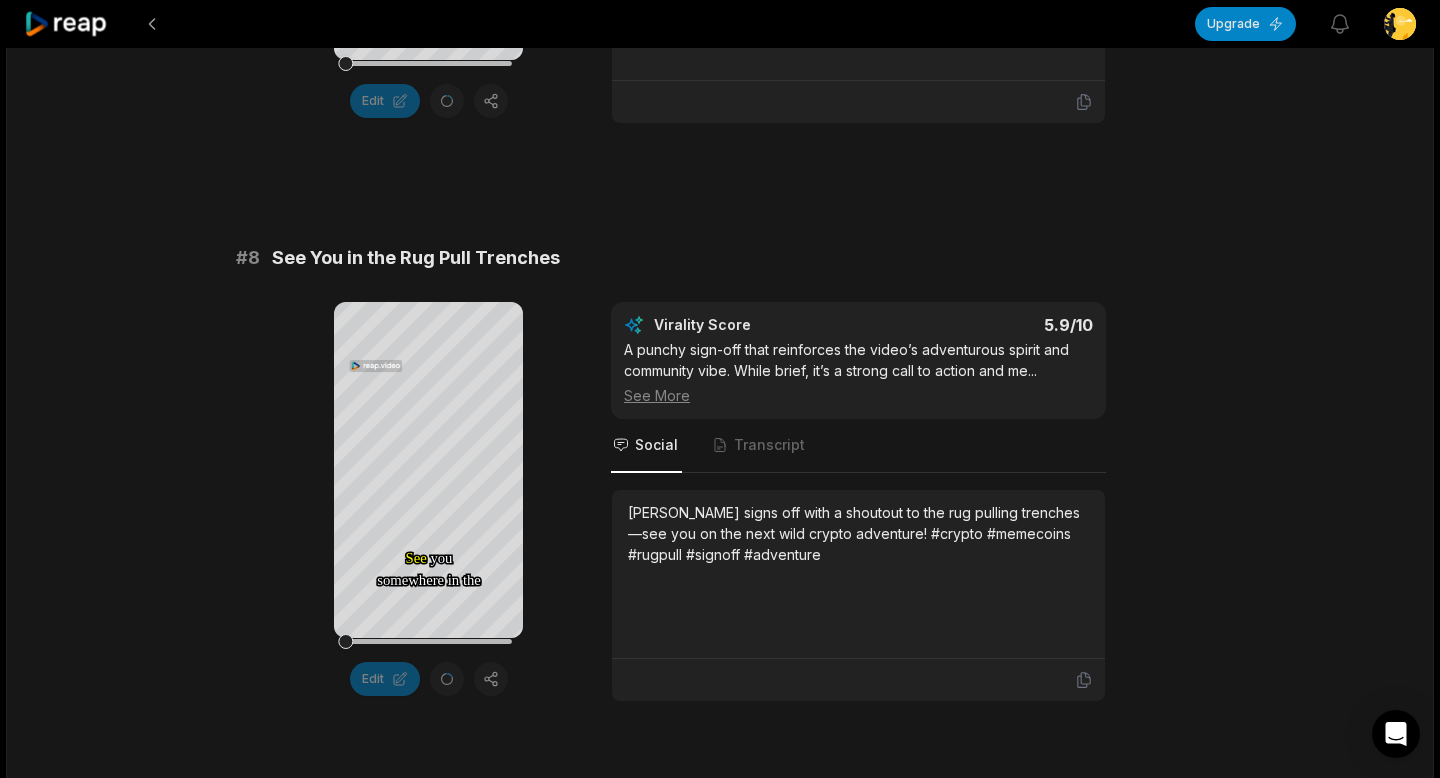 scroll, scrollTop: 4327, scrollLeft: 0, axis: vertical 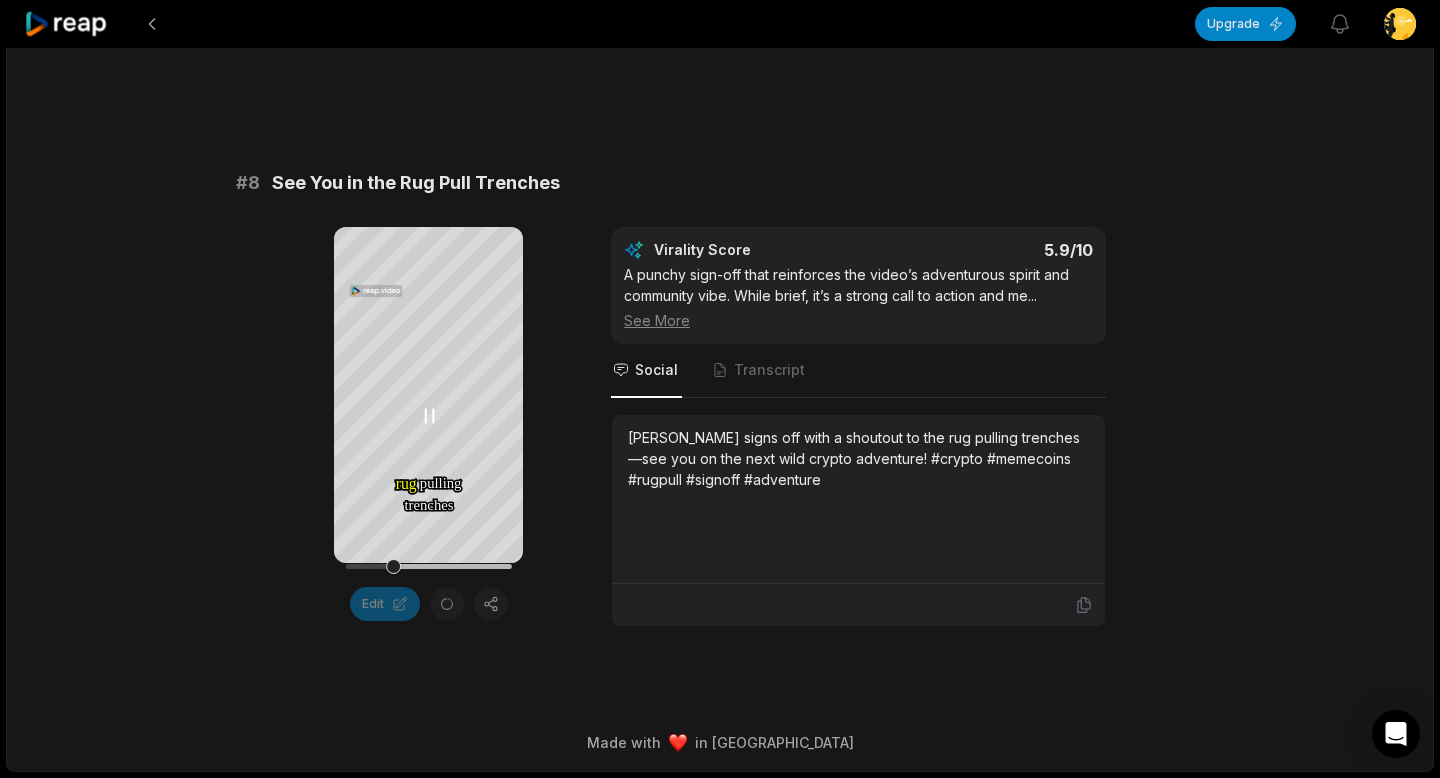 click 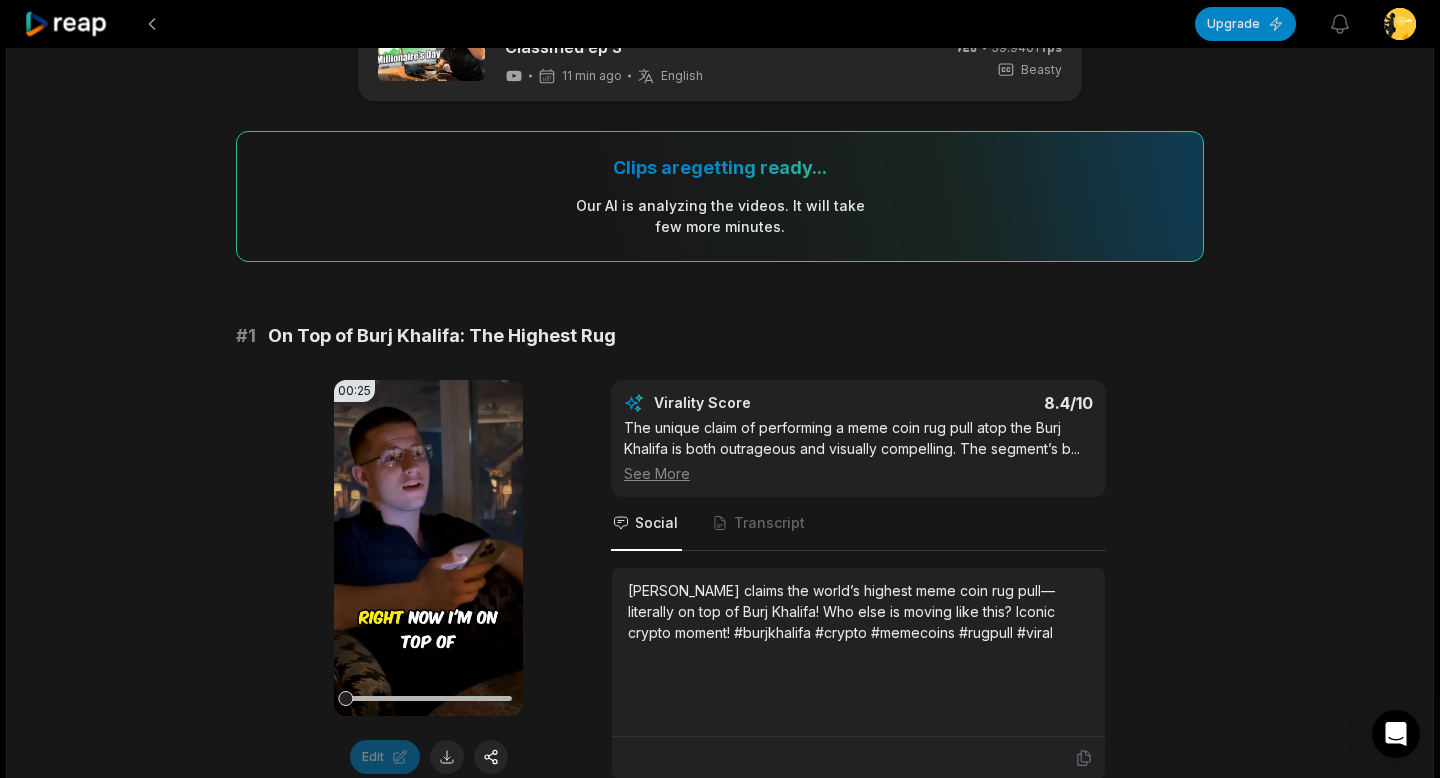 scroll, scrollTop: 205, scrollLeft: 0, axis: vertical 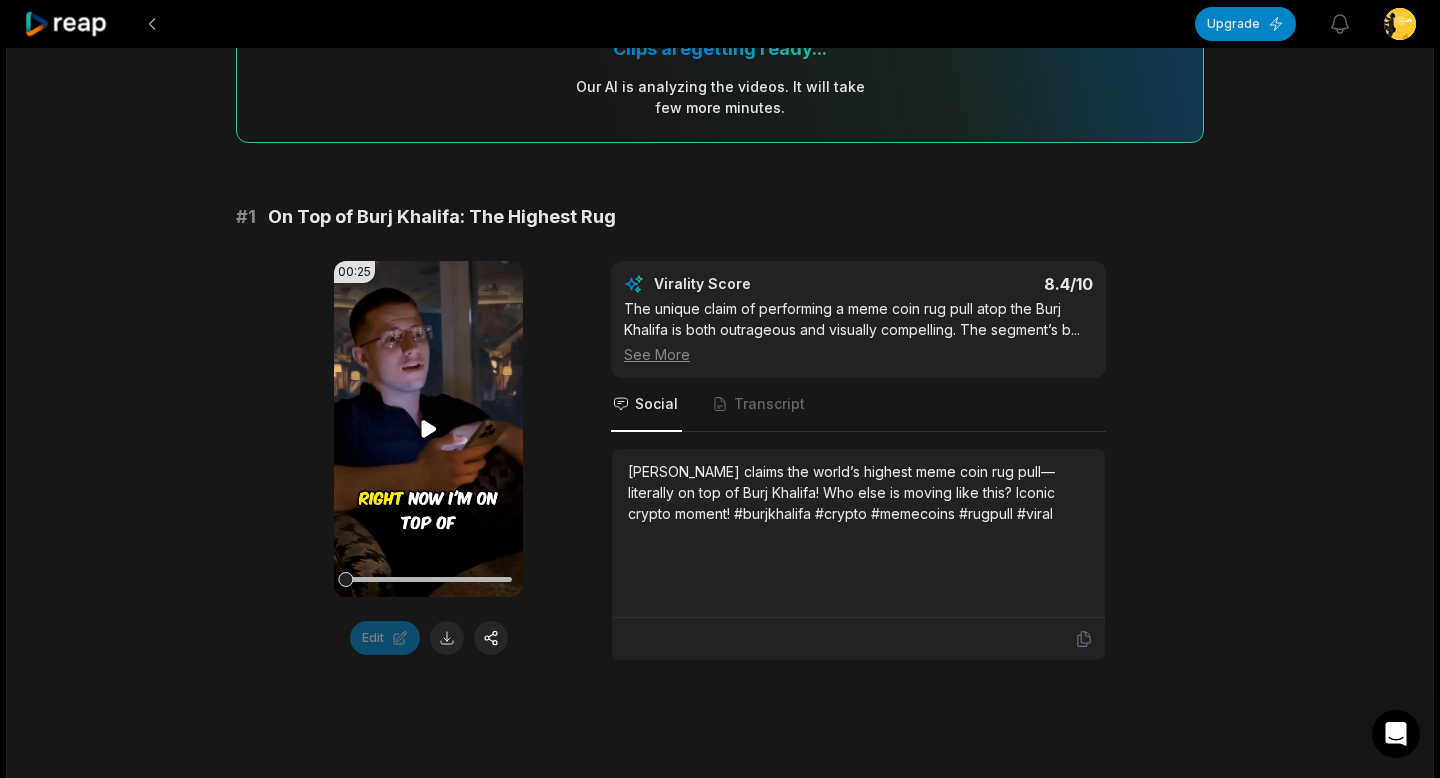 click 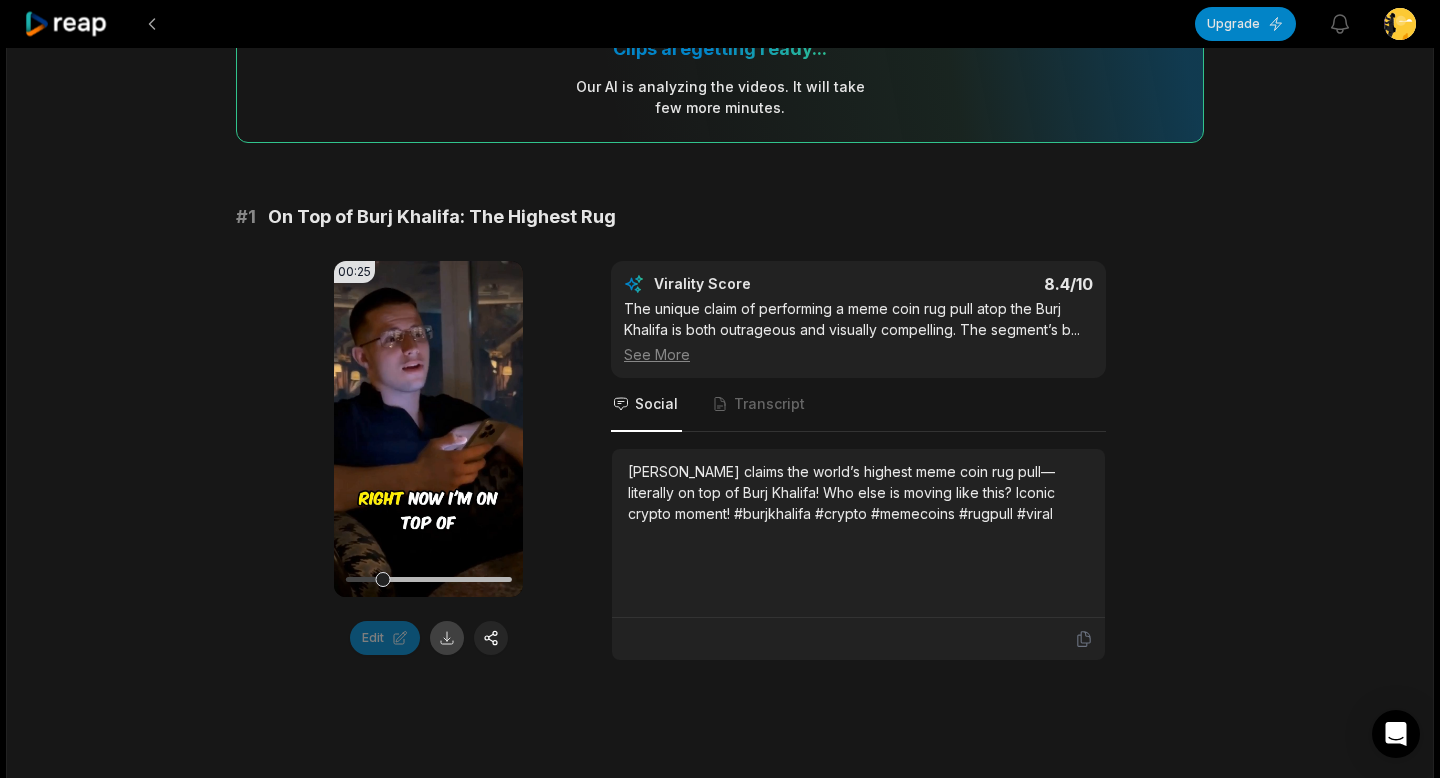 click at bounding box center [447, 638] 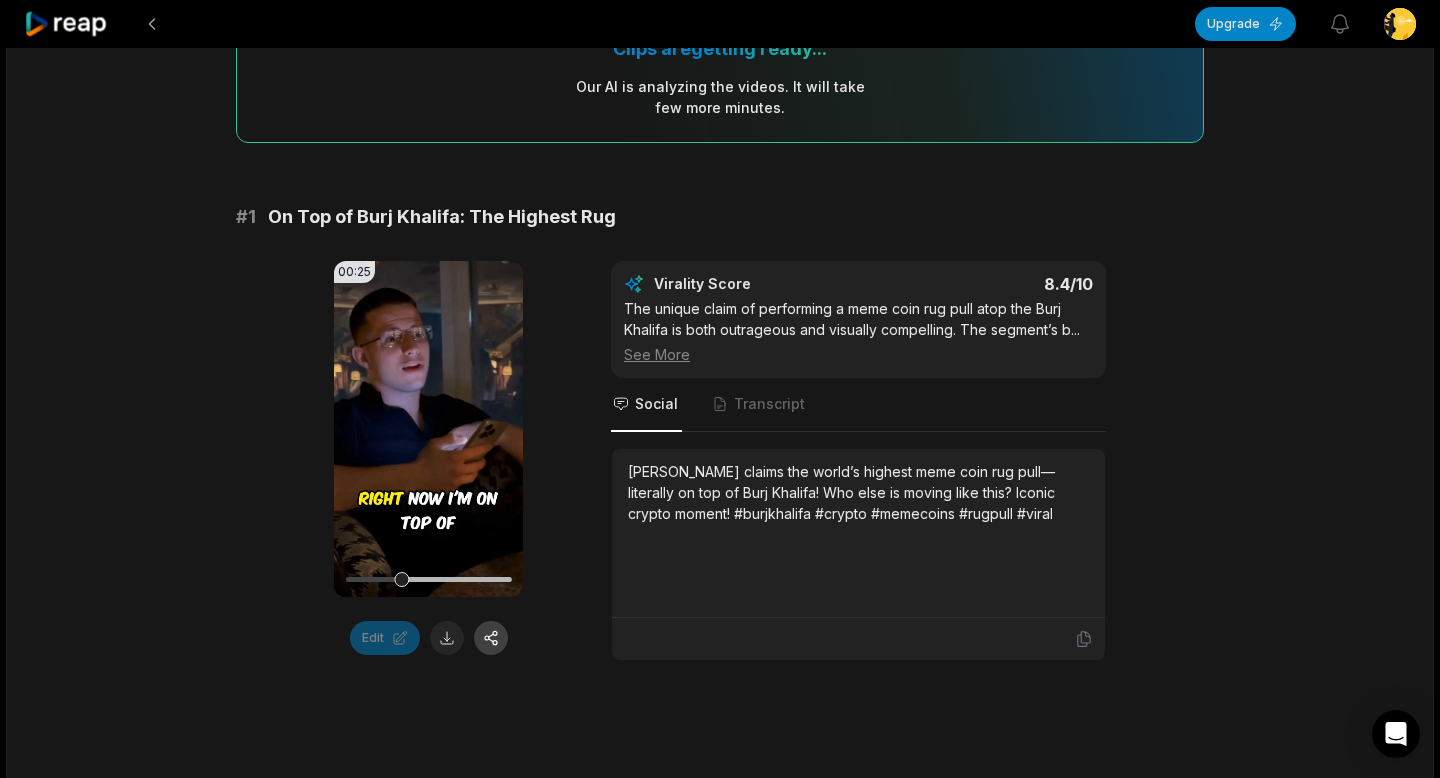 click at bounding box center (491, 638) 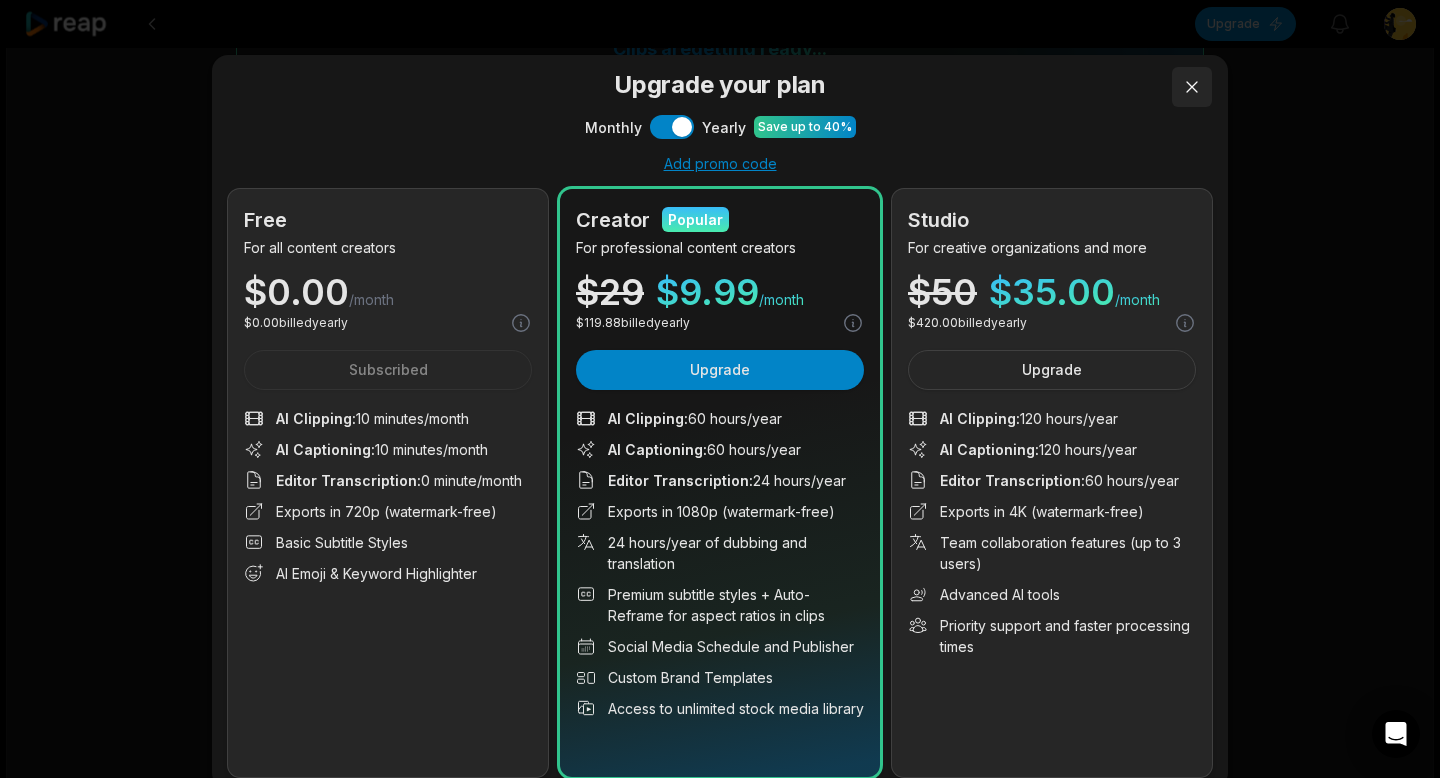click at bounding box center (1192, 87) 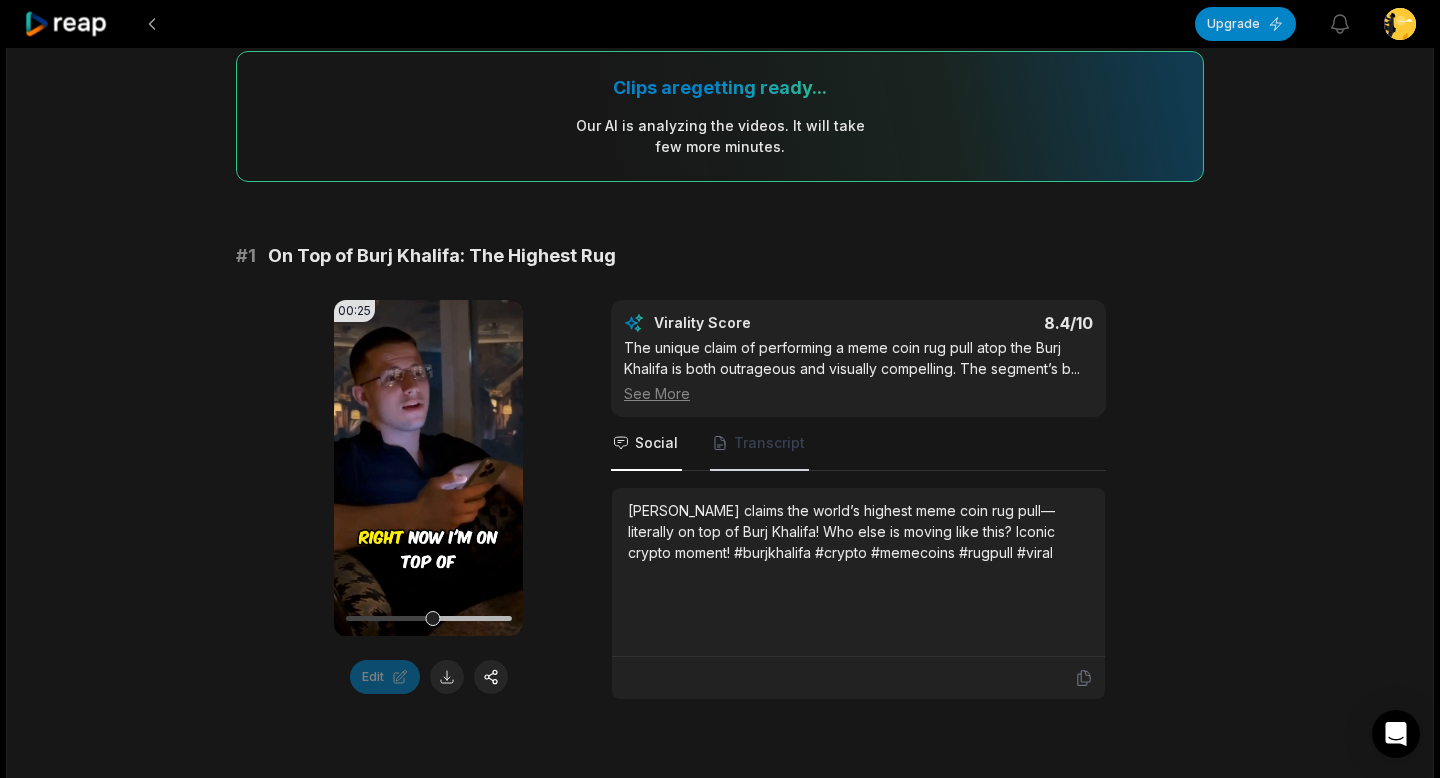 scroll, scrollTop: 155, scrollLeft: 0, axis: vertical 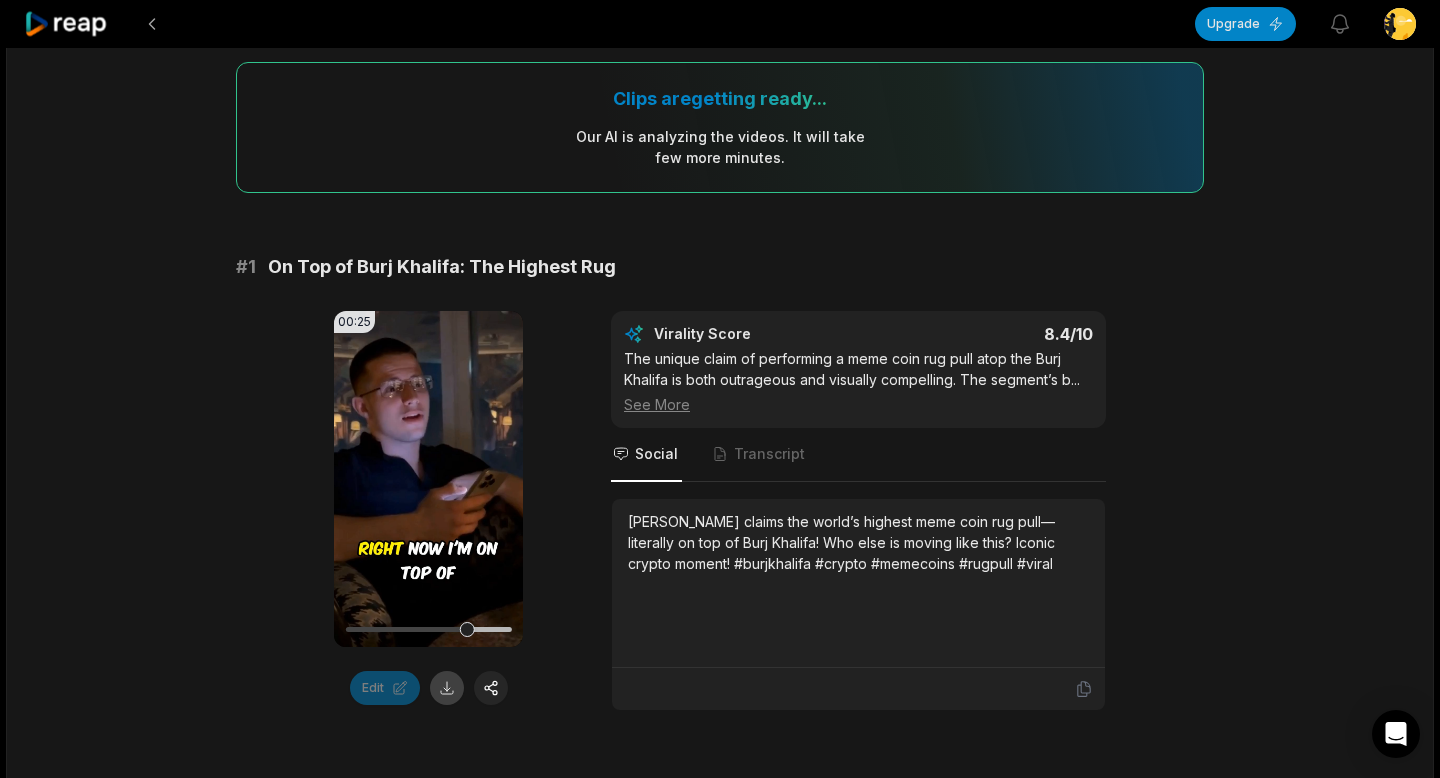 click at bounding box center [447, 688] 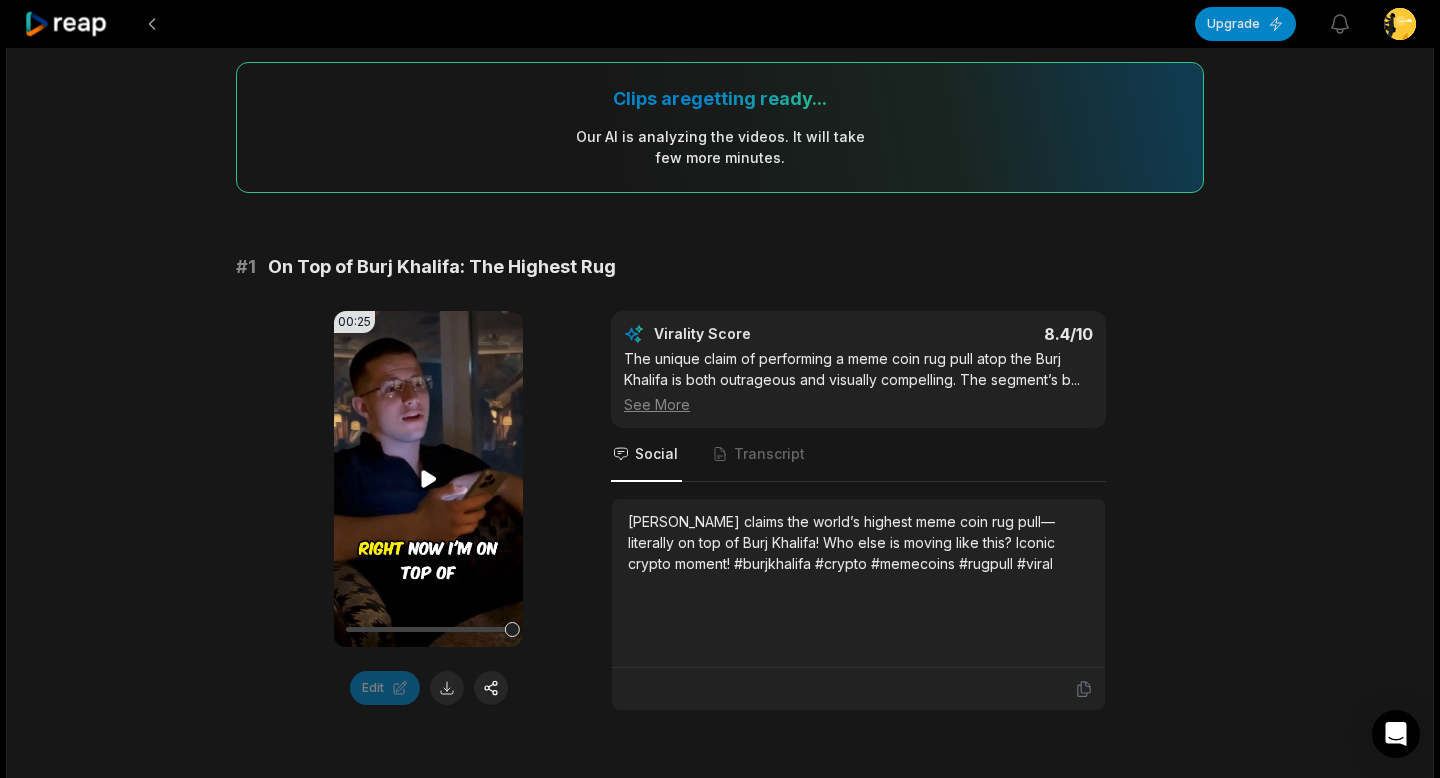 click 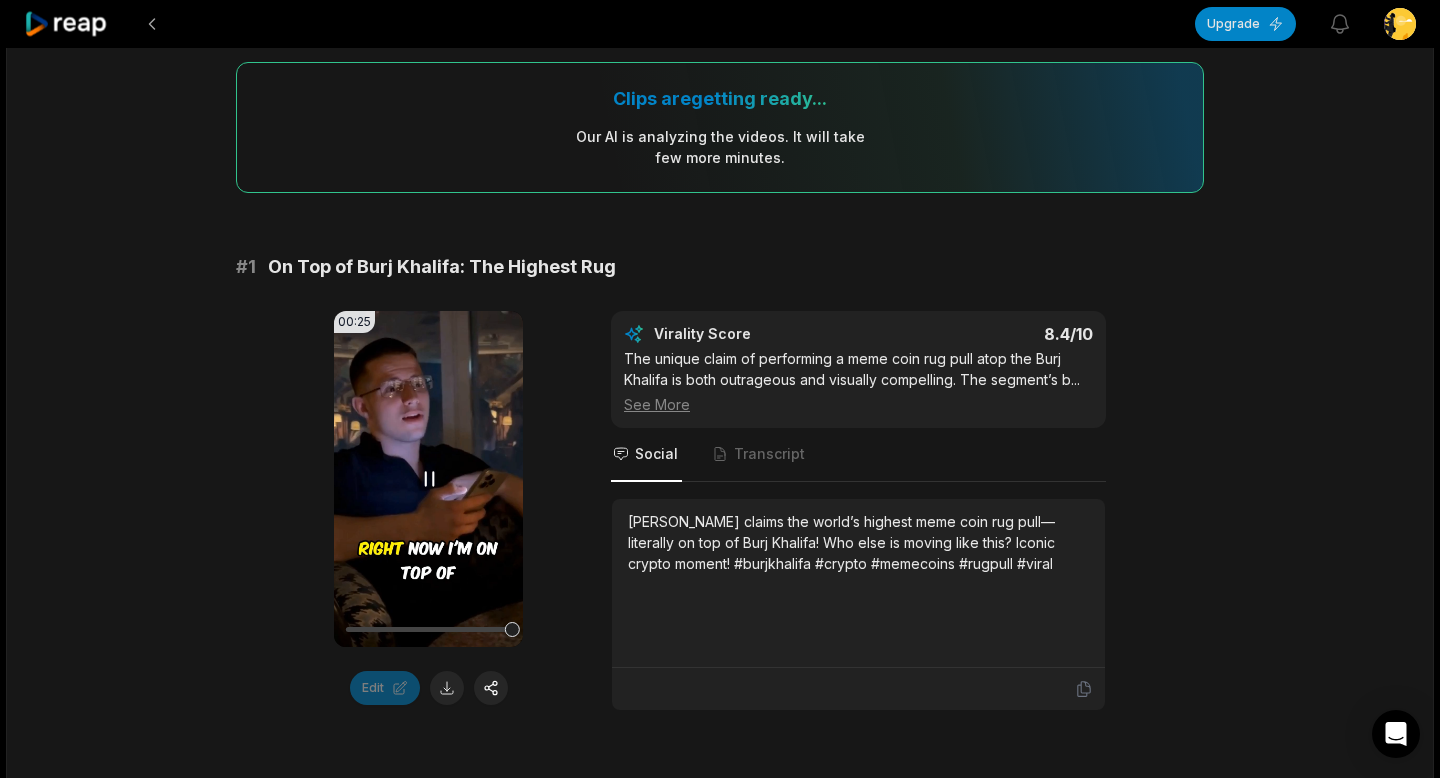 click 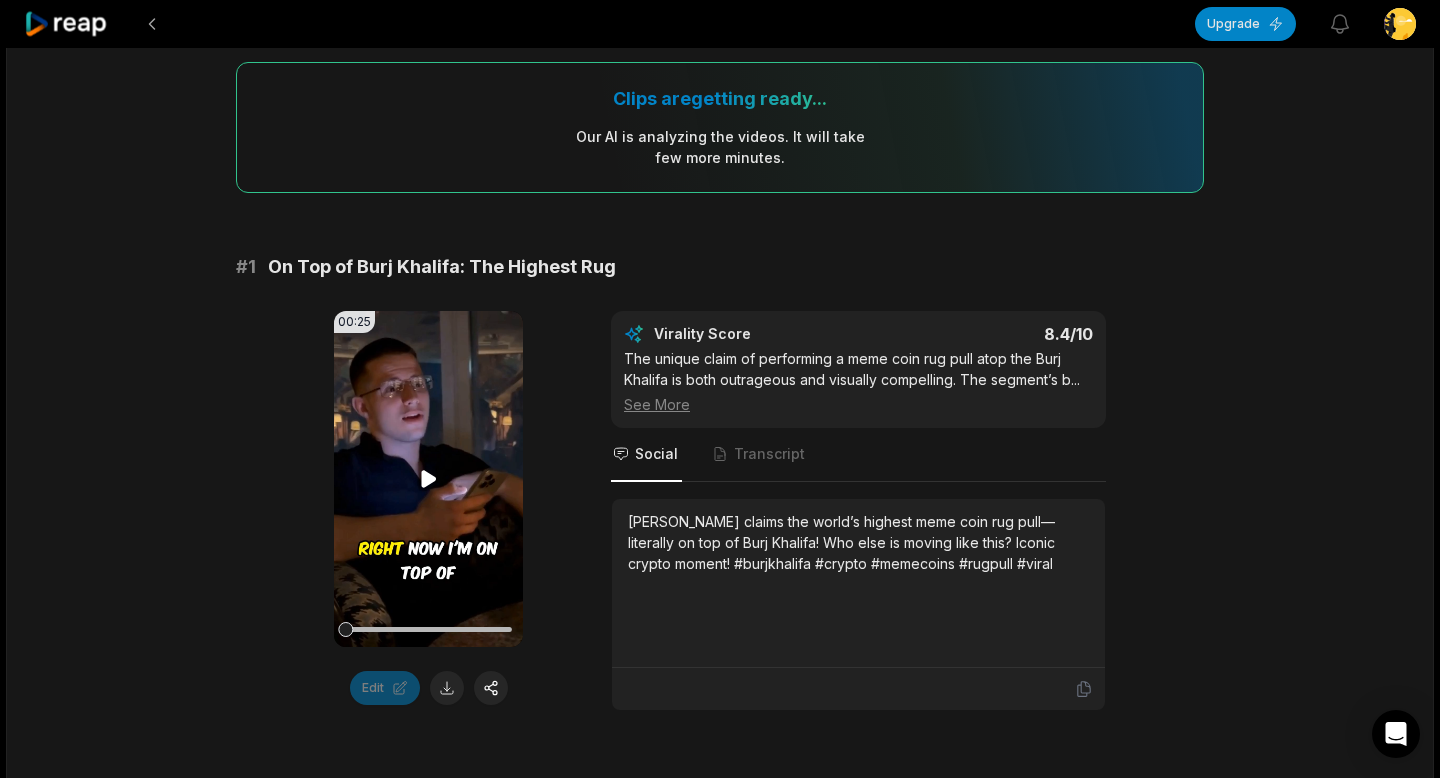 type 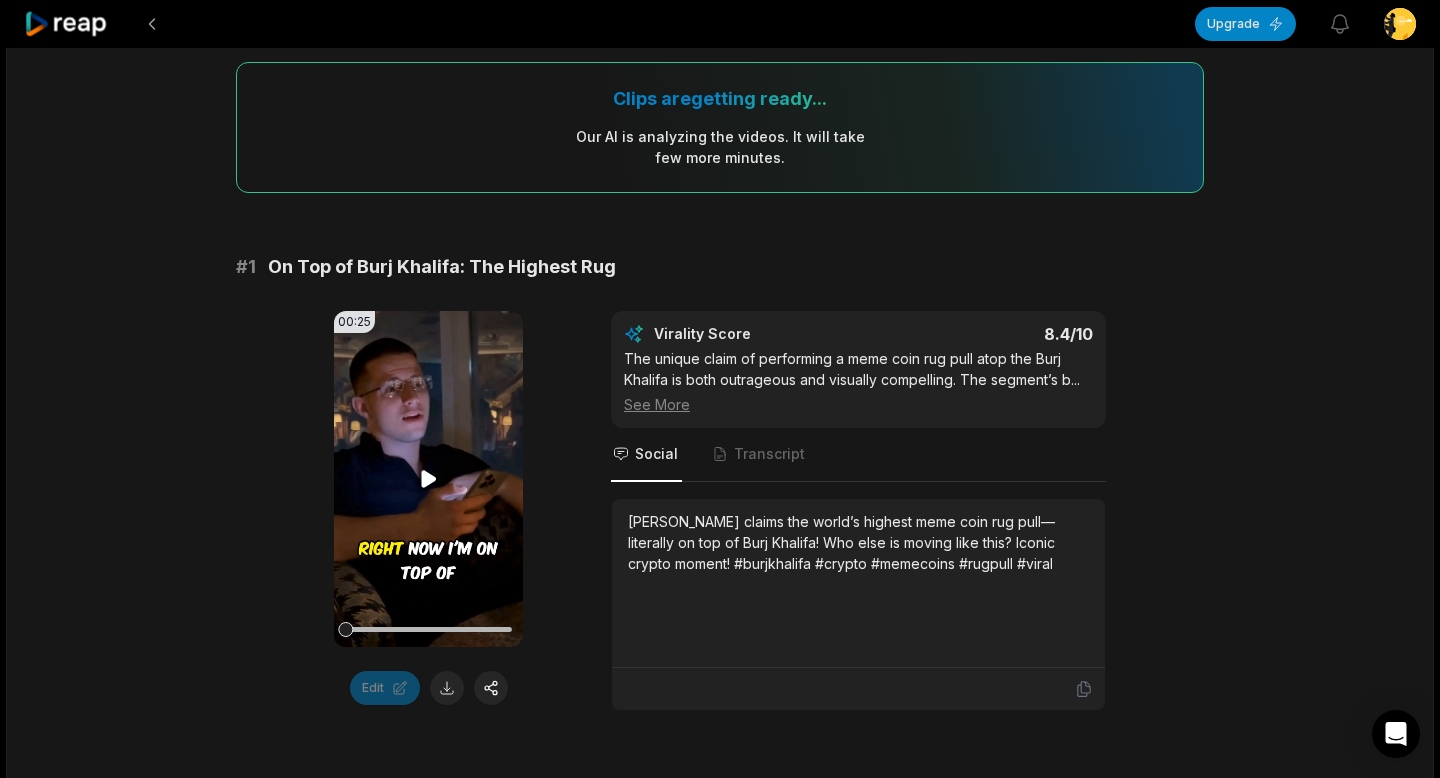 click at bounding box center (429, 479) 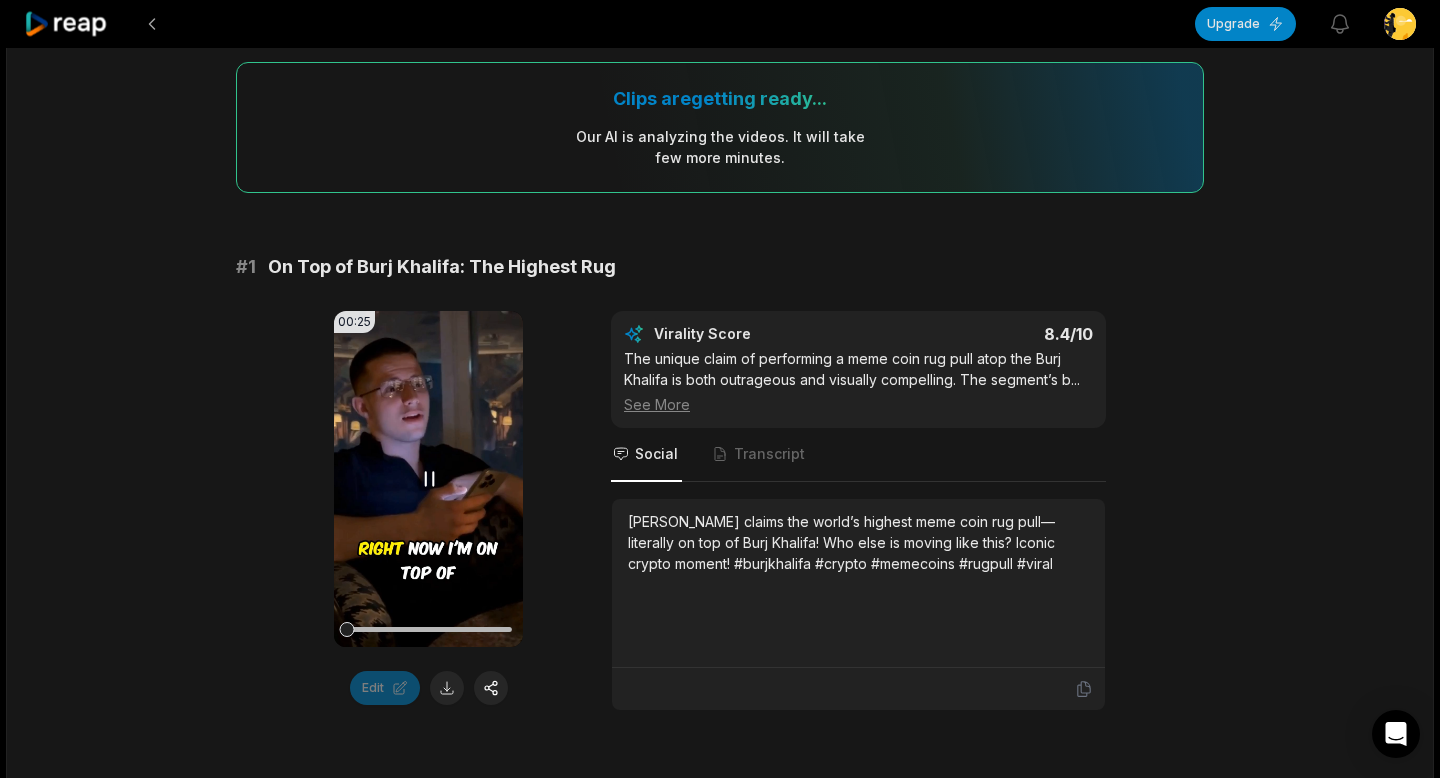 click at bounding box center [429, 479] 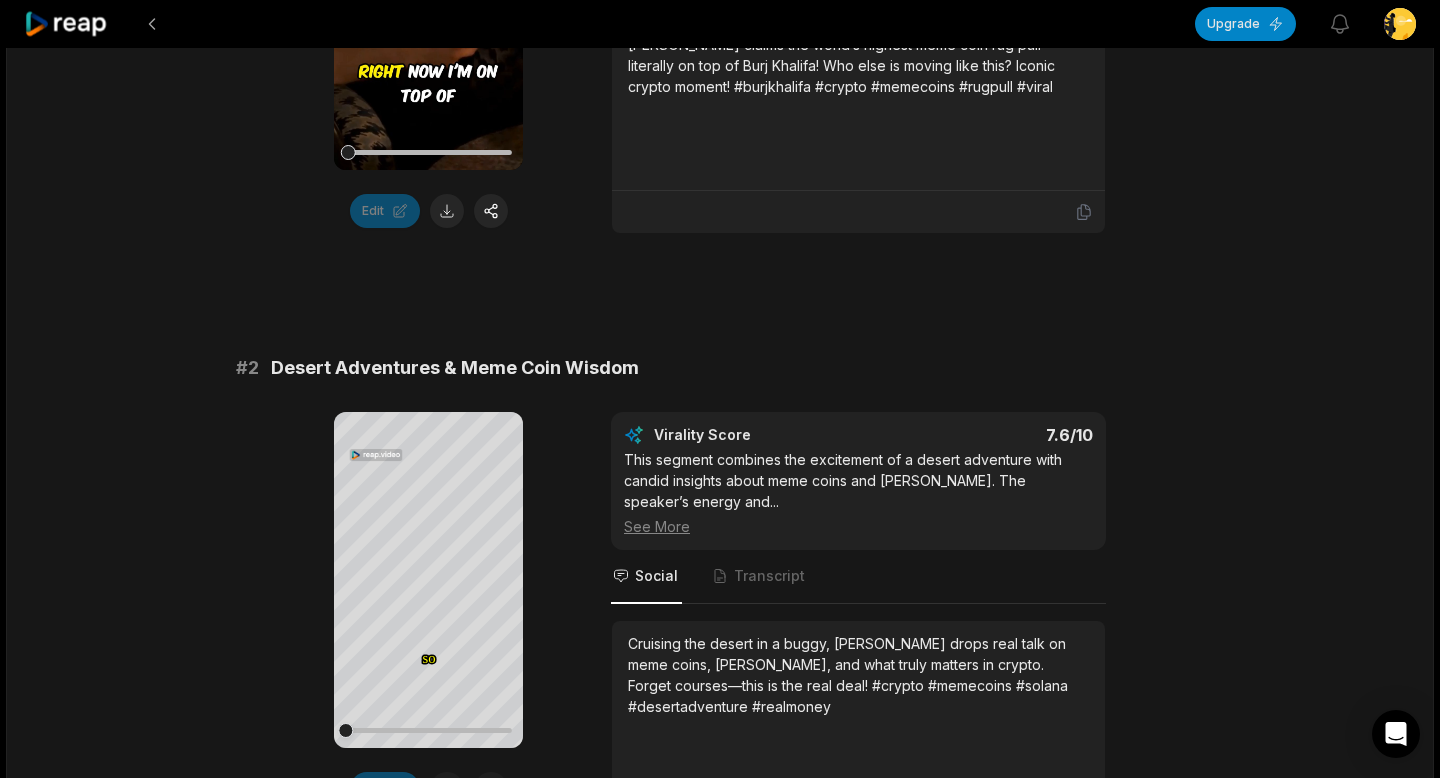 scroll, scrollTop: 710, scrollLeft: 0, axis: vertical 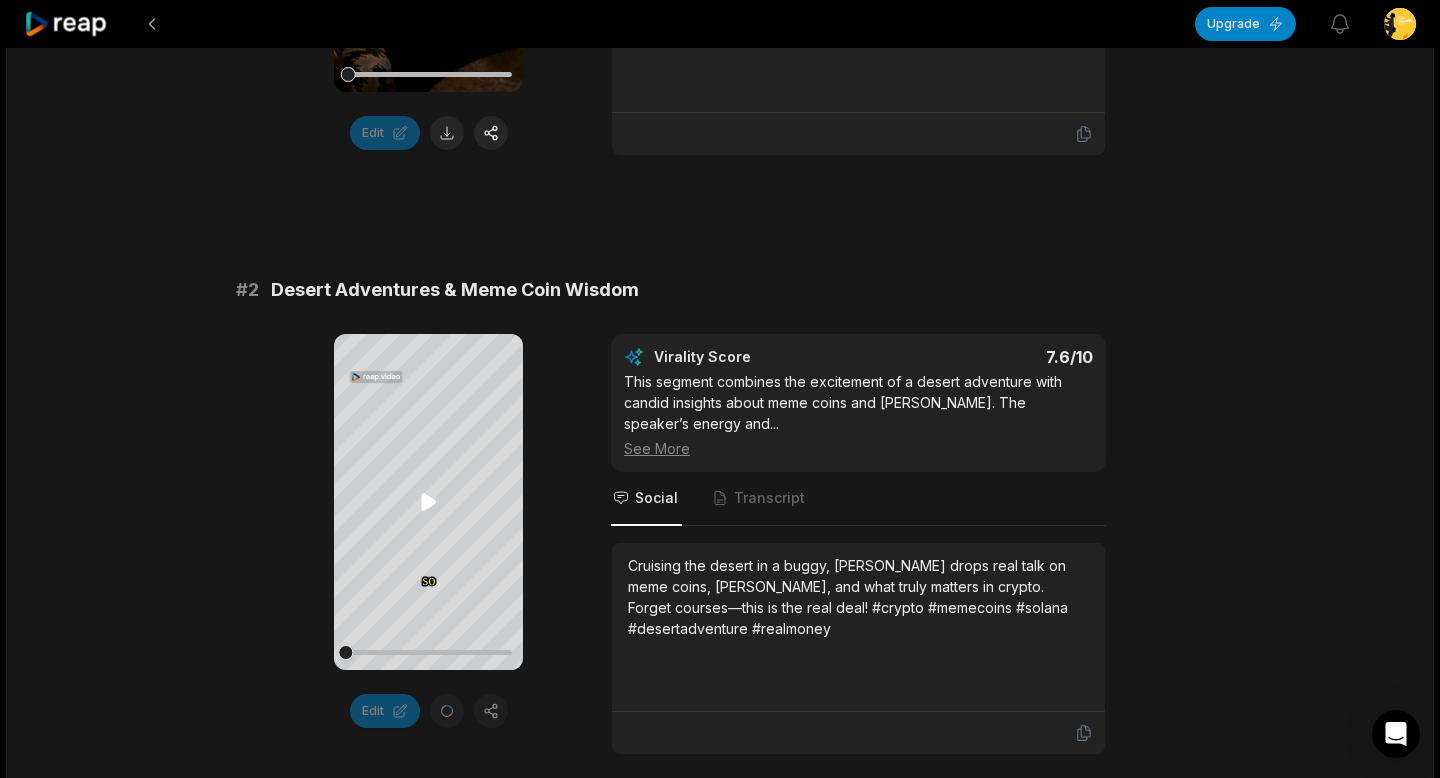 click 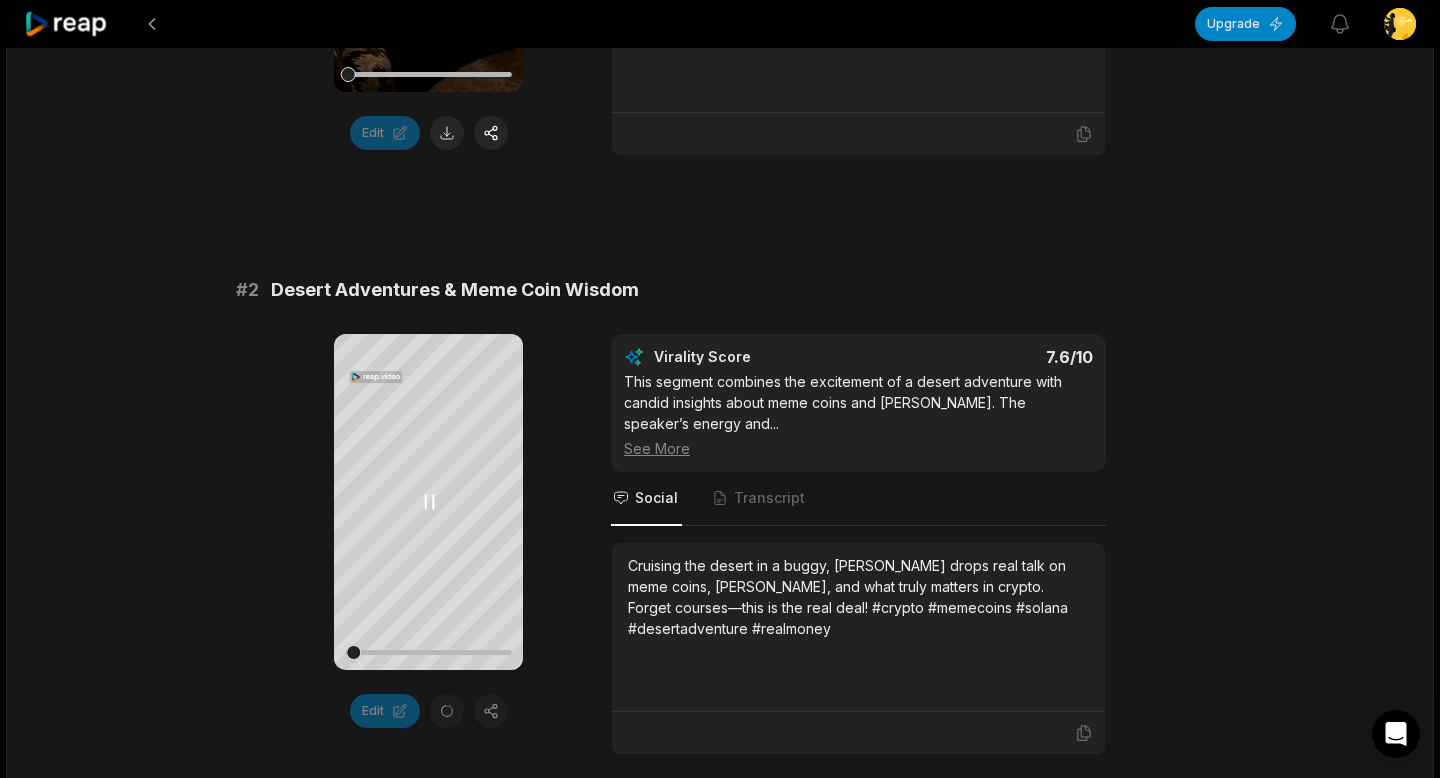 click 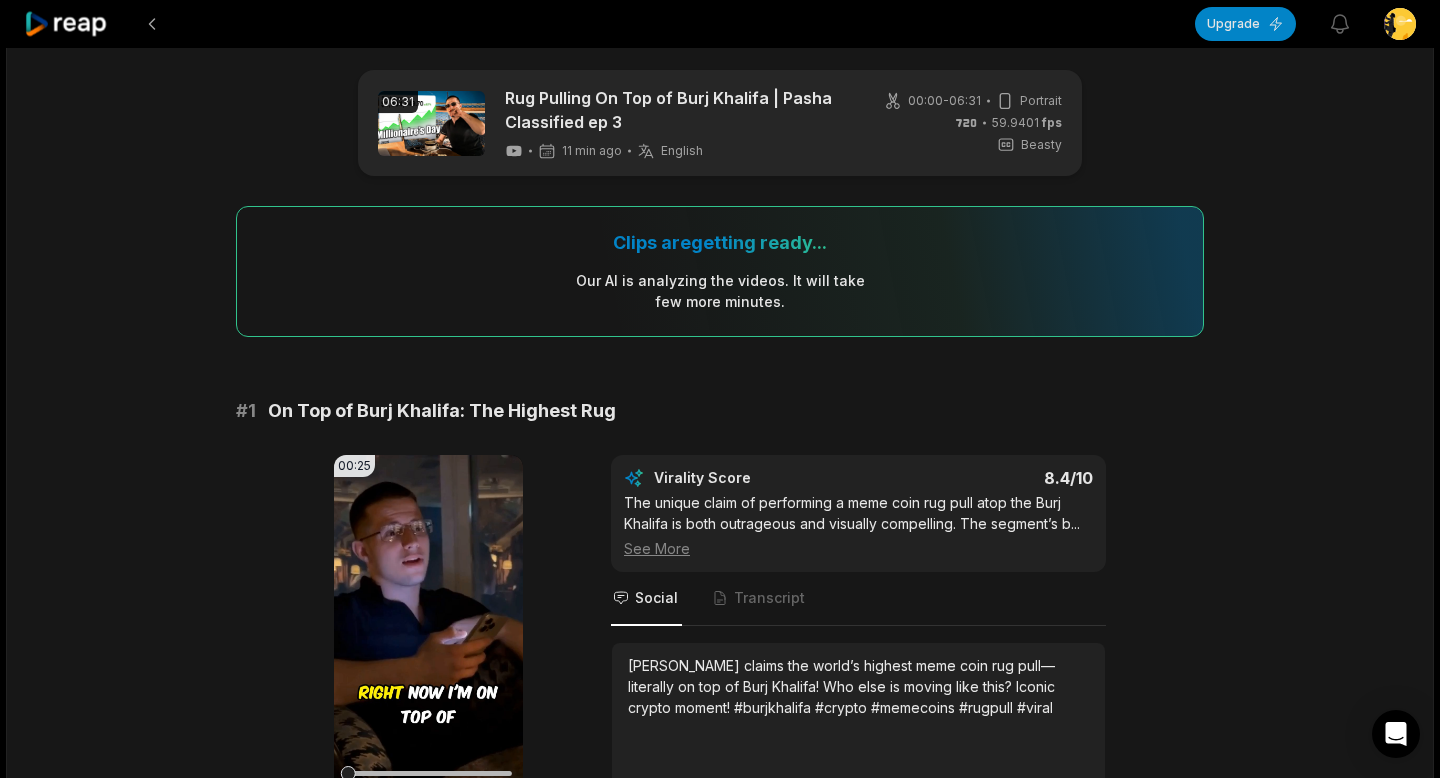 scroll, scrollTop: 0, scrollLeft: 0, axis: both 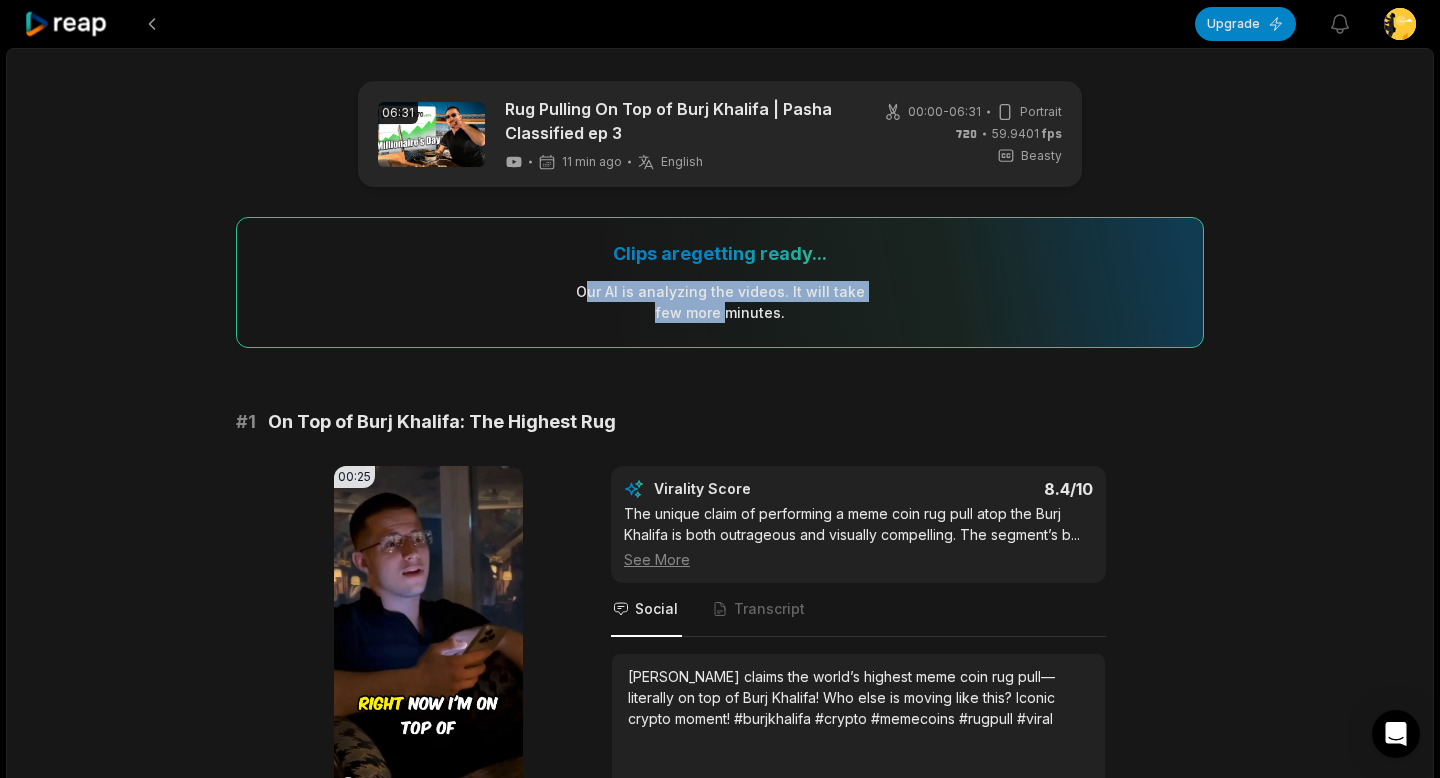 drag, startPoint x: 592, startPoint y: 294, endPoint x: 747, endPoint y: 322, distance: 157.50873 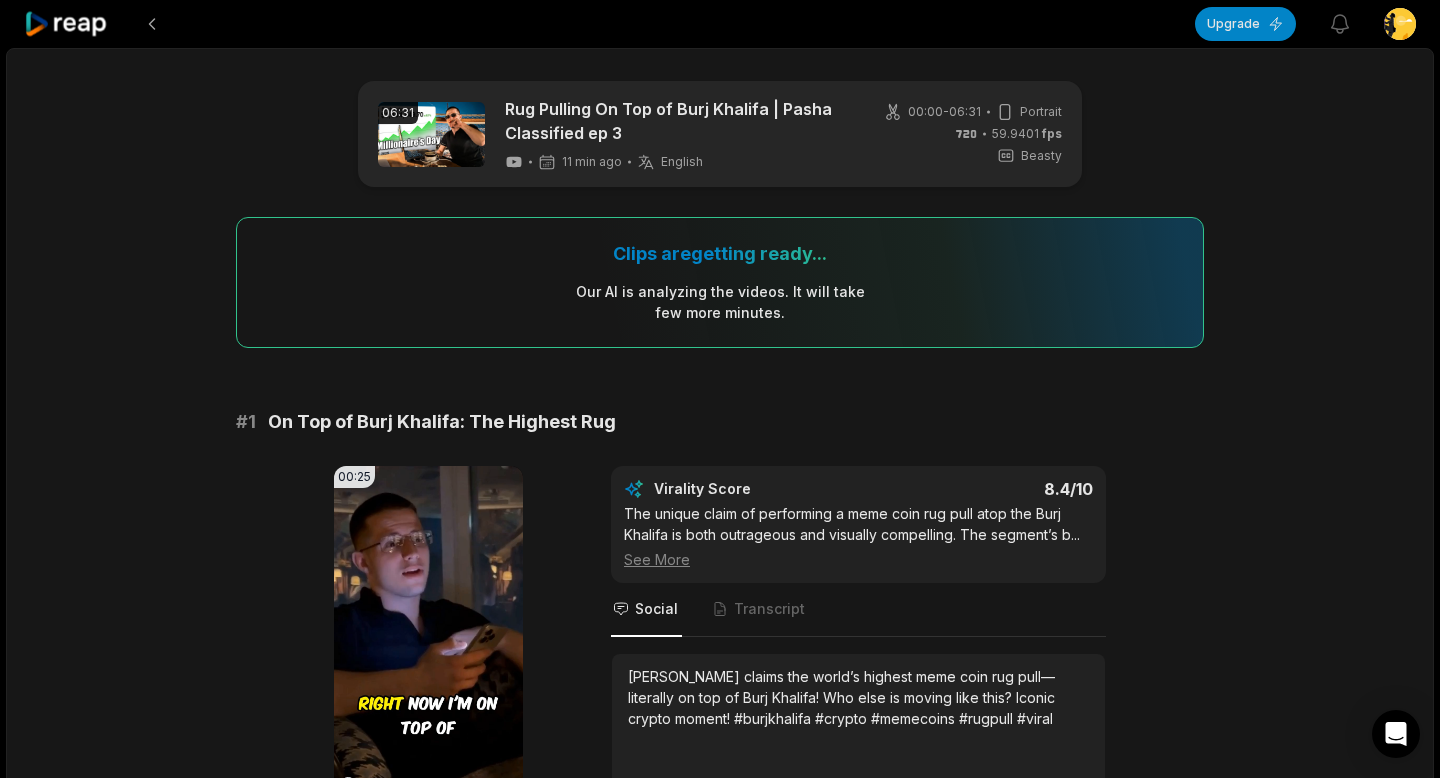 click on "Our AI is analyzing the video s . It will take few more minutes." at bounding box center (720, 302) 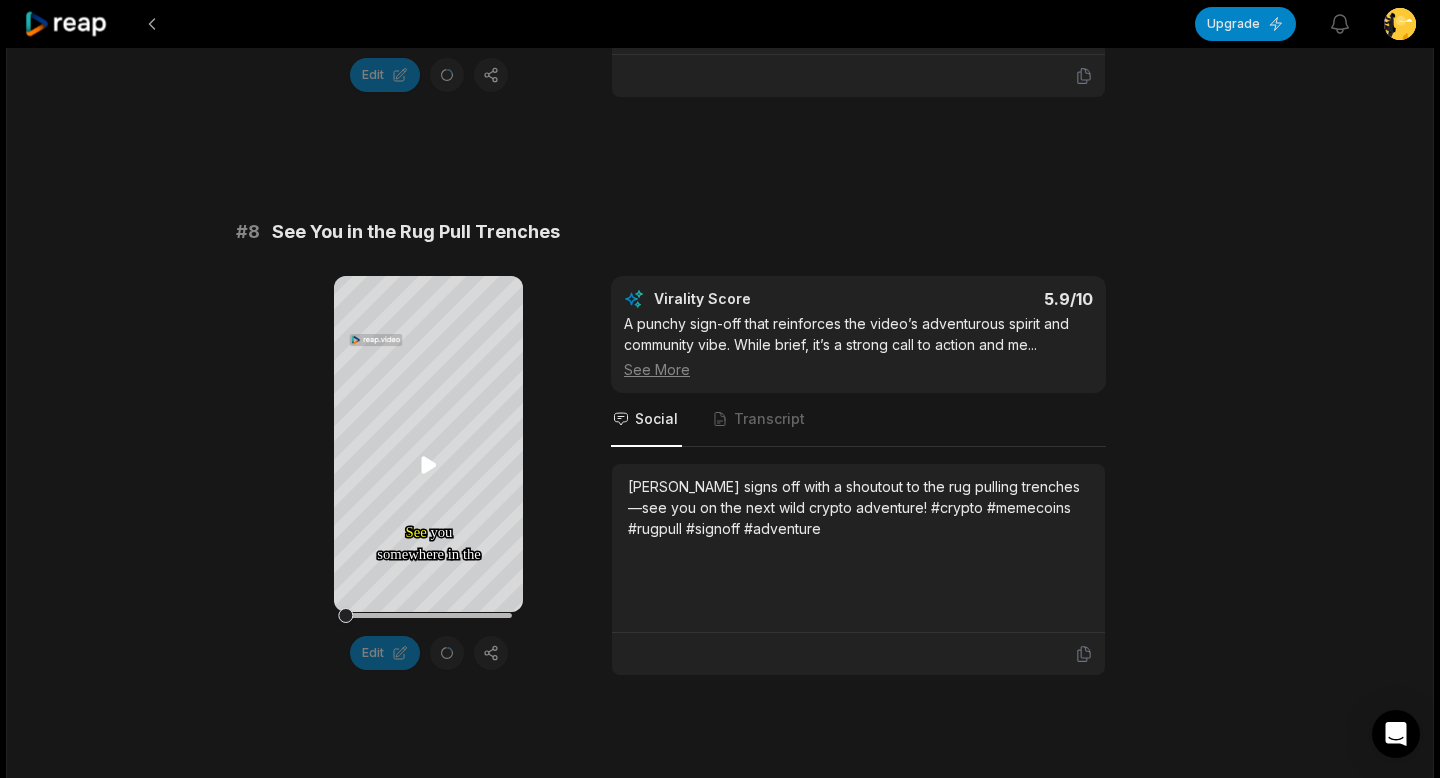 scroll, scrollTop: 4327, scrollLeft: 0, axis: vertical 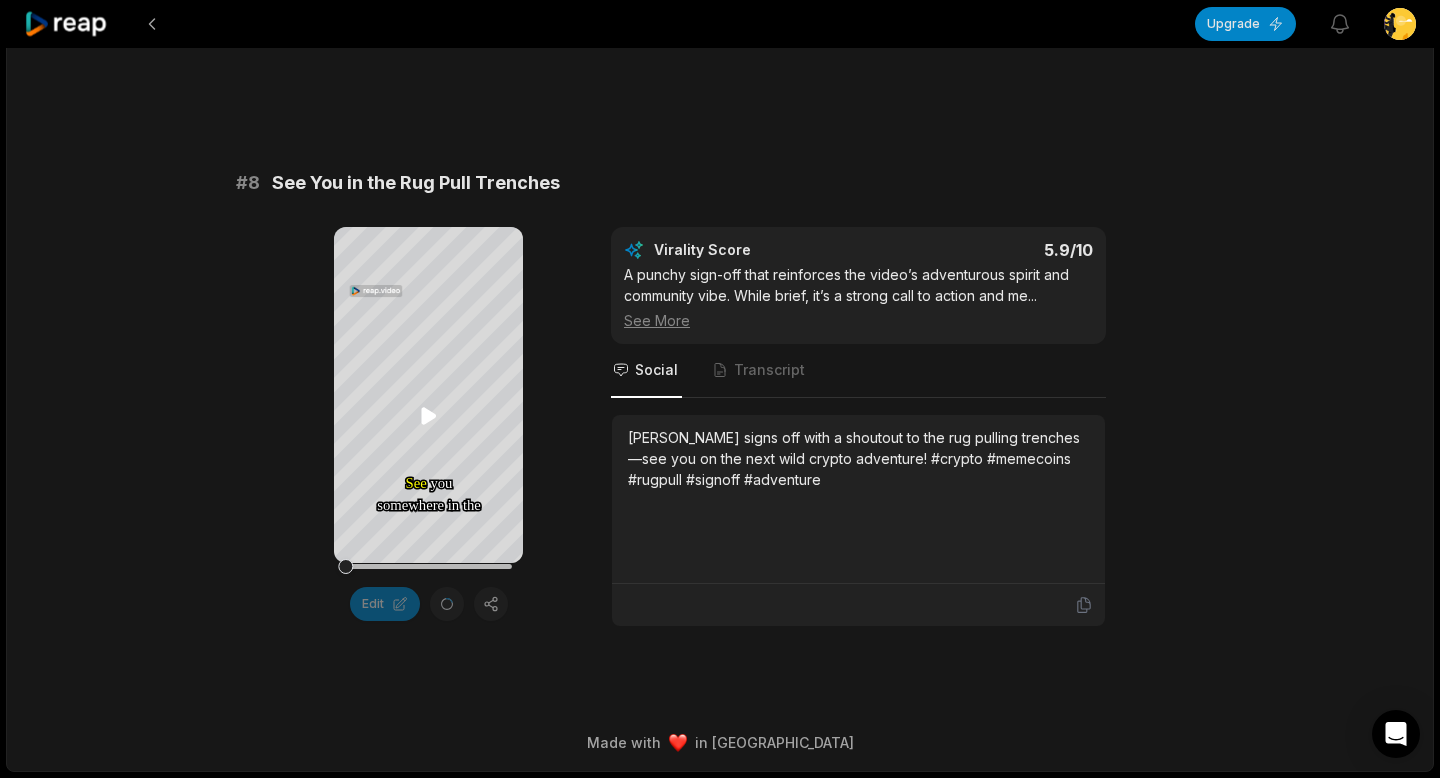 click 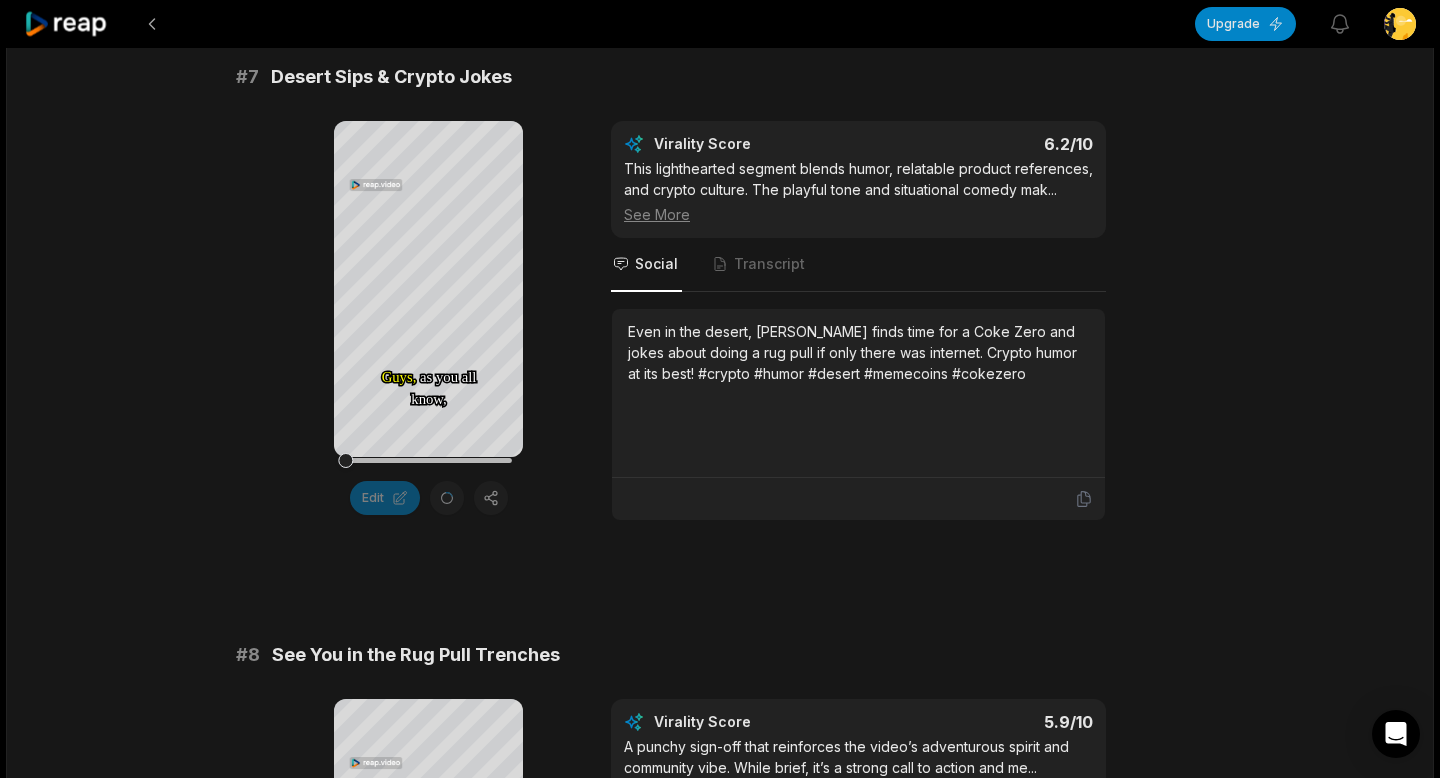 scroll, scrollTop: 3798, scrollLeft: 0, axis: vertical 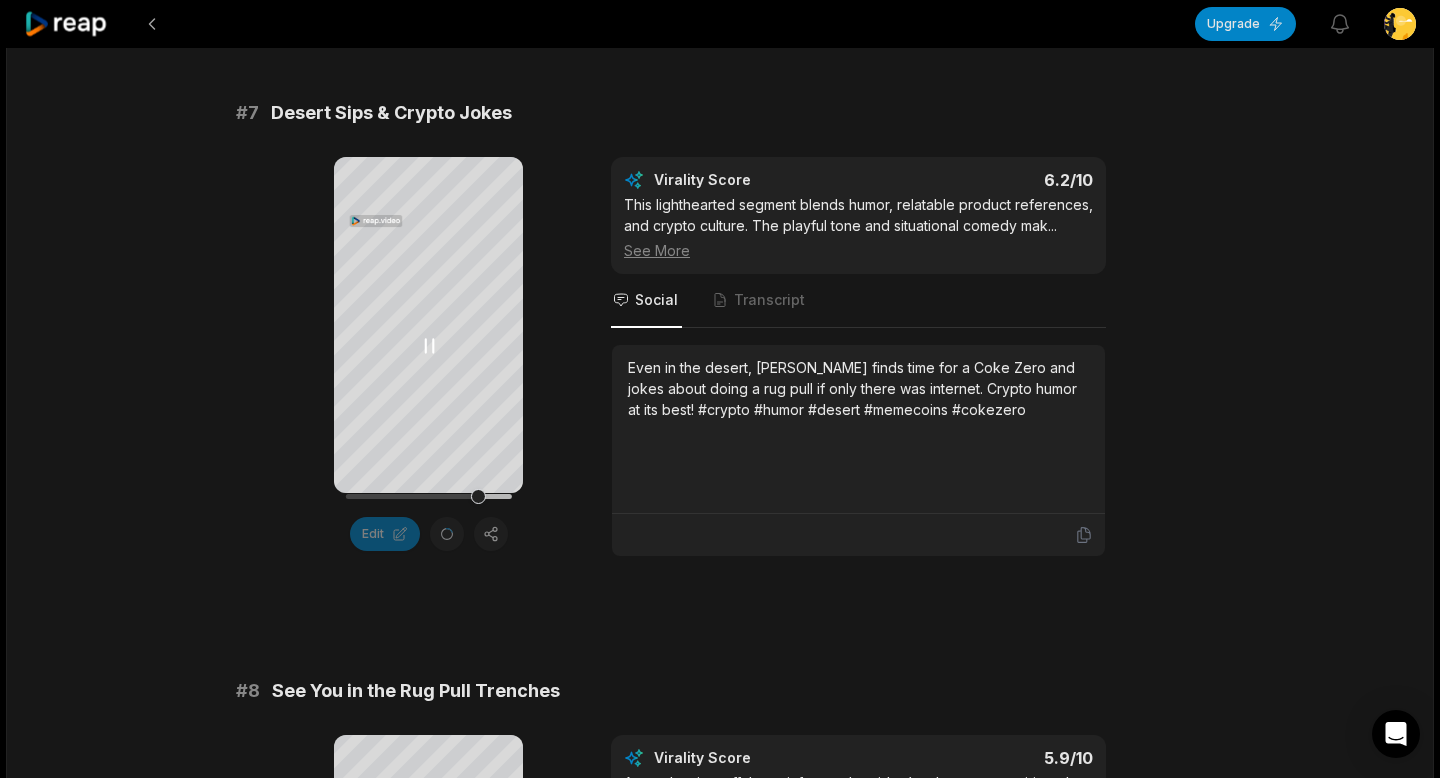 click 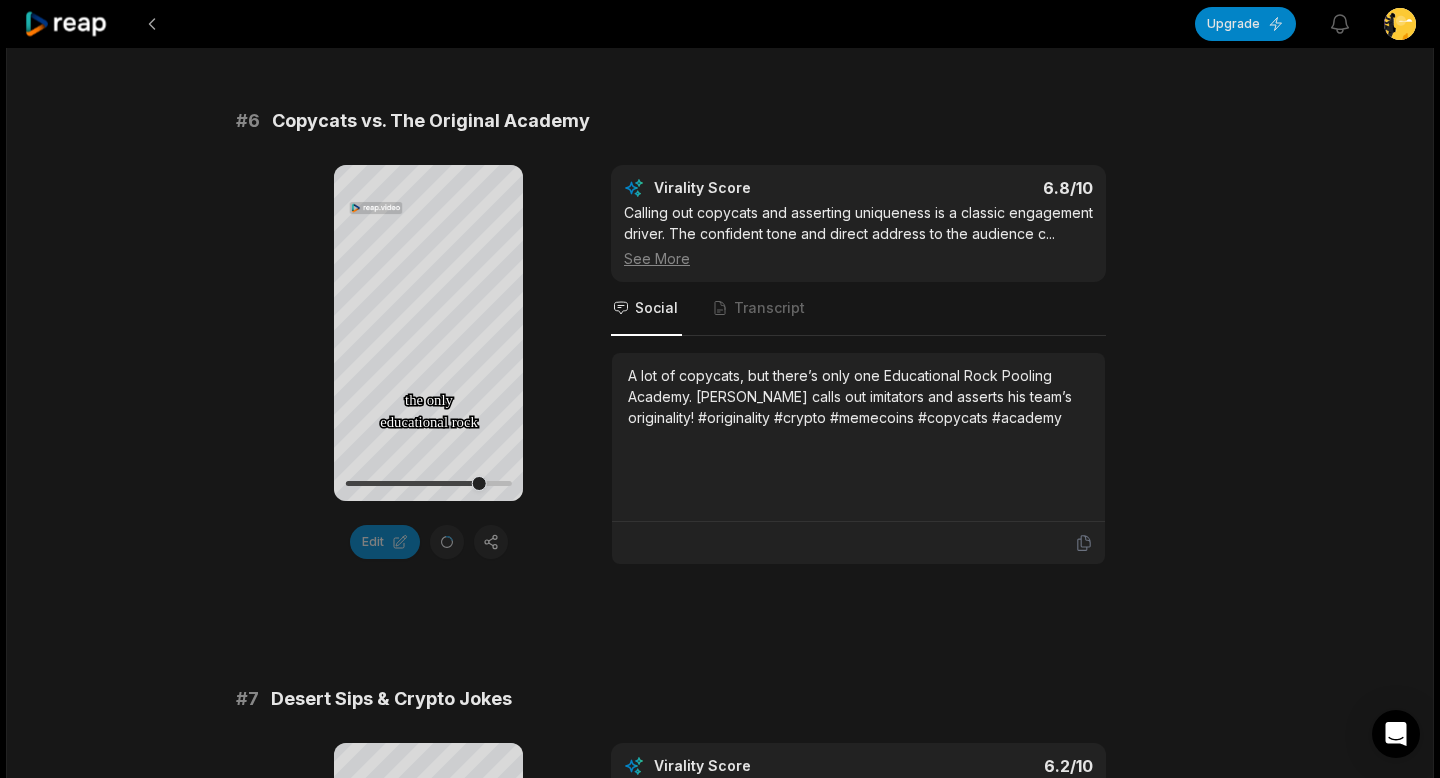 scroll, scrollTop: 2939, scrollLeft: 0, axis: vertical 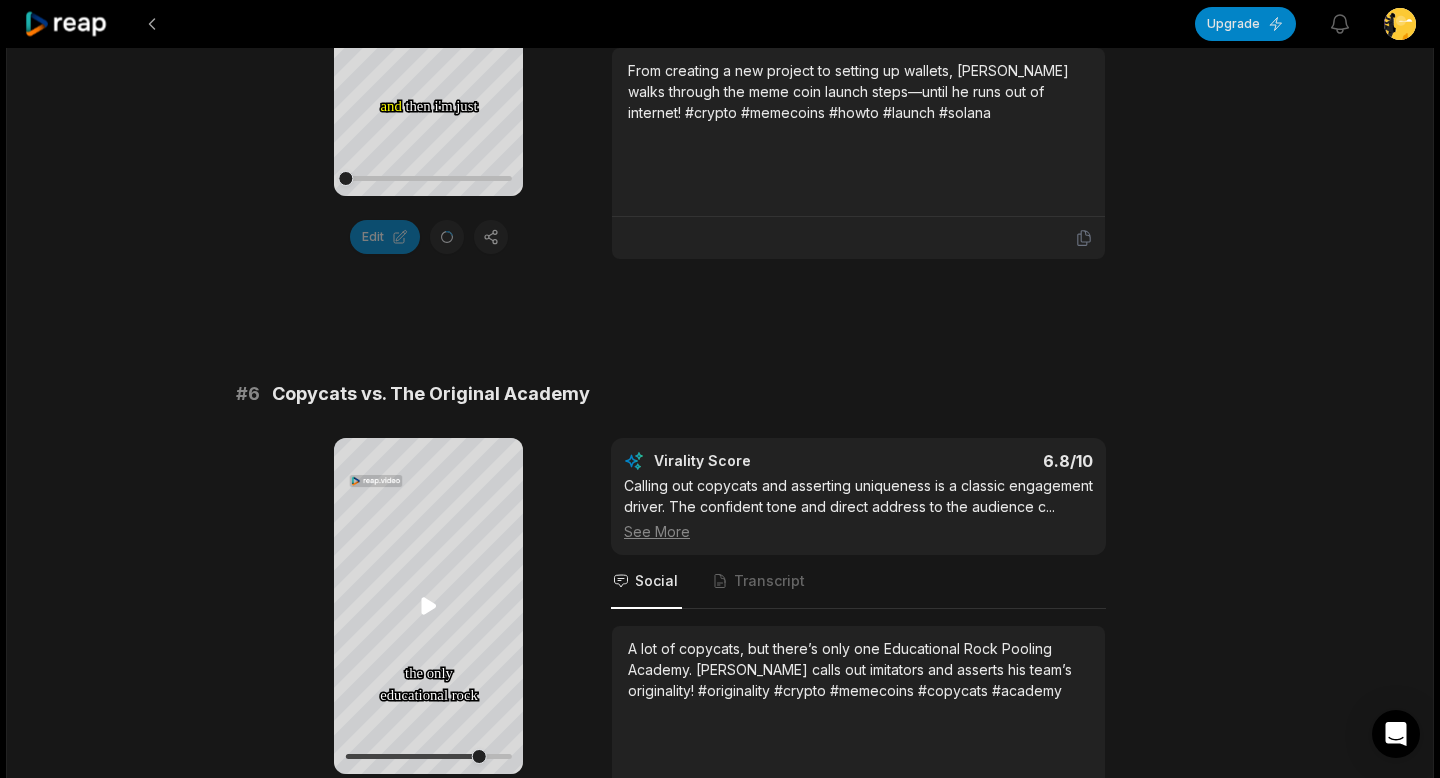 click 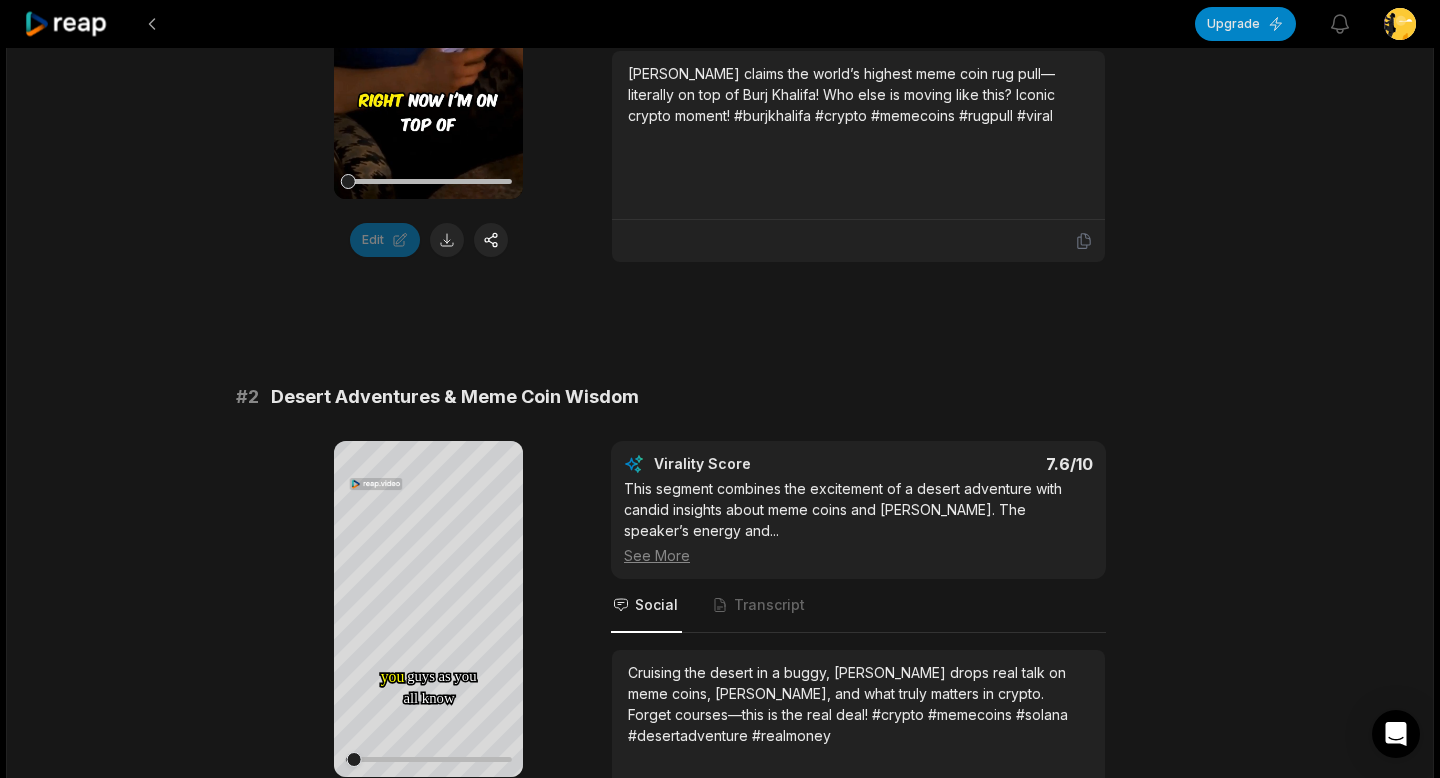 scroll, scrollTop: 696, scrollLeft: 0, axis: vertical 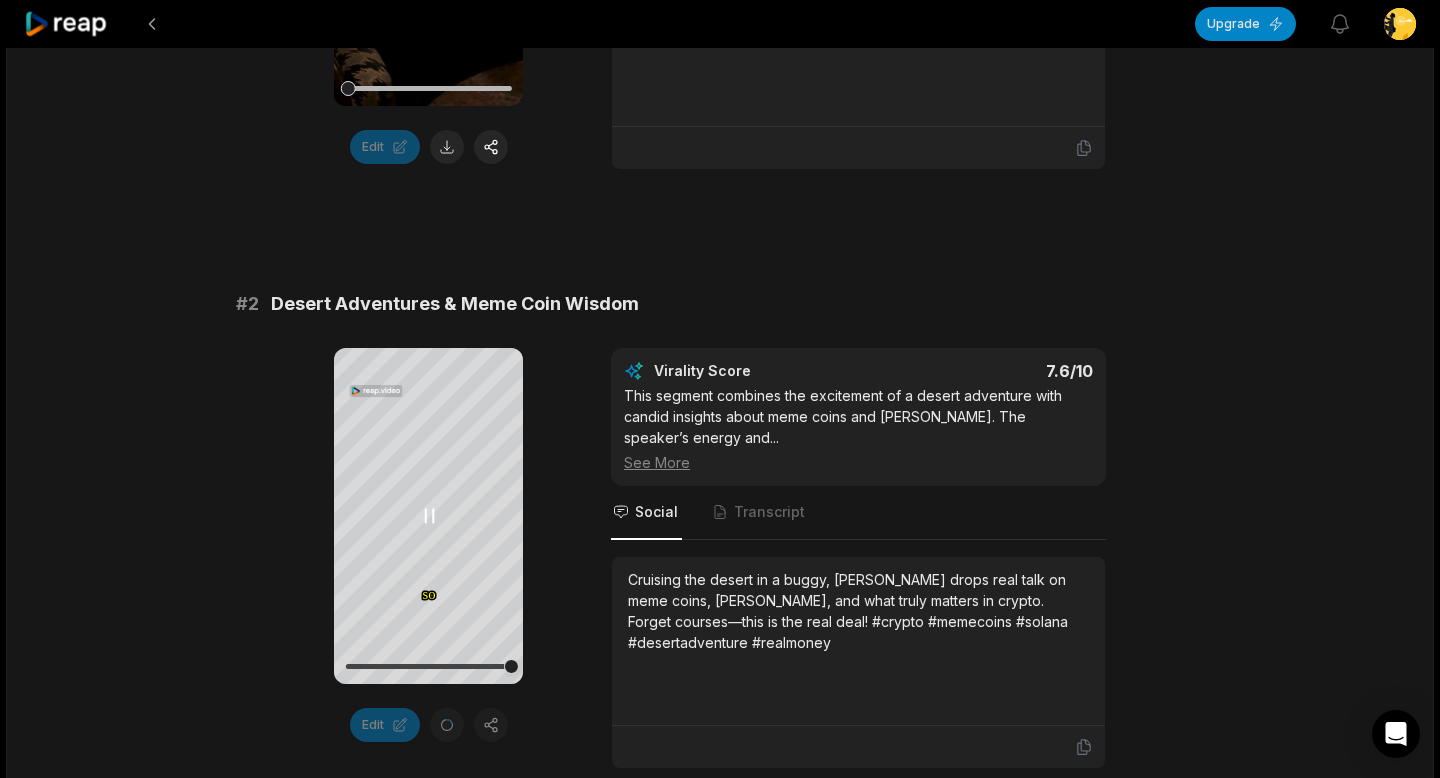 click 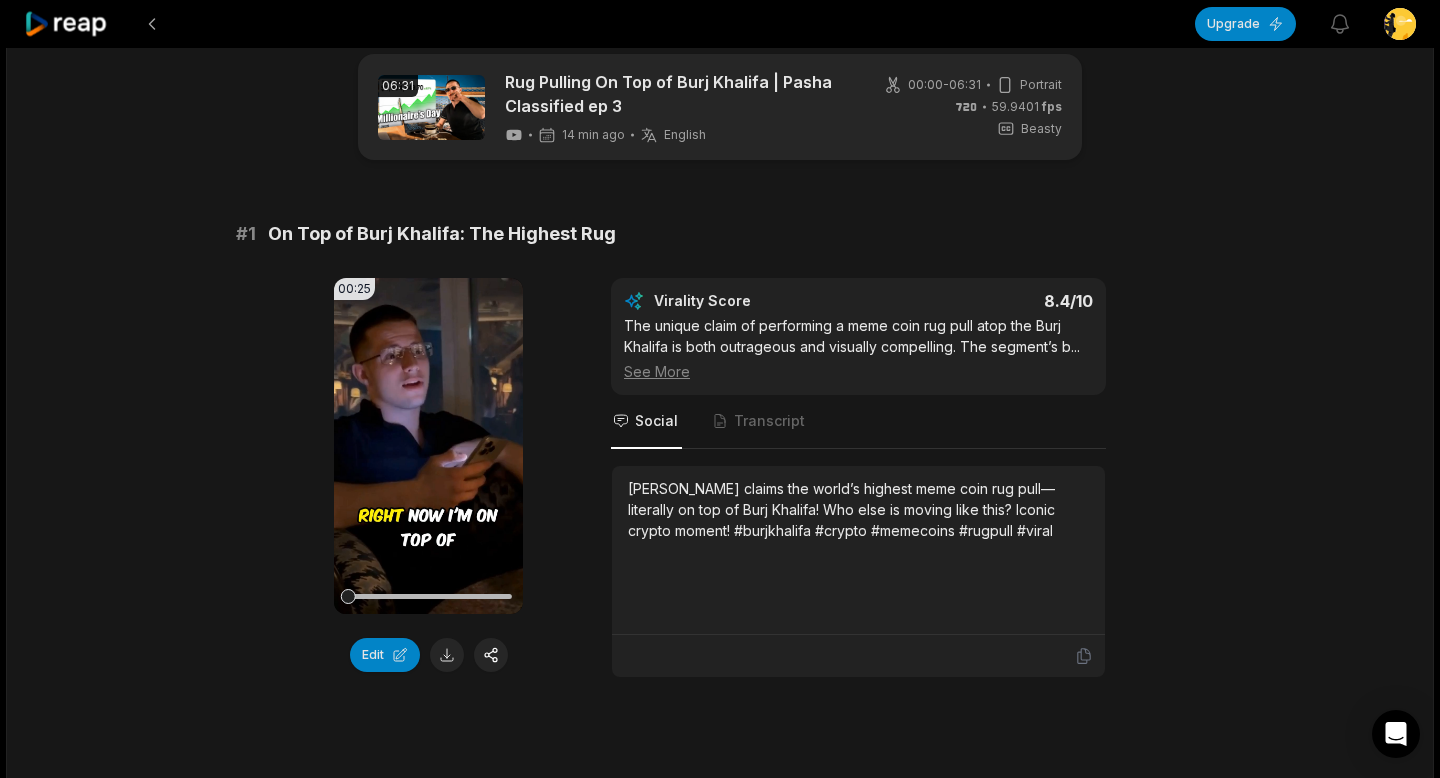 scroll, scrollTop: 61, scrollLeft: 0, axis: vertical 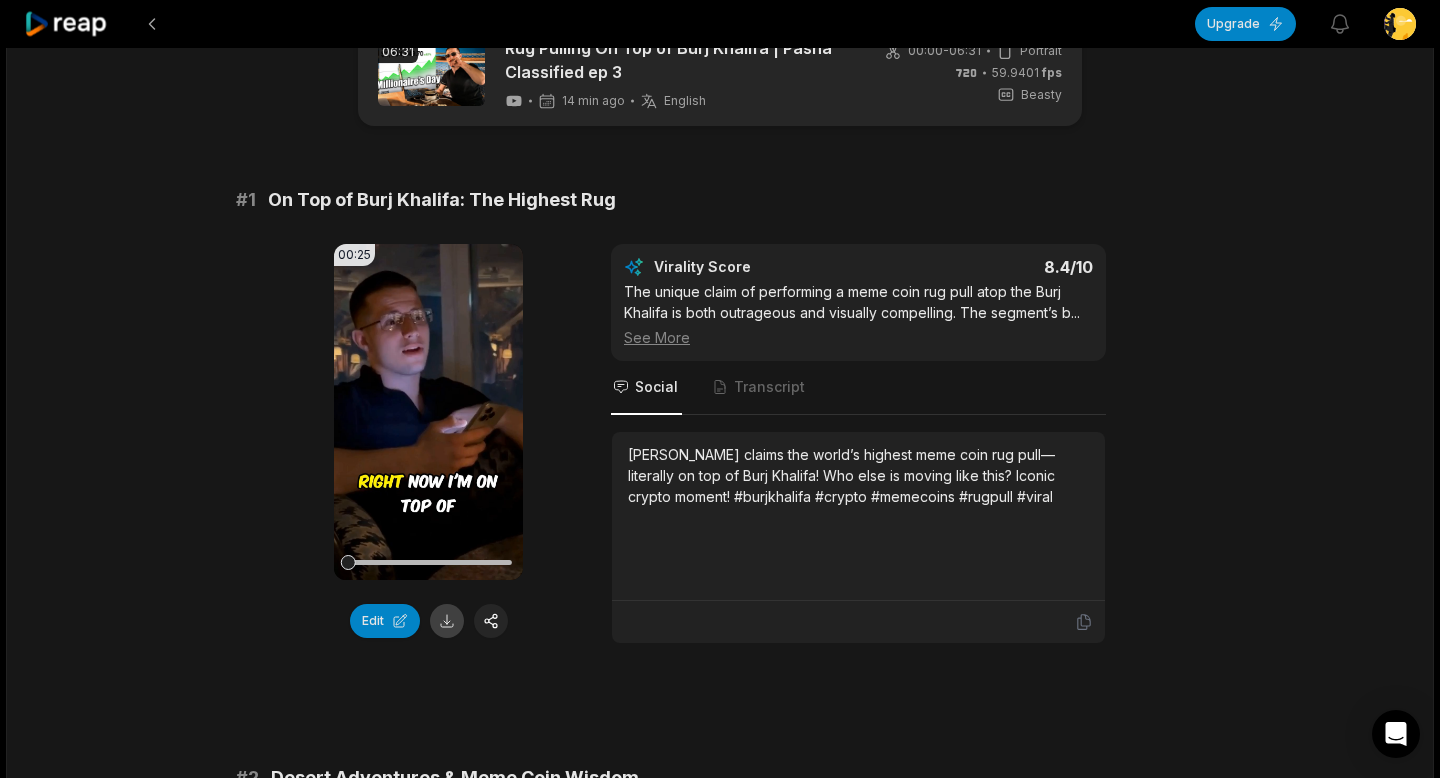 click at bounding box center [447, 621] 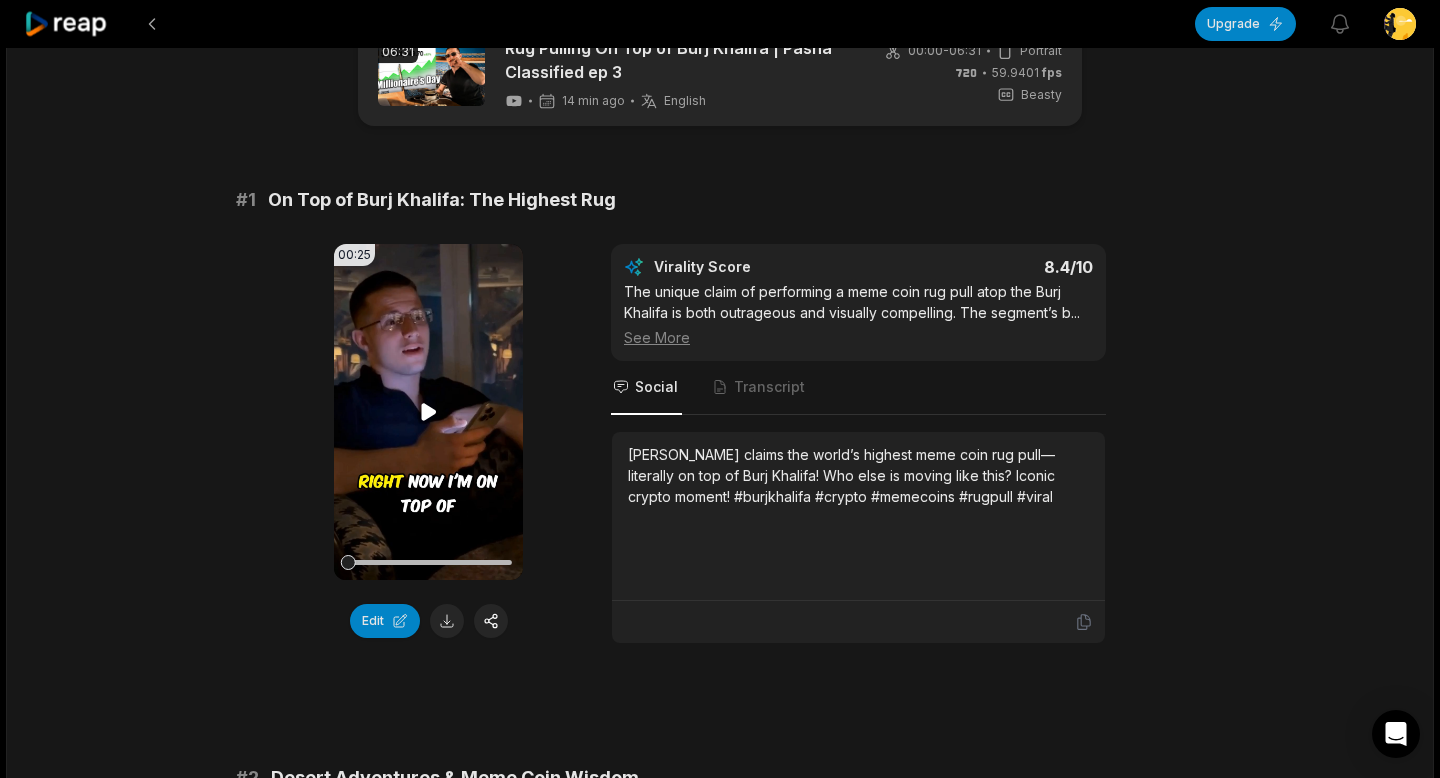 click 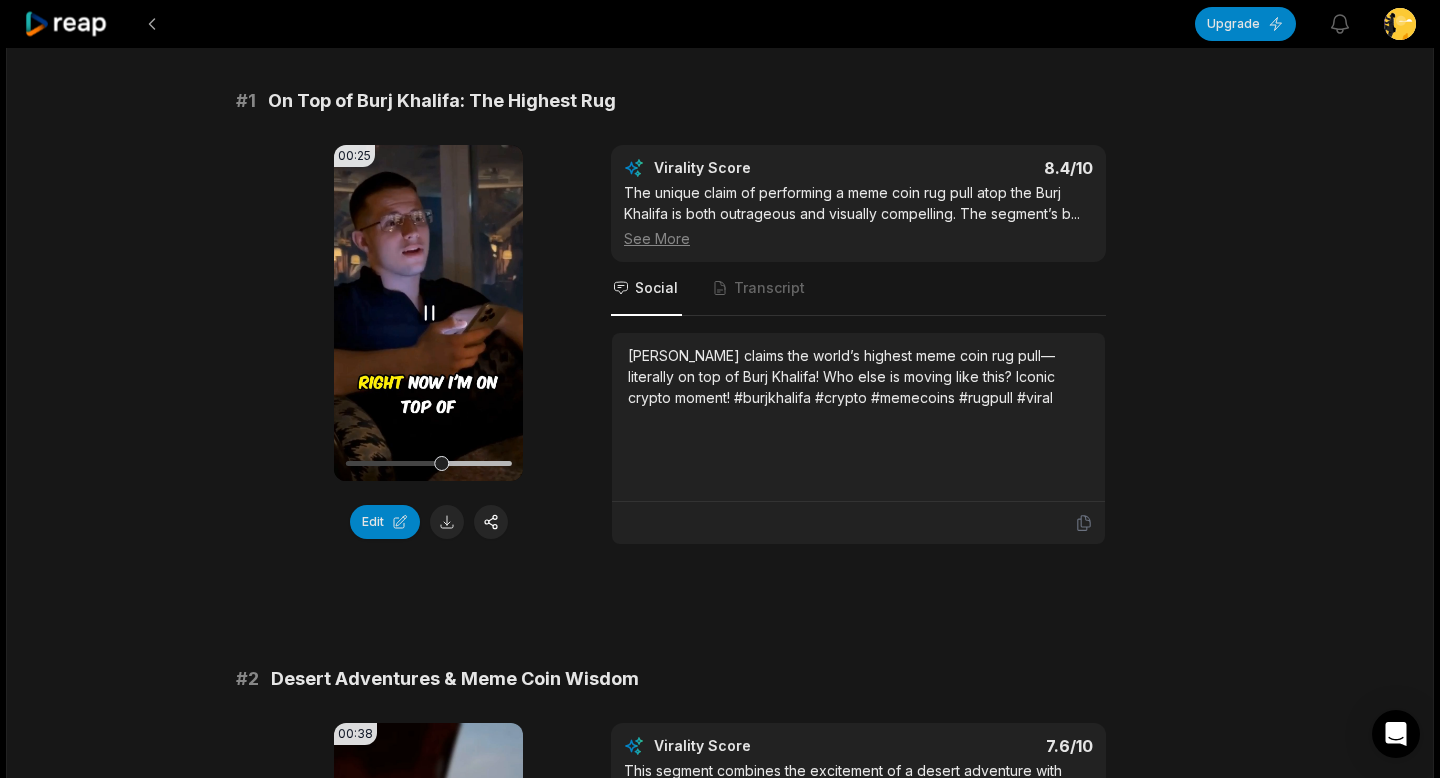 scroll, scrollTop: 111, scrollLeft: 0, axis: vertical 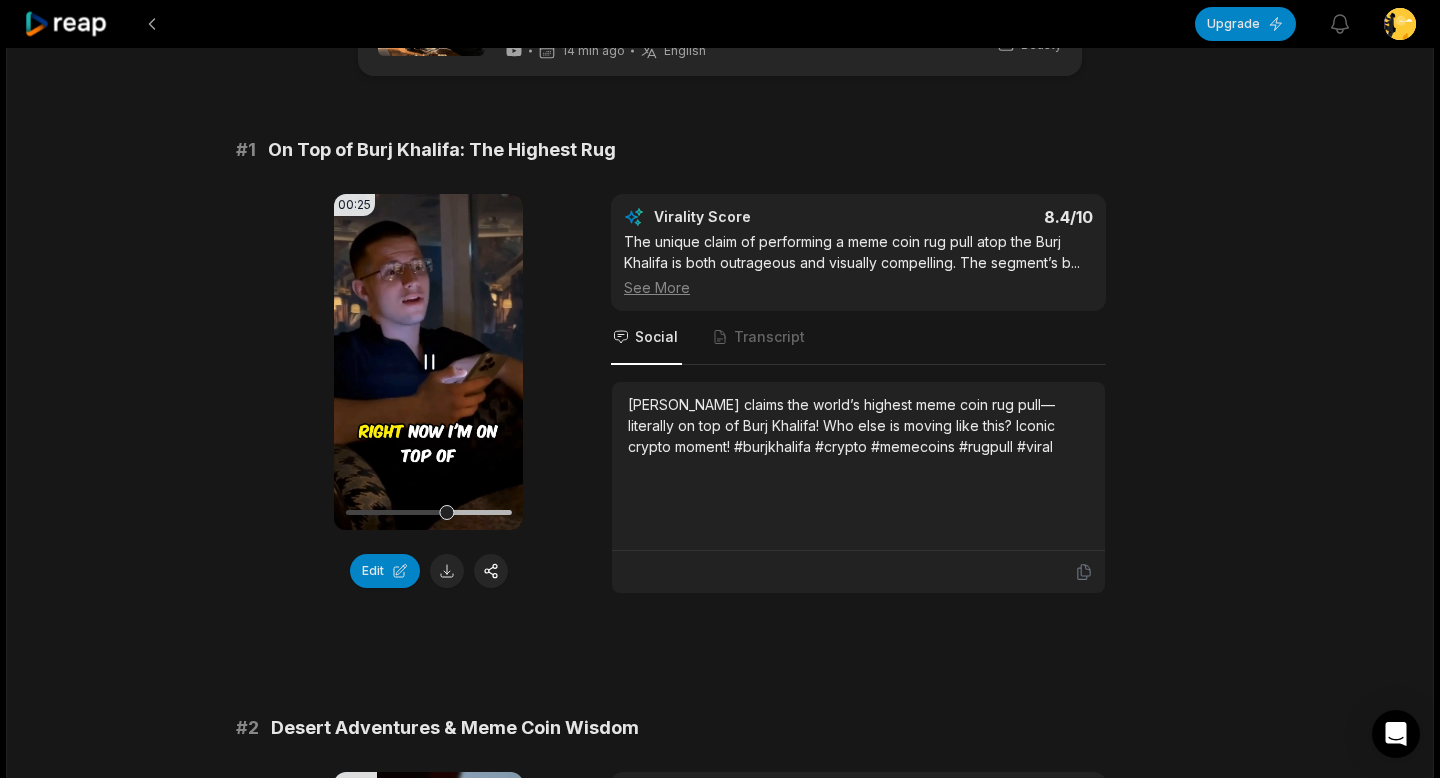 click 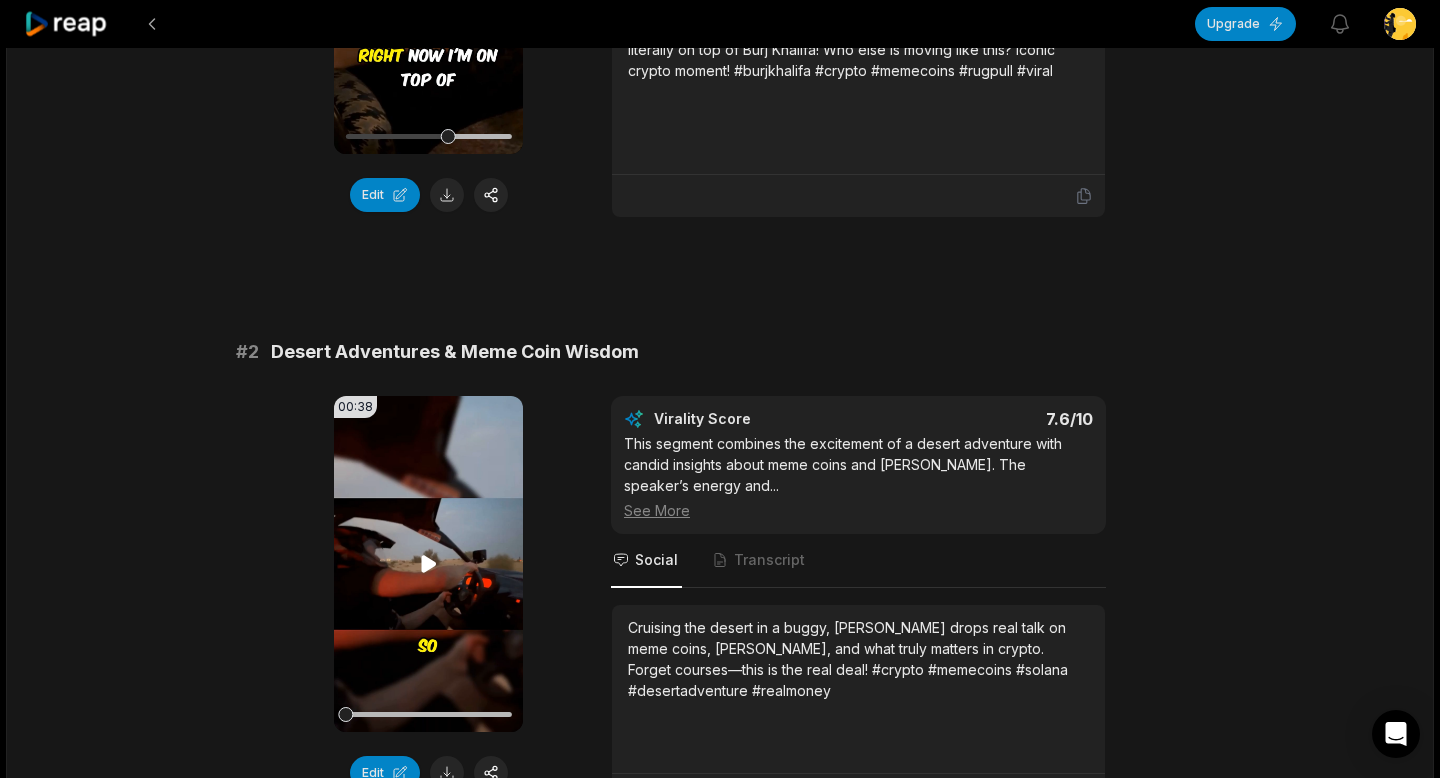 scroll, scrollTop: 530, scrollLeft: 0, axis: vertical 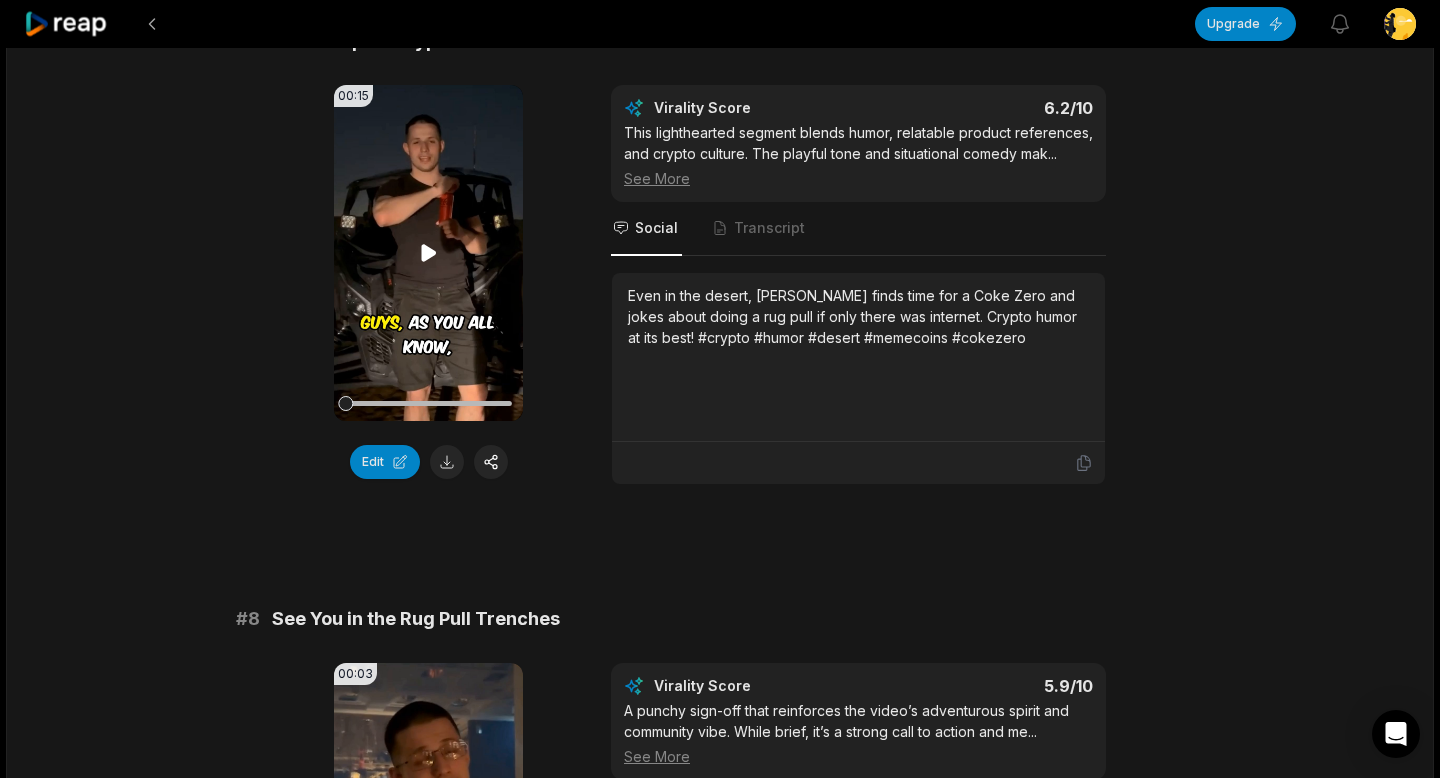 click on "Your browser does not support mp4 format." at bounding box center [428, 253] 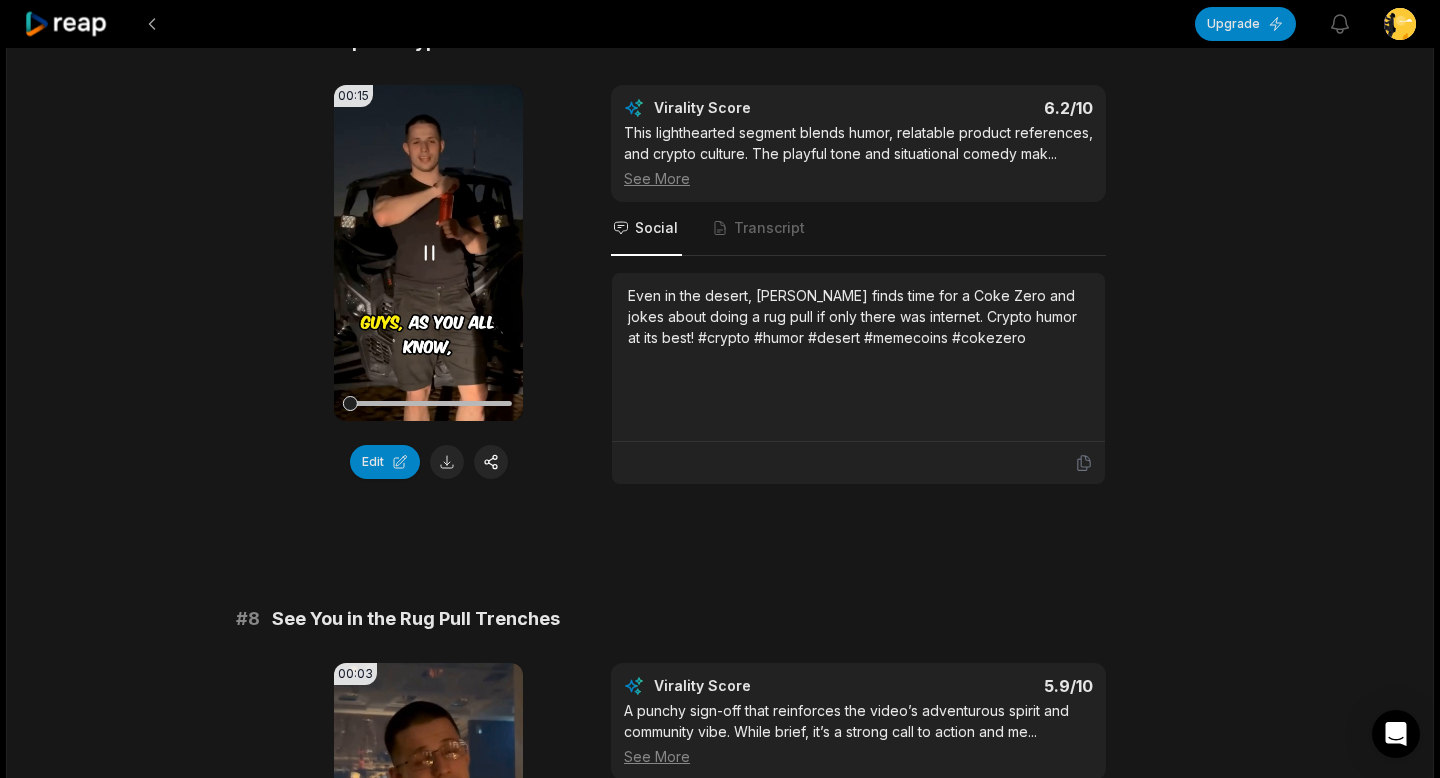 click on "Your browser does not support mp4 format." at bounding box center (428, 253) 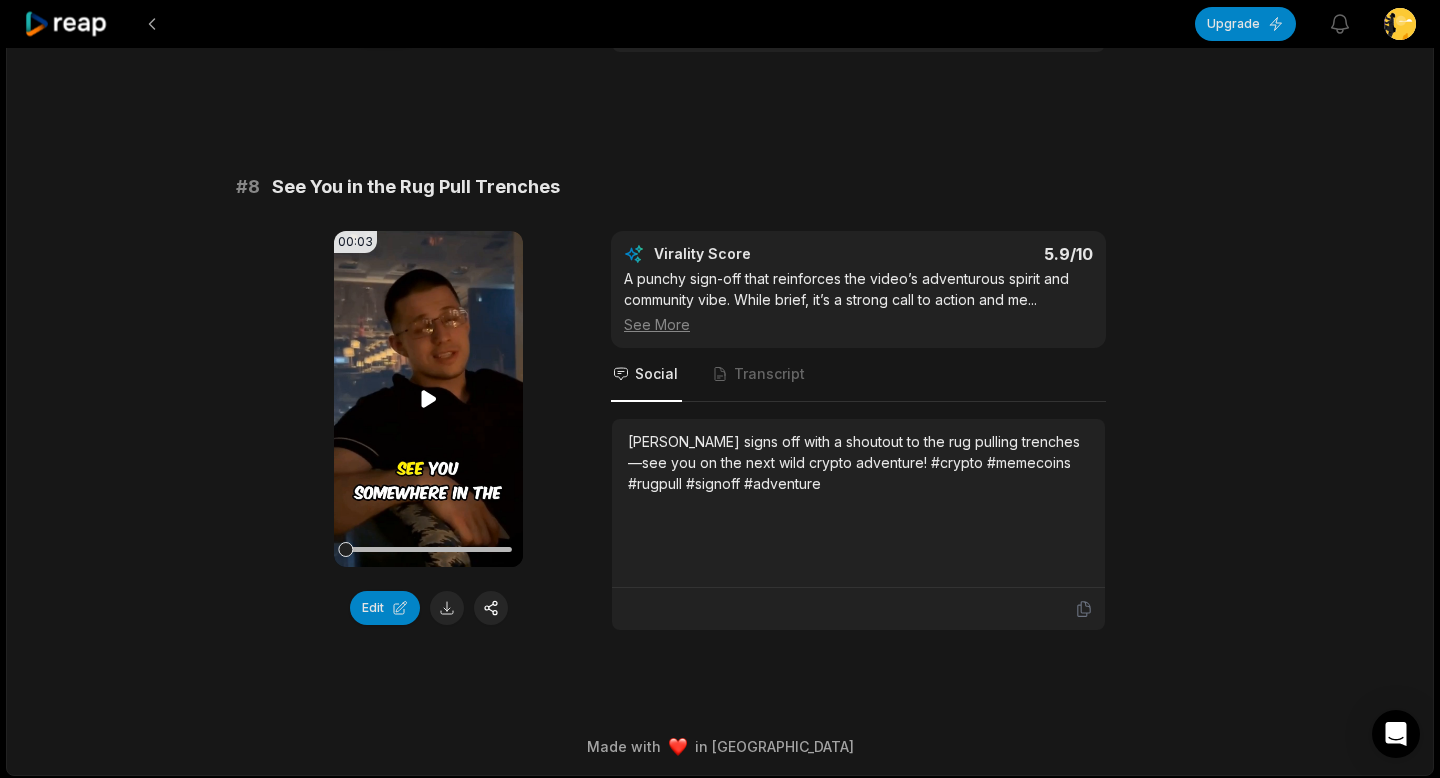 scroll, scrollTop: 4166, scrollLeft: 0, axis: vertical 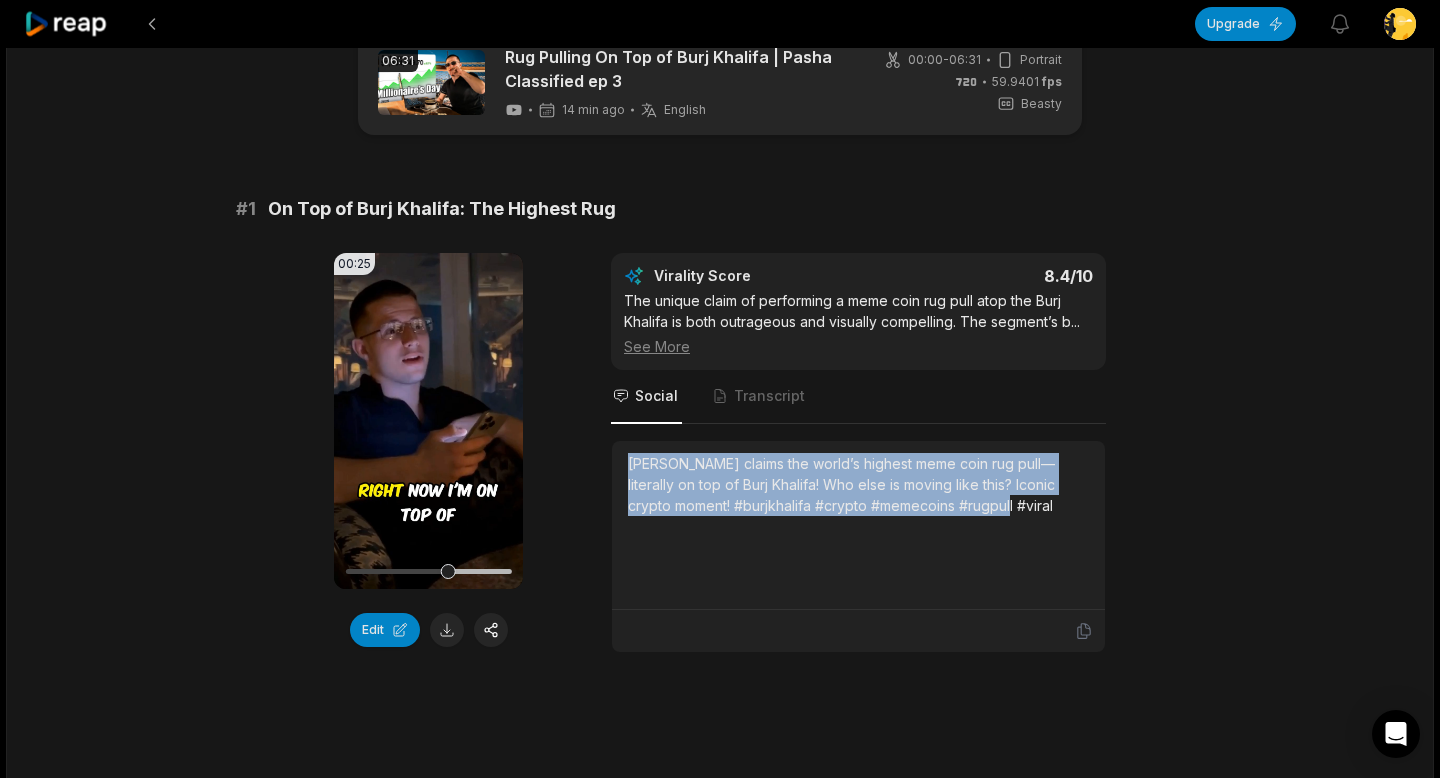 drag, startPoint x: 624, startPoint y: 460, endPoint x: 1015, endPoint y: 525, distance: 396.366 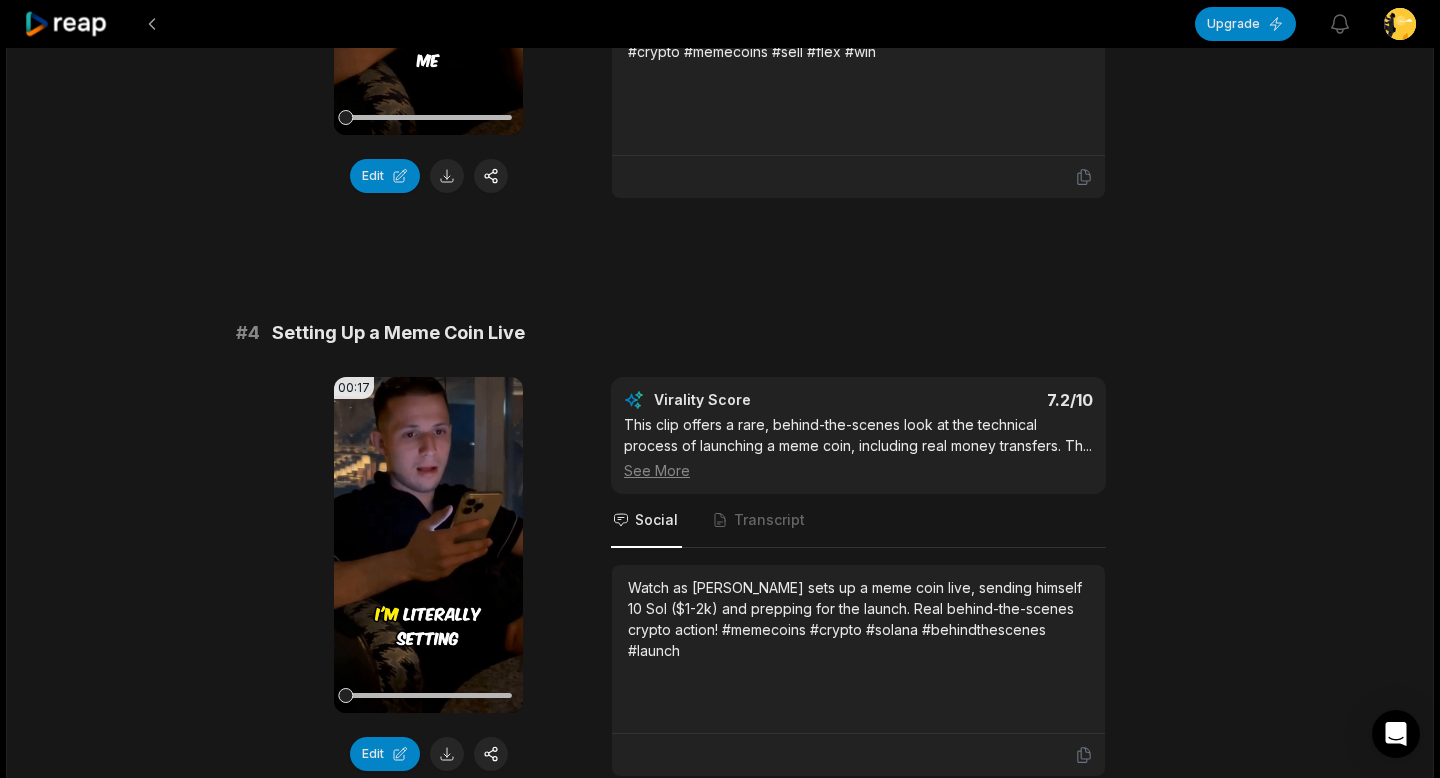scroll, scrollTop: 1936, scrollLeft: 0, axis: vertical 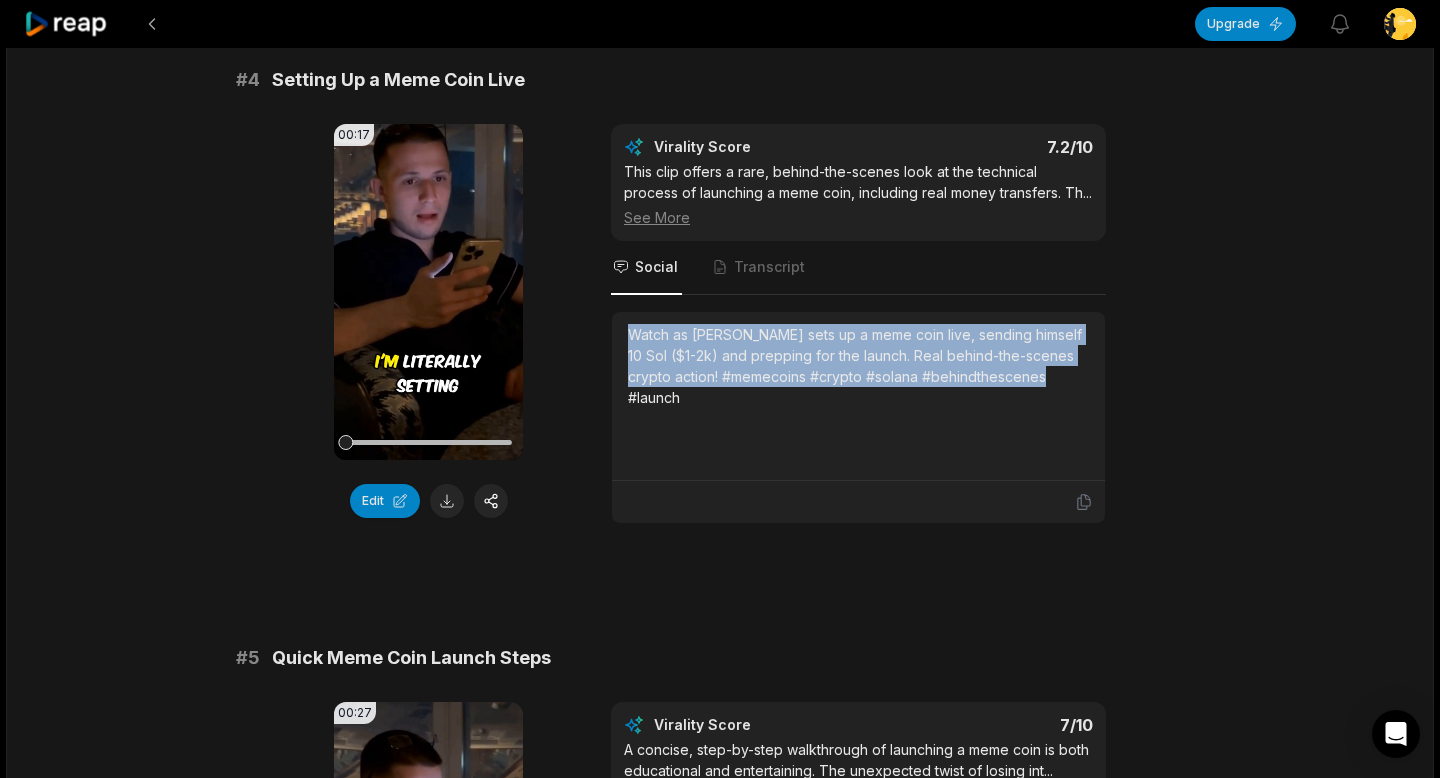 drag, startPoint x: 625, startPoint y: 328, endPoint x: 1083, endPoint y: 380, distance: 460.9425 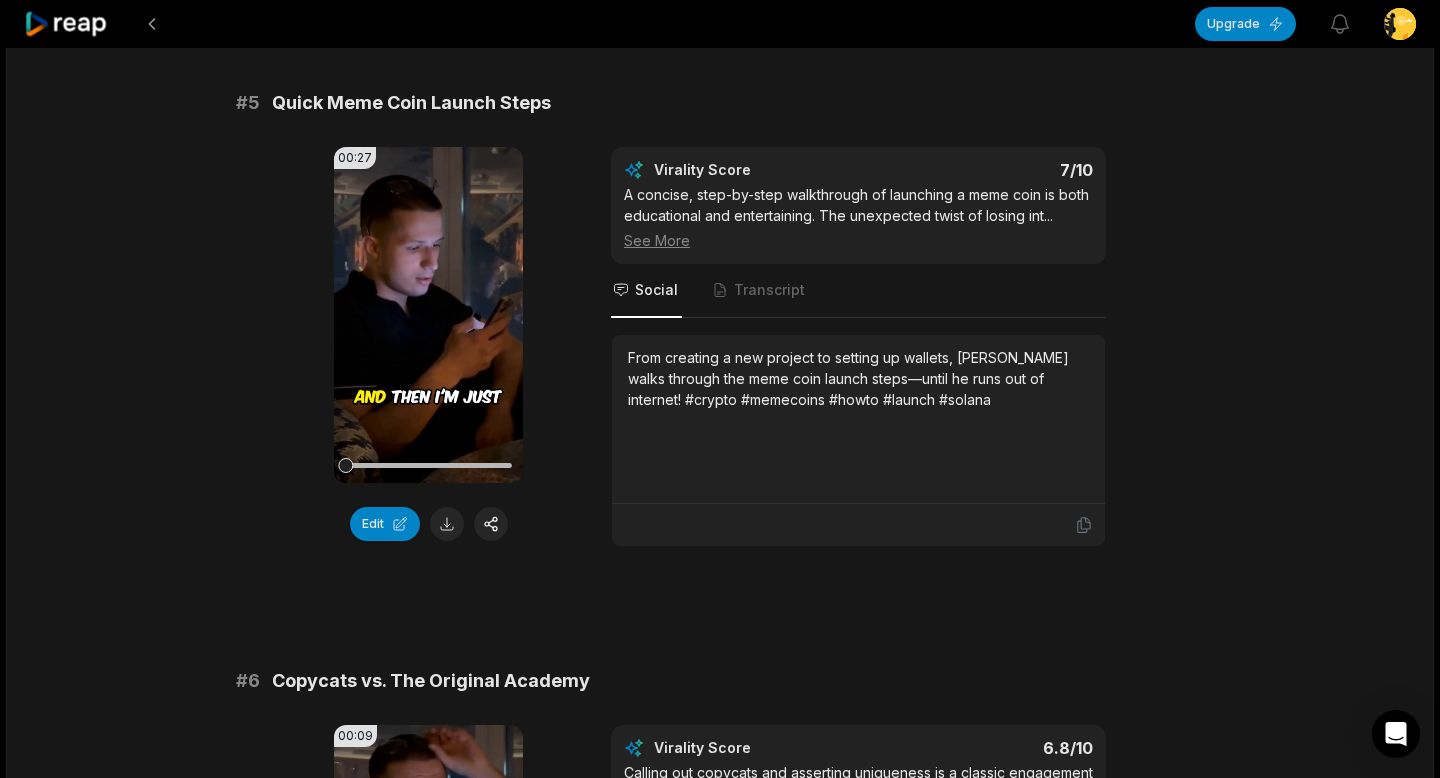 scroll, scrollTop: 2522, scrollLeft: 0, axis: vertical 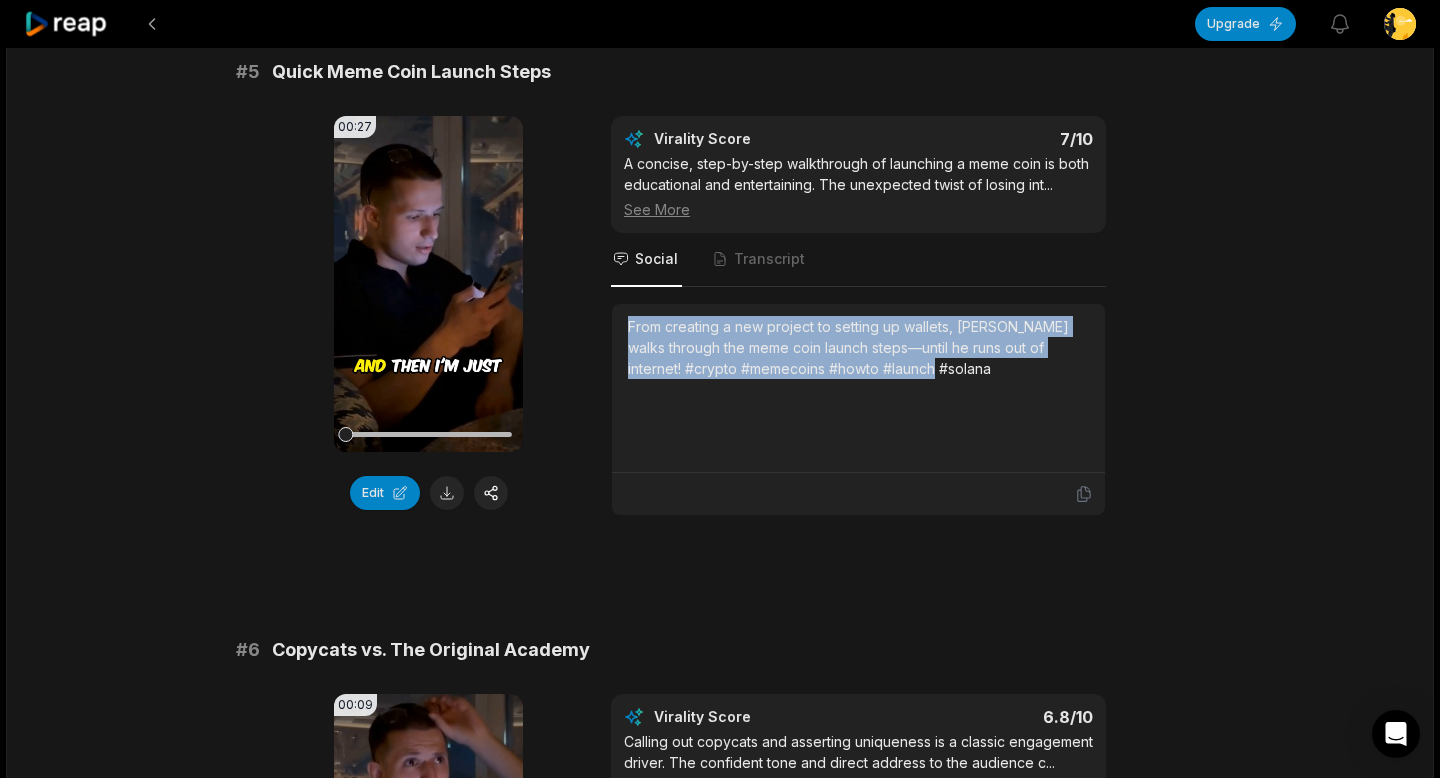 drag, startPoint x: 625, startPoint y: 317, endPoint x: 919, endPoint y: 387, distance: 302.21848 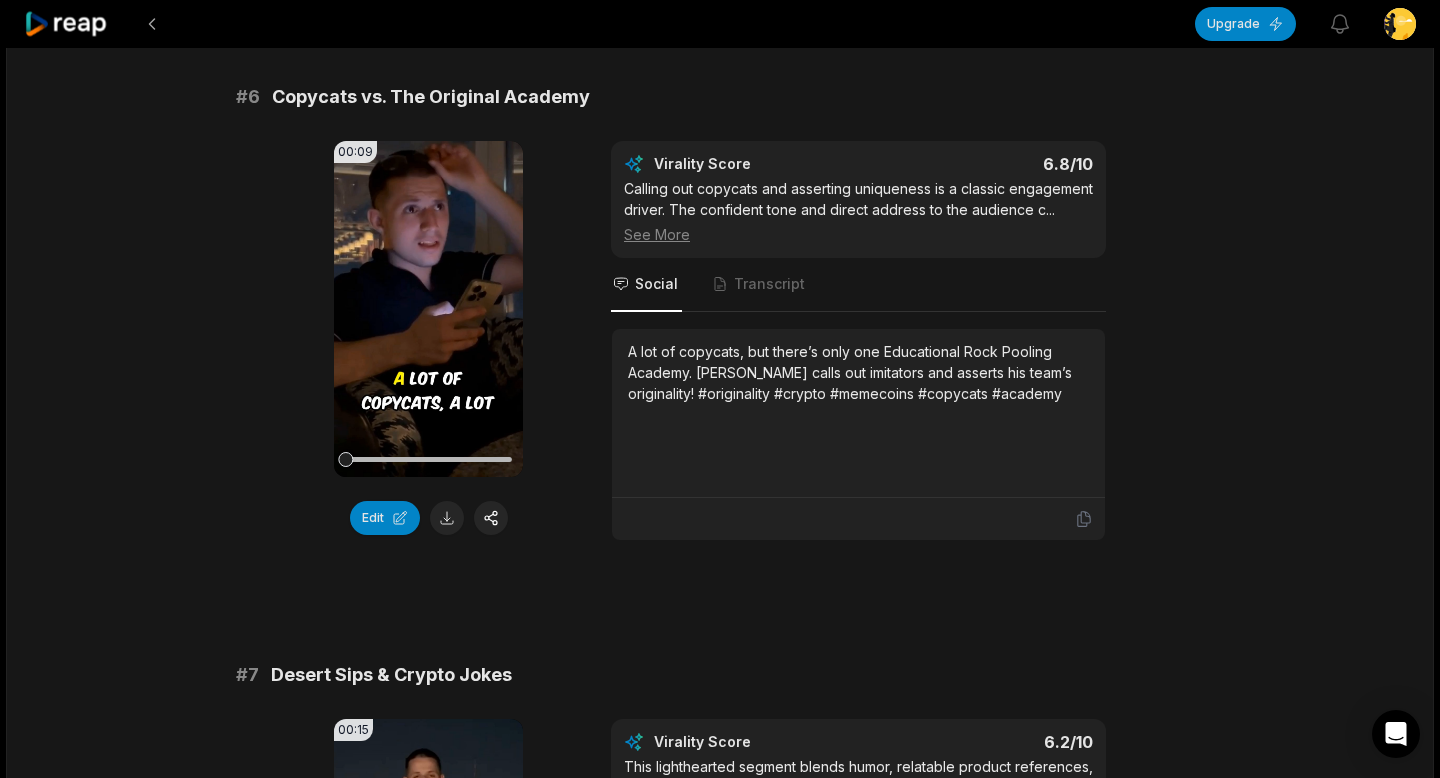 scroll, scrollTop: 3058, scrollLeft: 0, axis: vertical 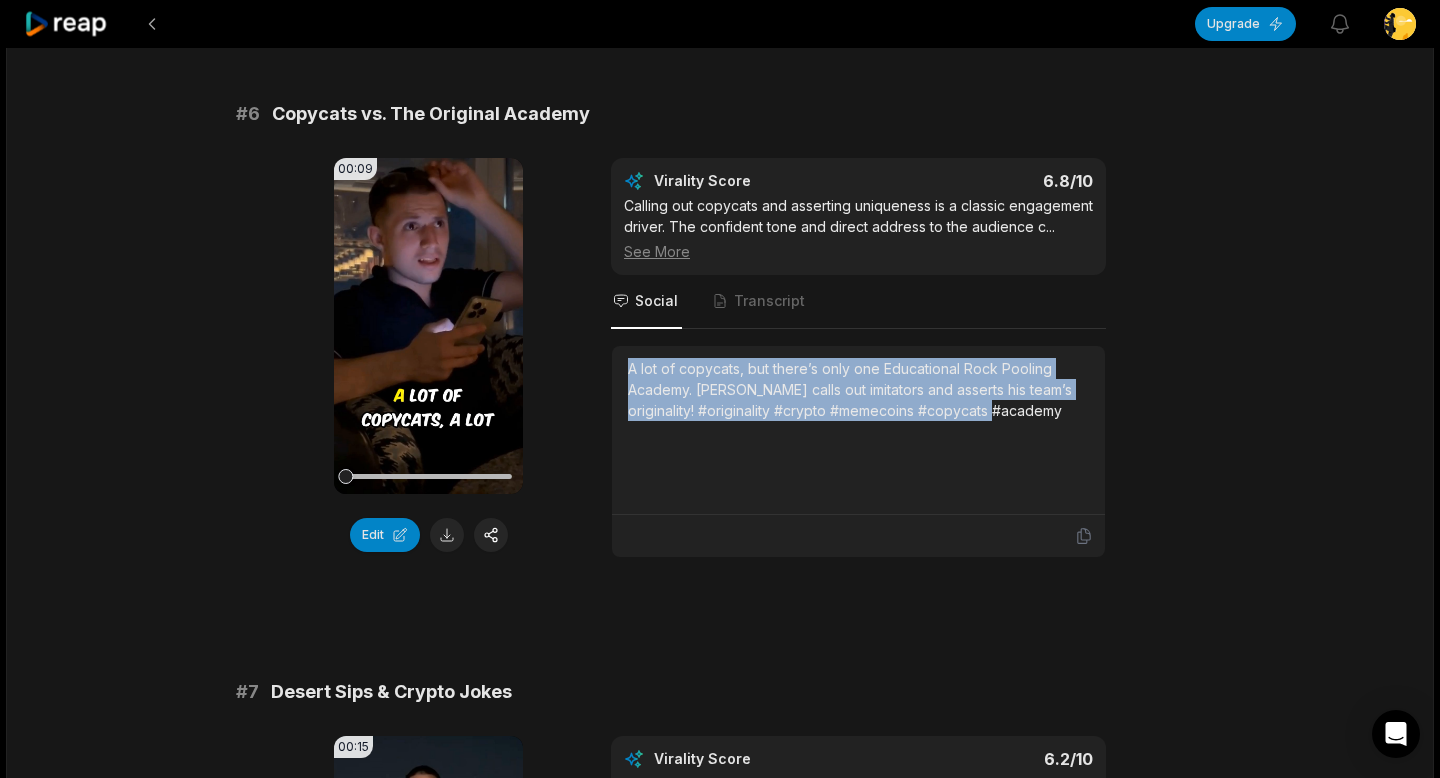 drag, startPoint x: 624, startPoint y: 382, endPoint x: 1036, endPoint y: 437, distance: 415.6549 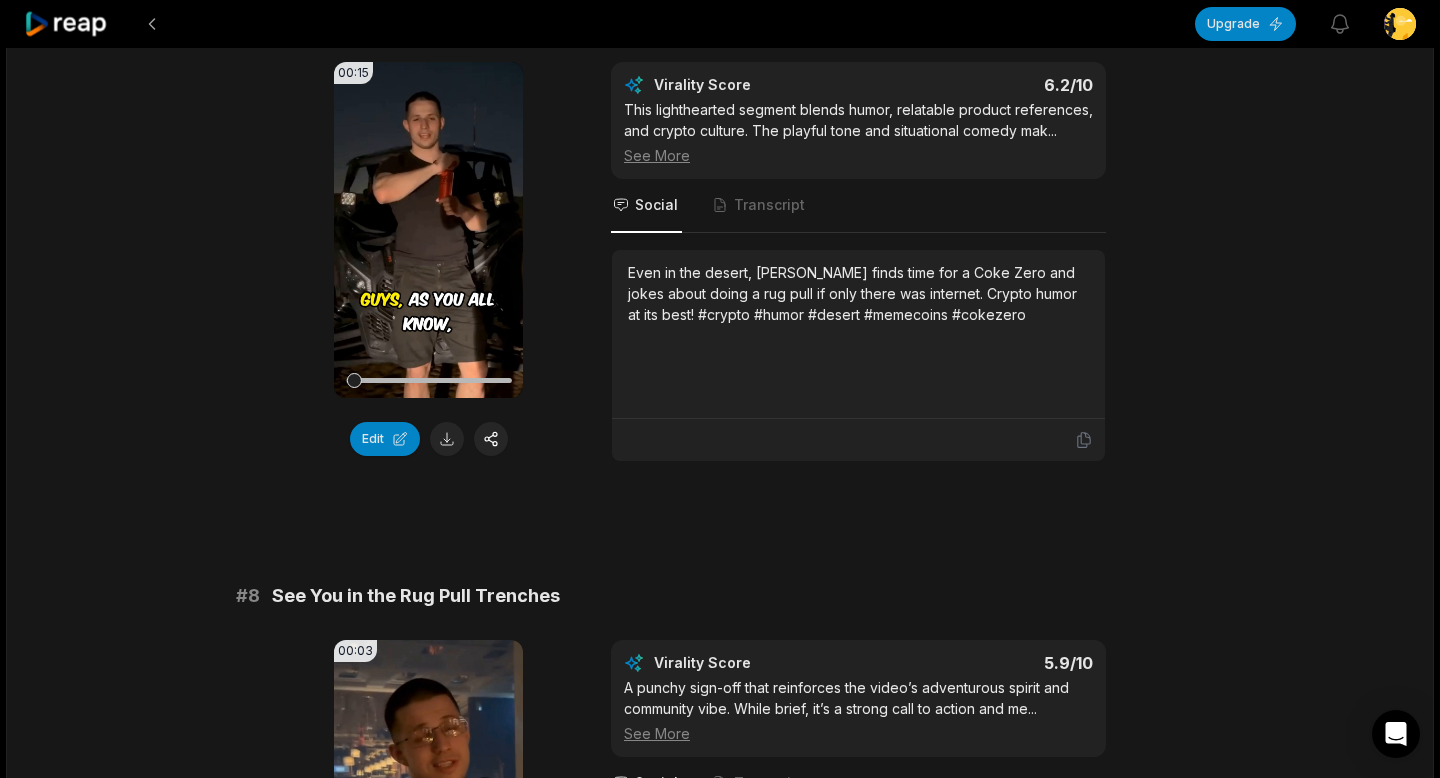 scroll, scrollTop: 3735, scrollLeft: 0, axis: vertical 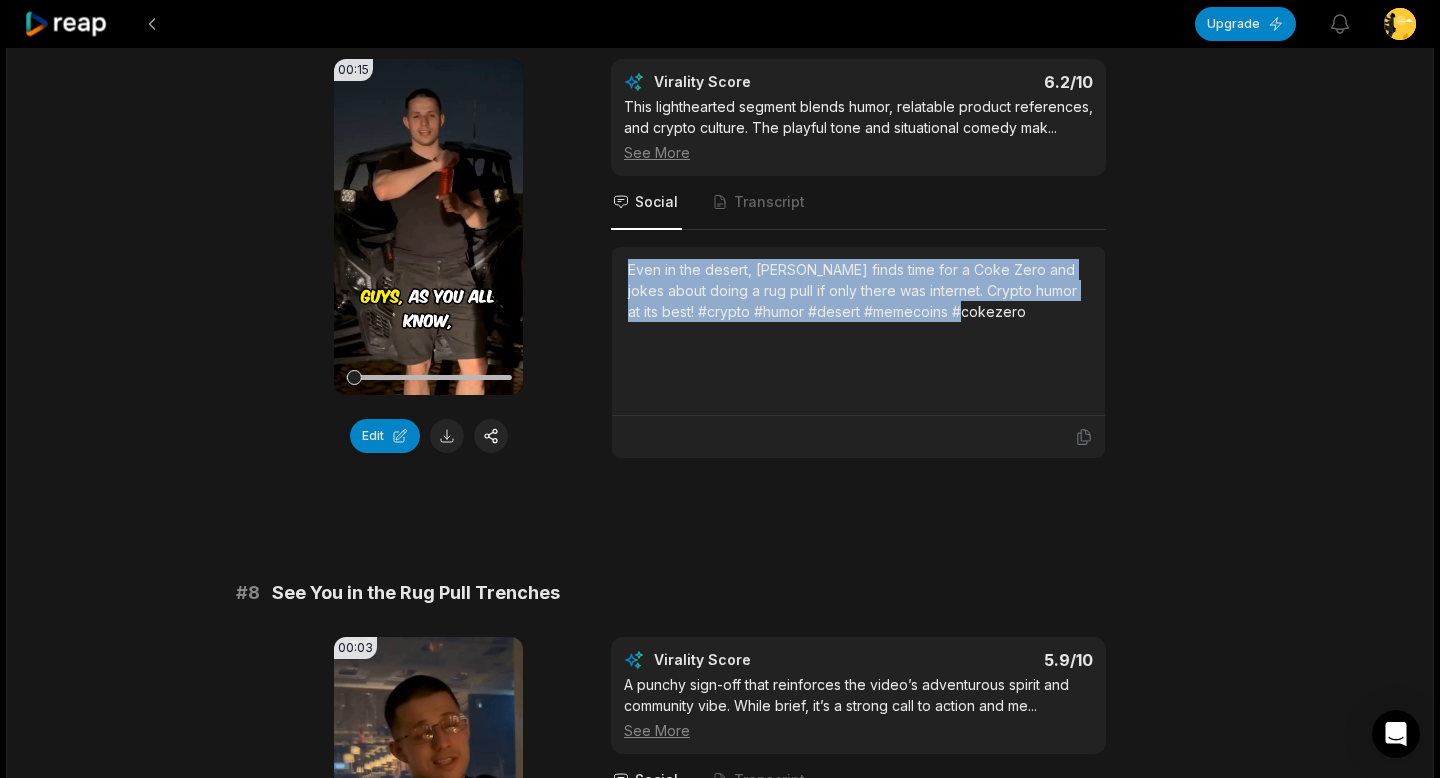 drag, startPoint x: 623, startPoint y: 283, endPoint x: 965, endPoint y: 355, distance: 349.4968 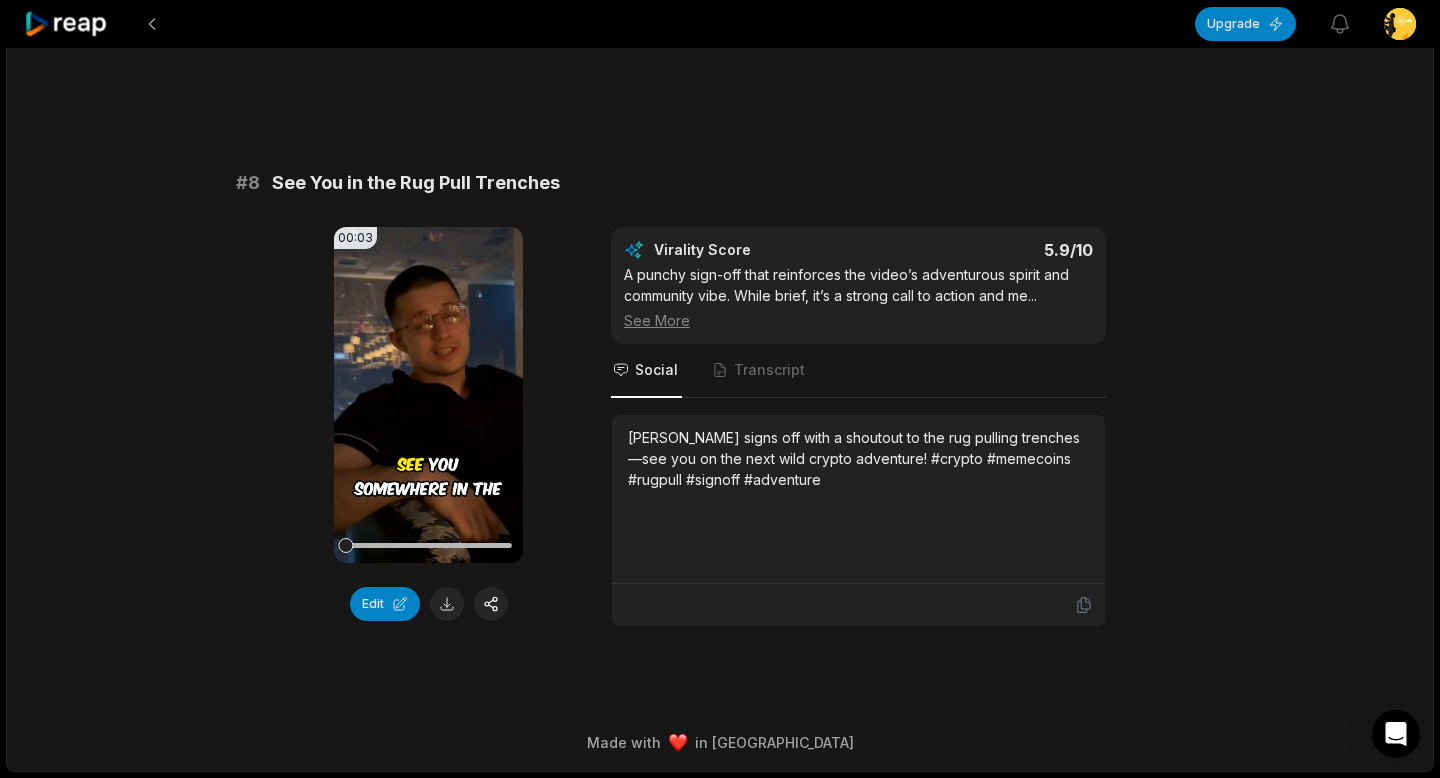 scroll, scrollTop: 4166, scrollLeft: 0, axis: vertical 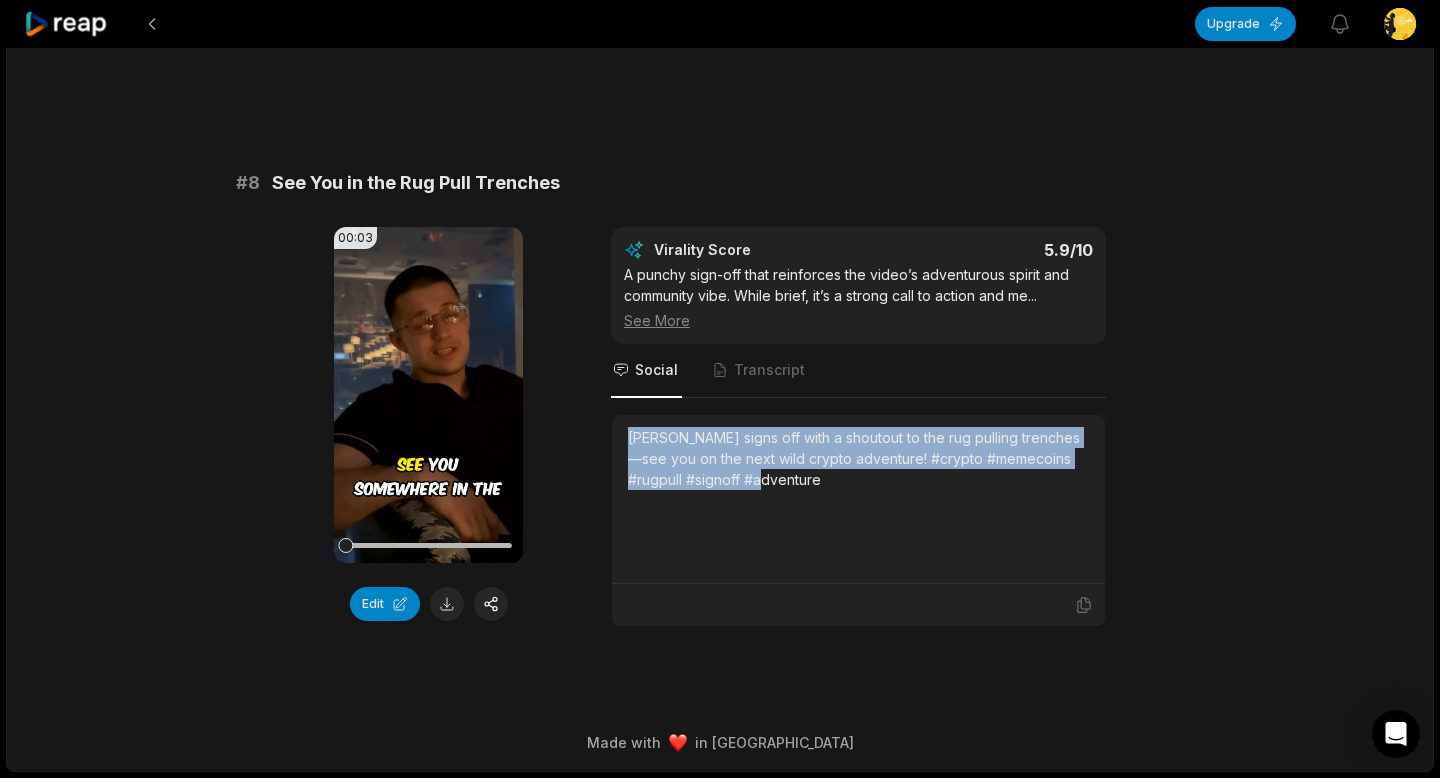 drag, startPoint x: 623, startPoint y: 435, endPoint x: 825, endPoint y: 471, distance: 205.18285 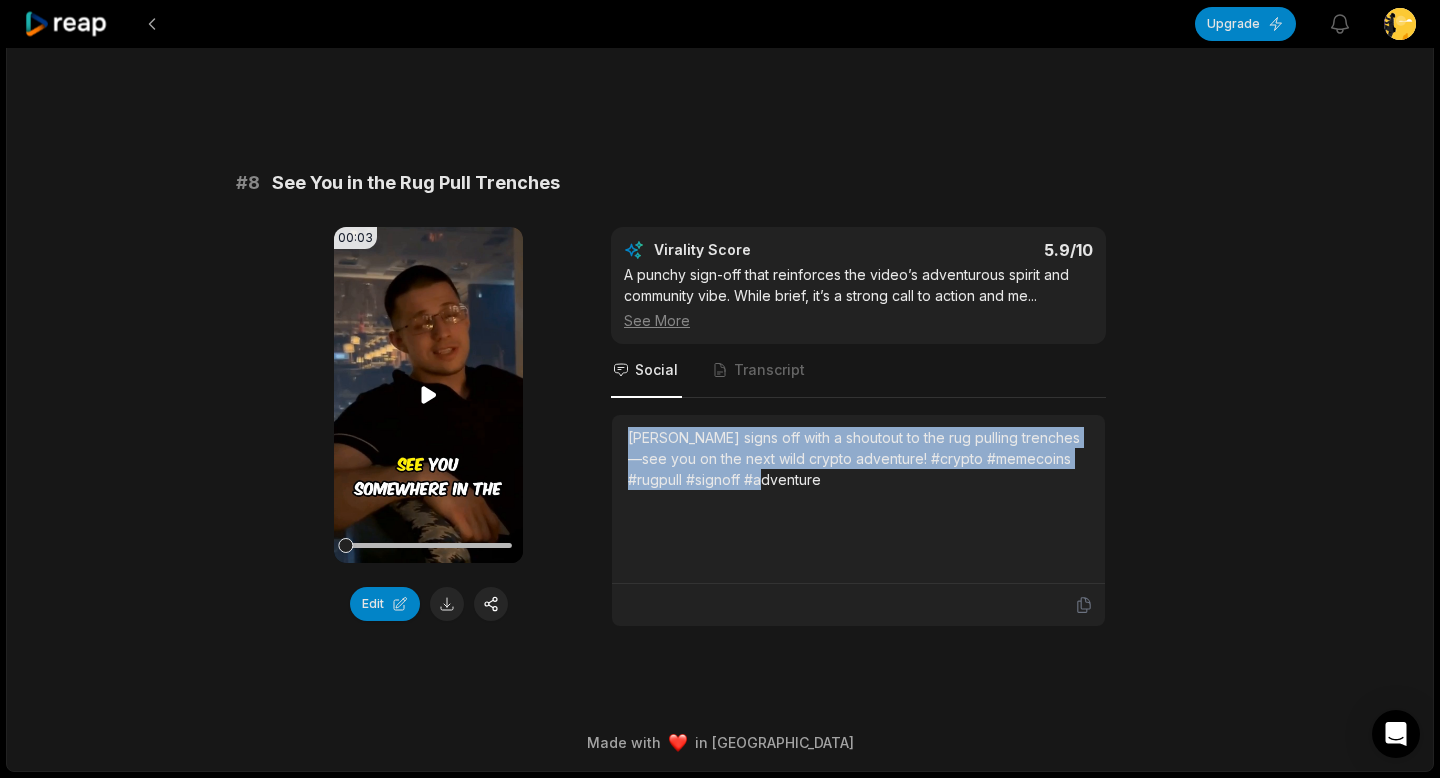 click on "Your browser does not support mp4 format." at bounding box center (428, 395) 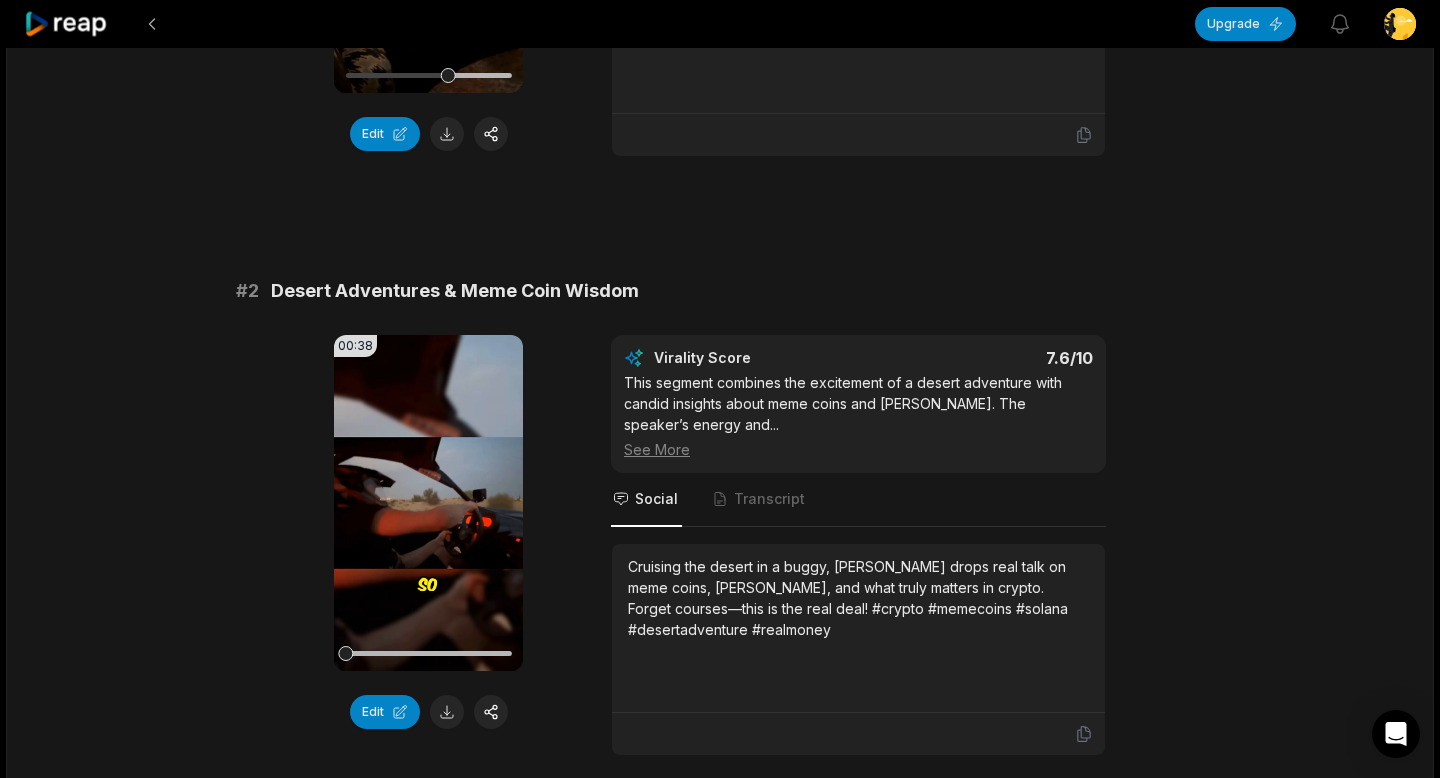 scroll, scrollTop: 532, scrollLeft: 0, axis: vertical 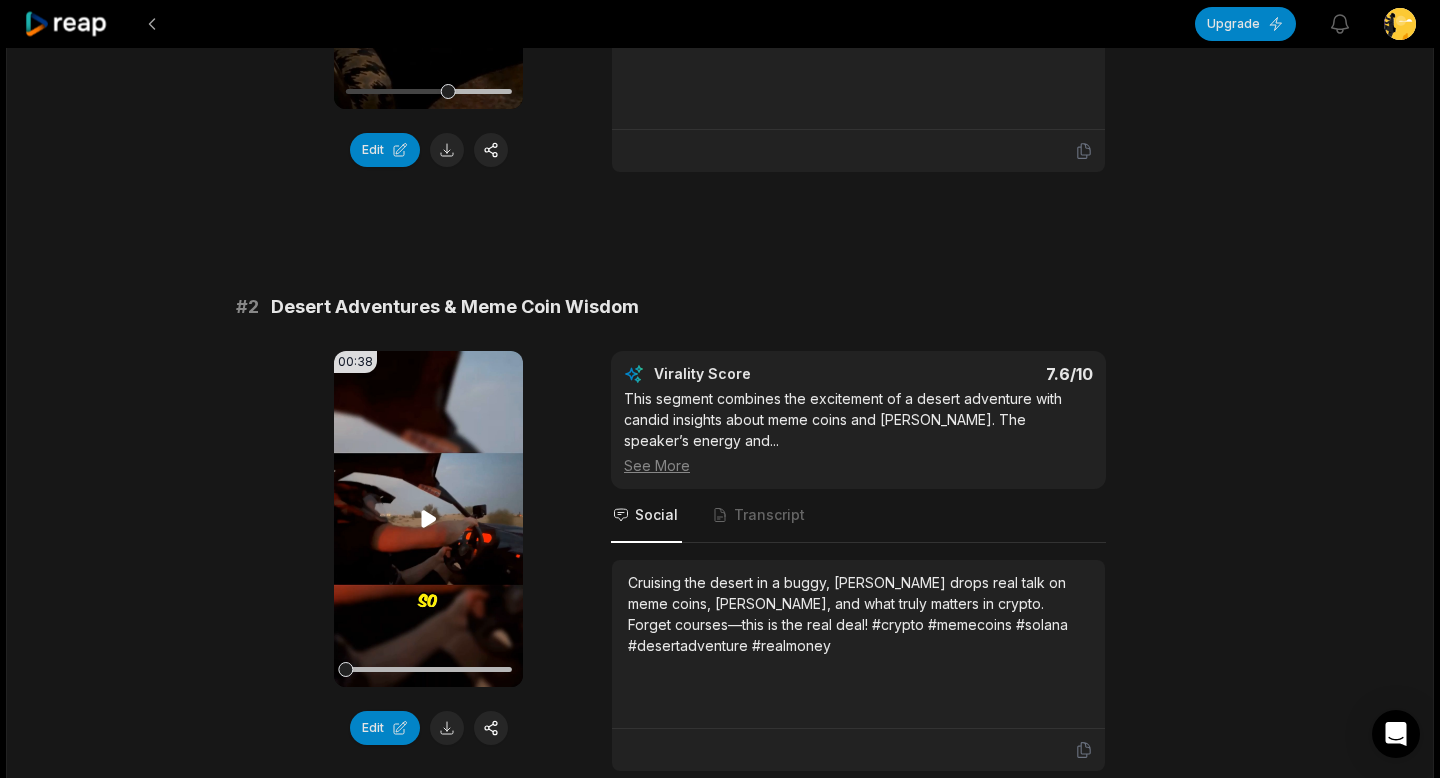 click 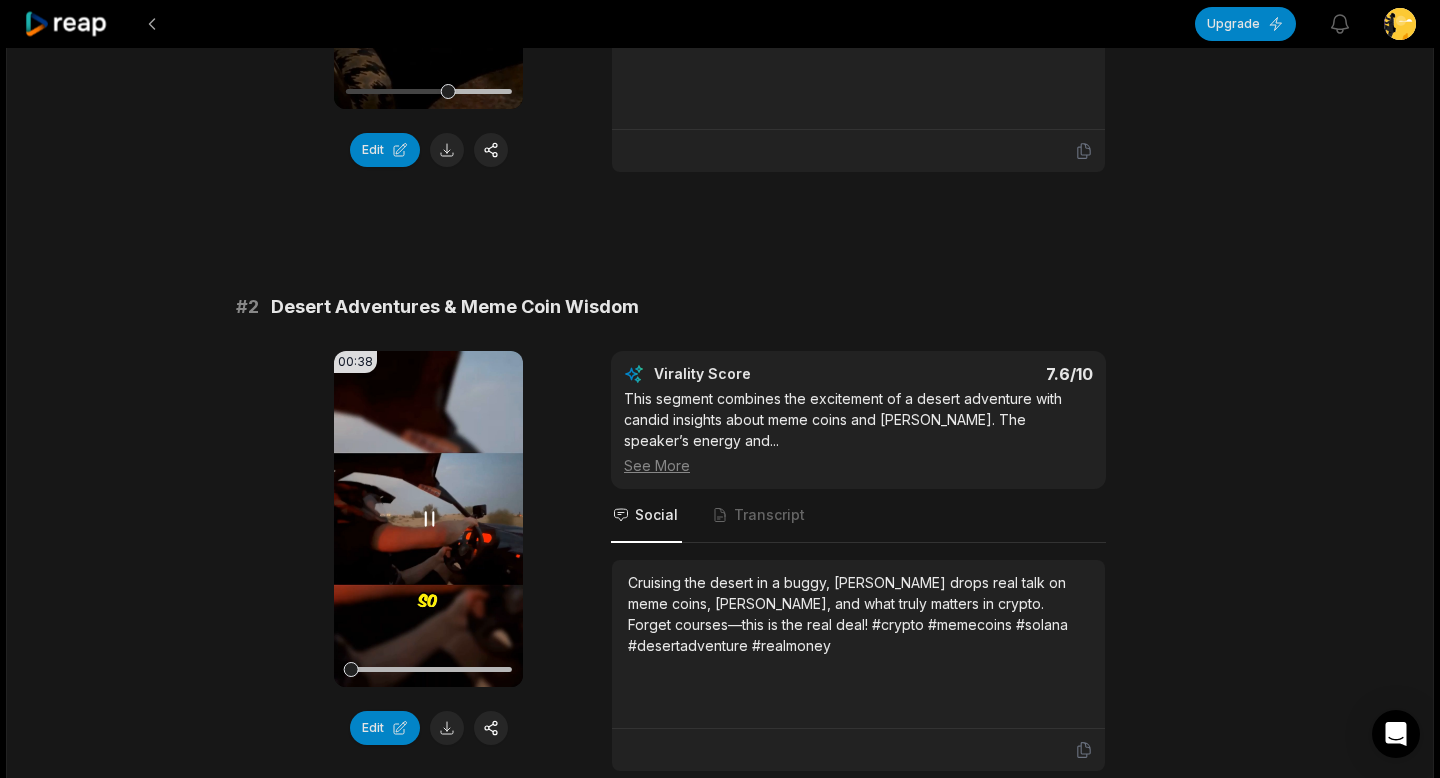 click at bounding box center [428, 669] 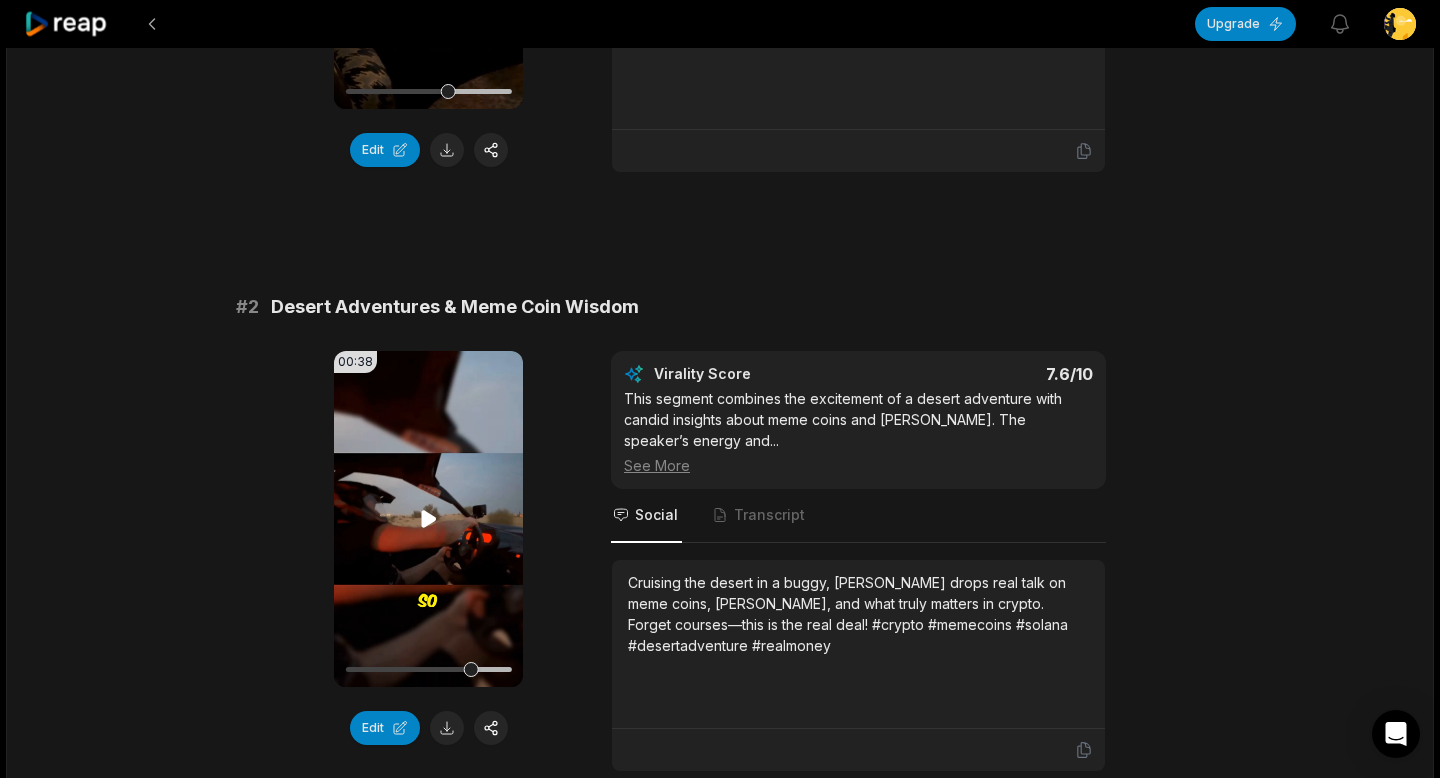 click on "Your browser does not support mp4 format." at bounding box center [428, 519] 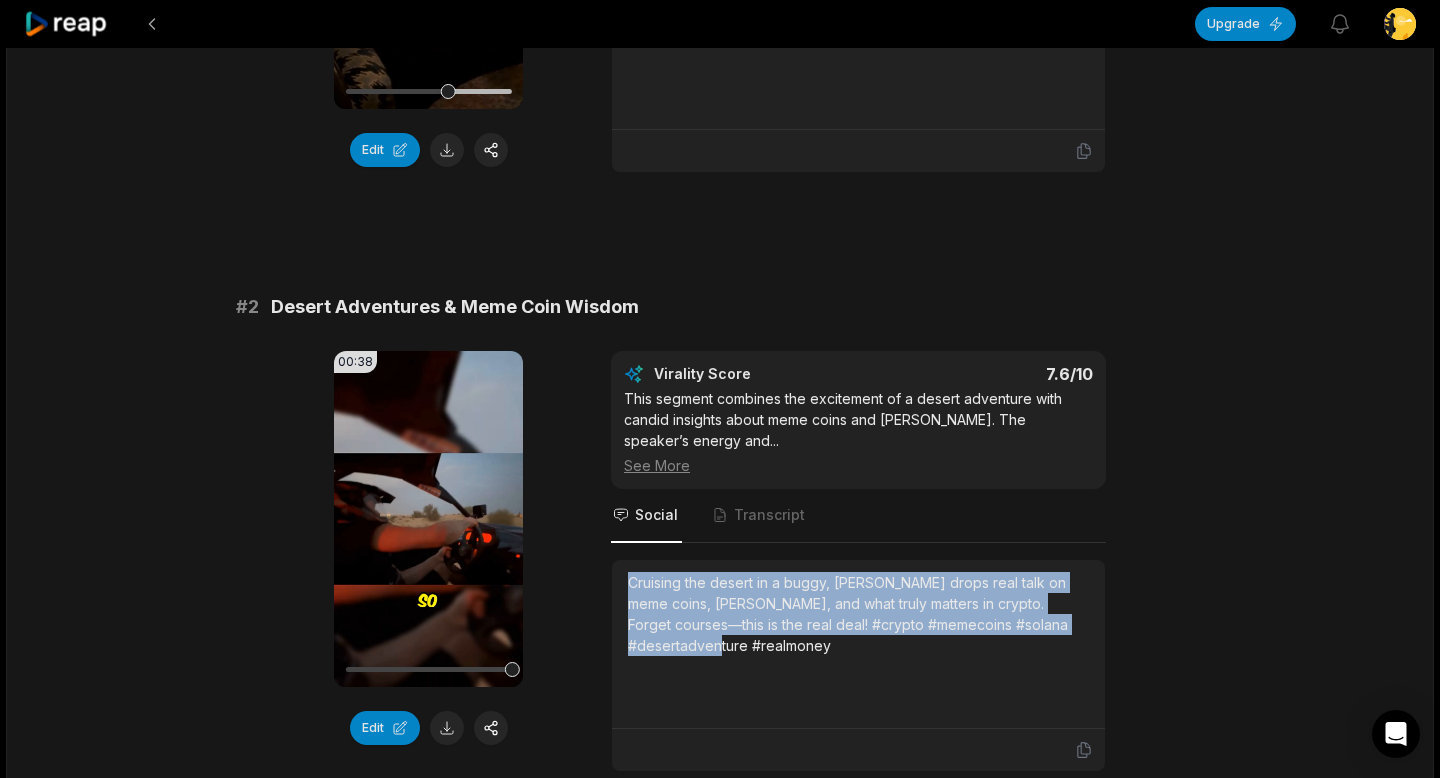 drag, startPoint x: 626, startPoint y: 582, endPoint x: 717, endPoint y: 675, distance: 130.11533 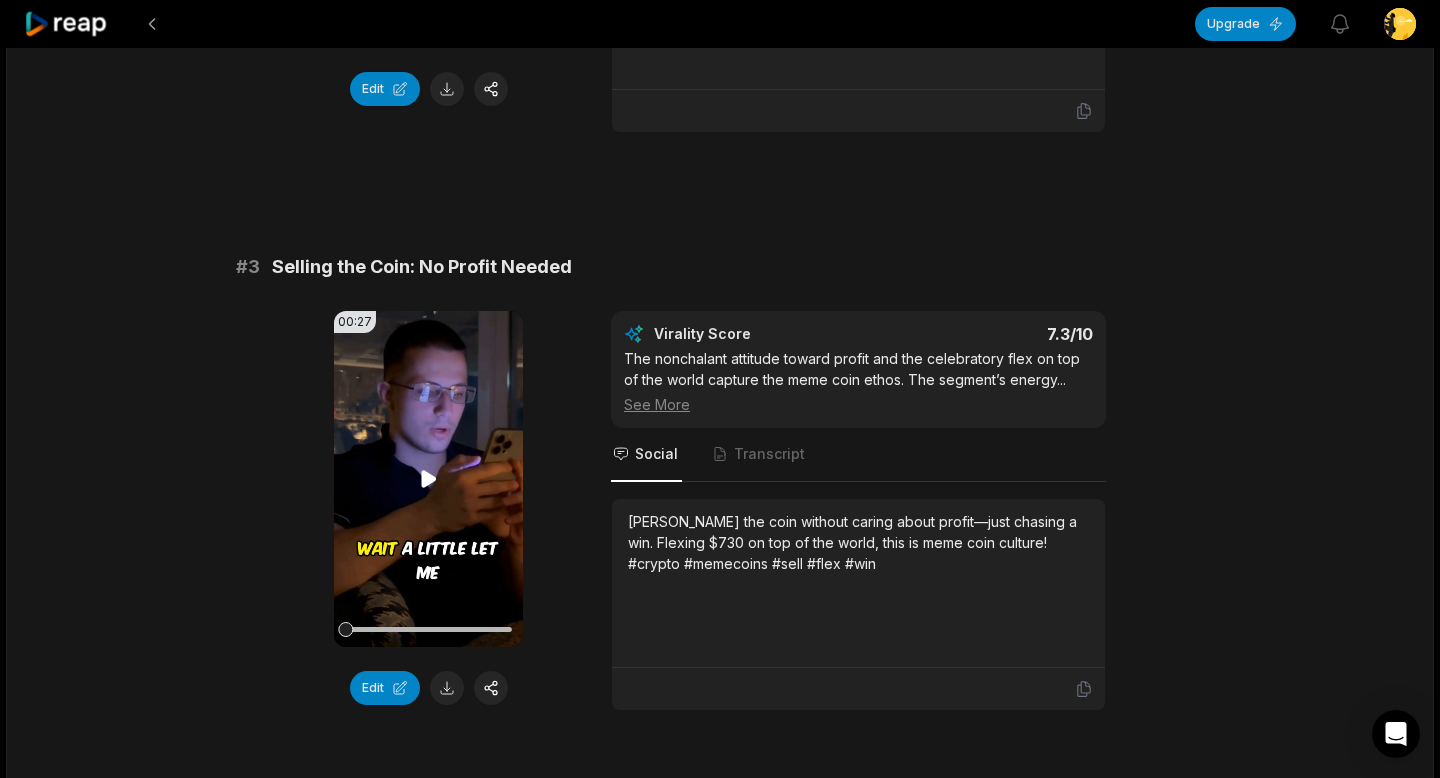 scroll, scrollTop: 1180, scrollLeft: 0, axis: vertical 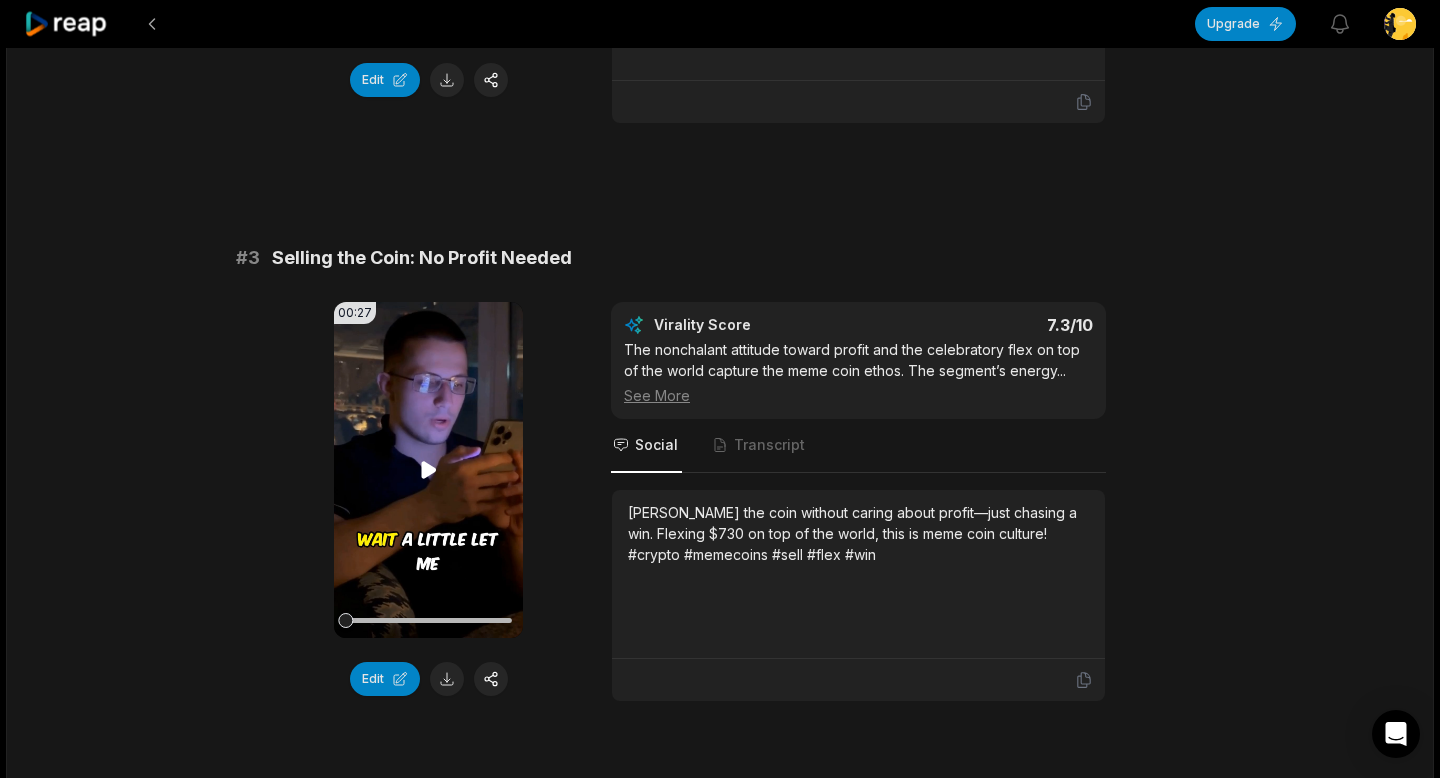 click on "Your browser does not support mp4 format." at bounding box center [428, 470] 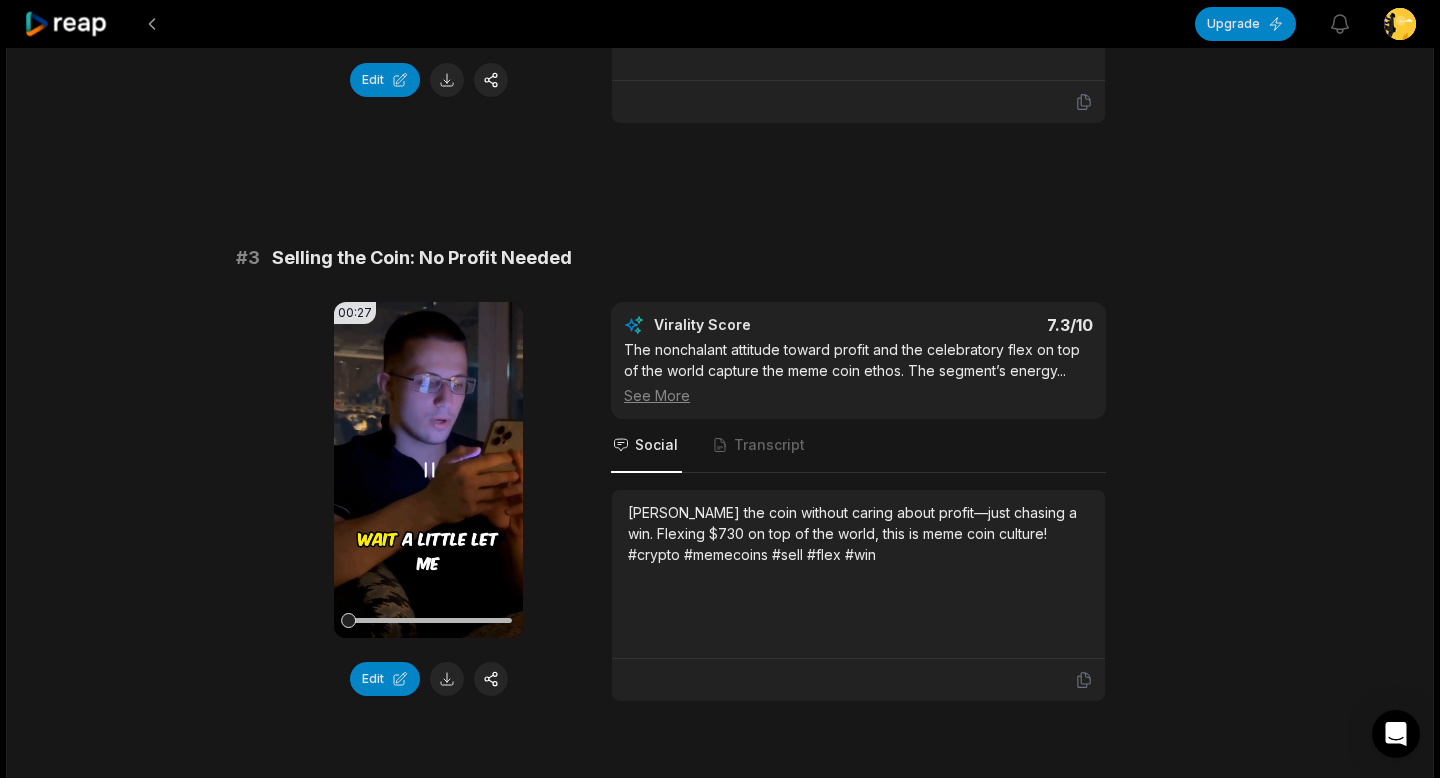 click on "Your browser does not support mp4 format." at bounding box center [428, 470] 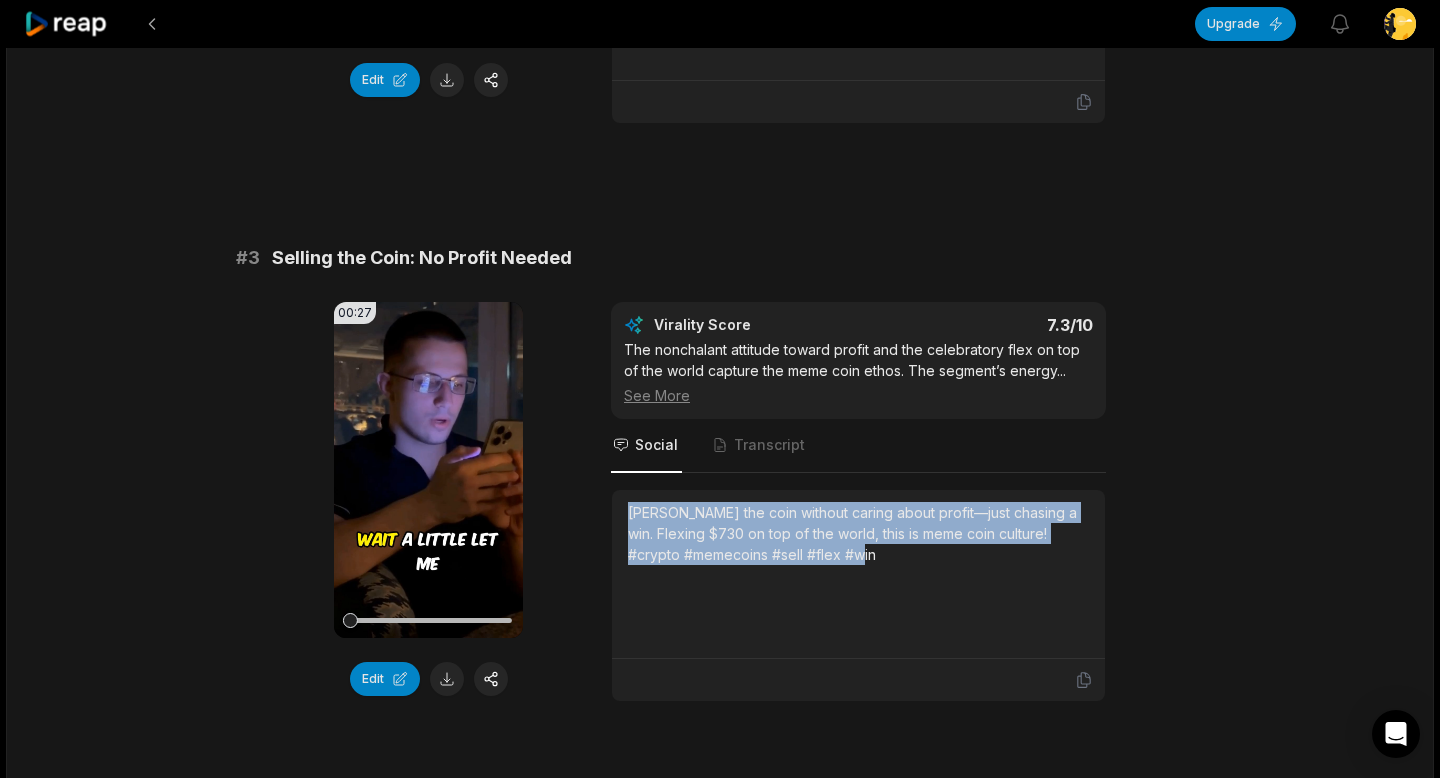drag, startPoint x: 625, startPoint y: 512, endPoint x: 845, endPoint y: 557, distance: 224.55511 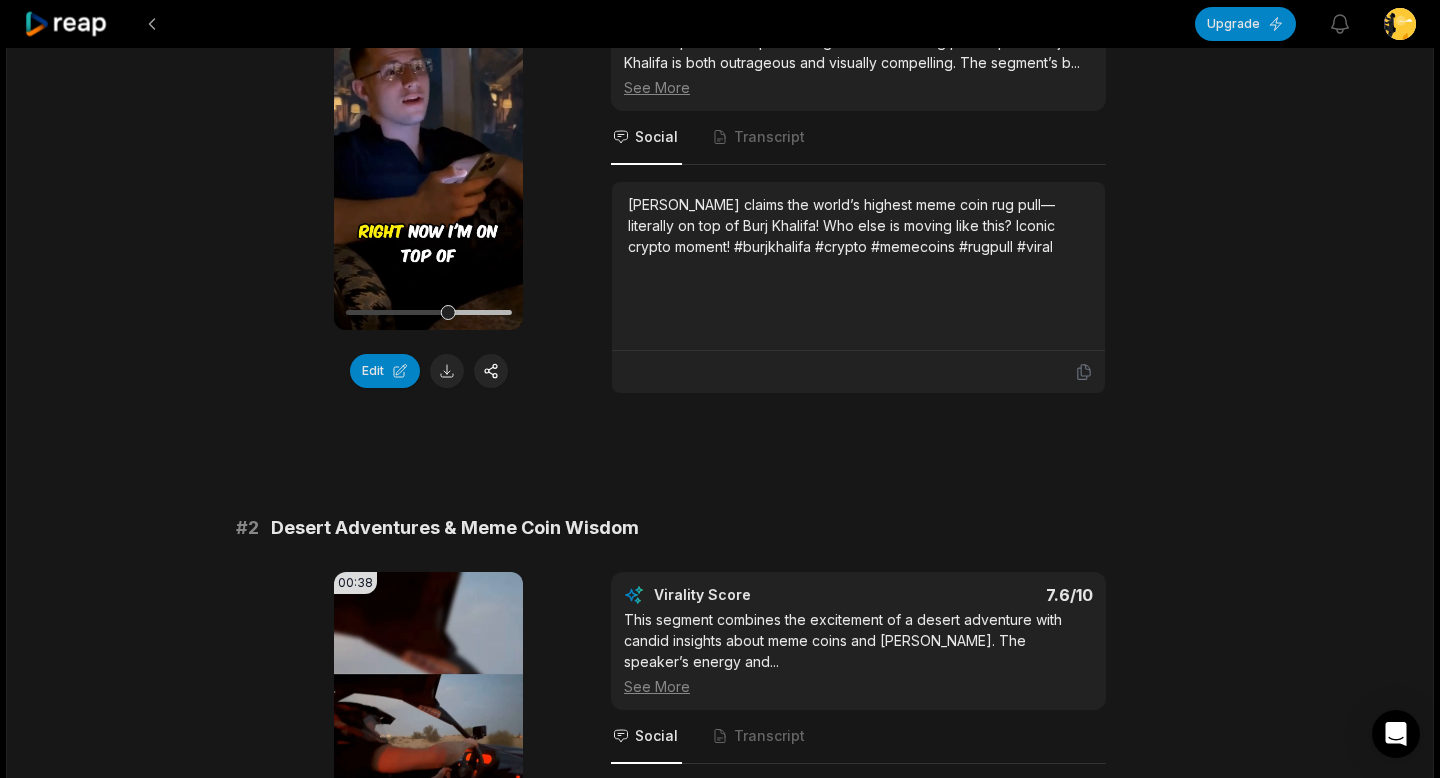 scroll, scrollTop: 0, scrollLeft: 0, axis: both 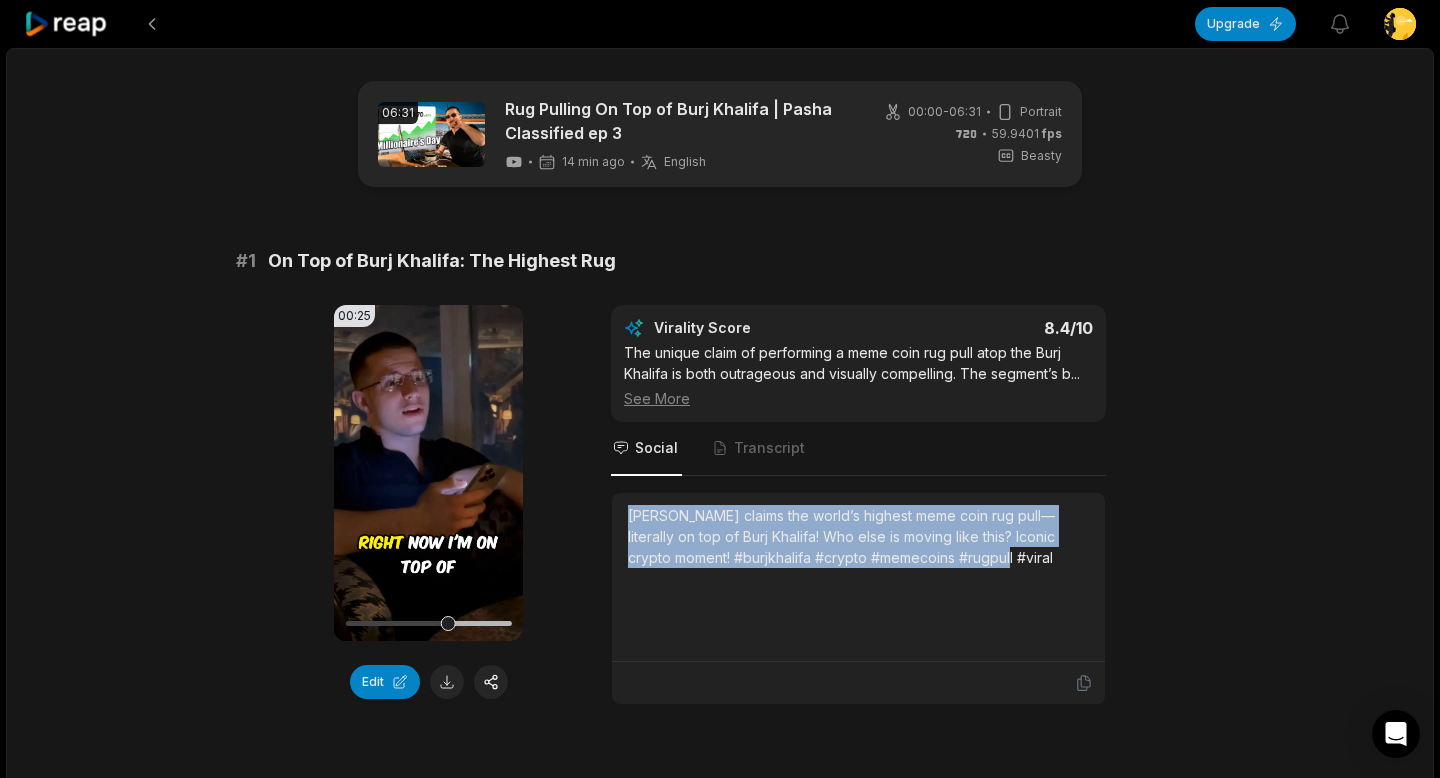 drag, startPoint x: 627, startPoint y: 515, endPoint x: 994, endPoint y: 564, distance: 370.25665 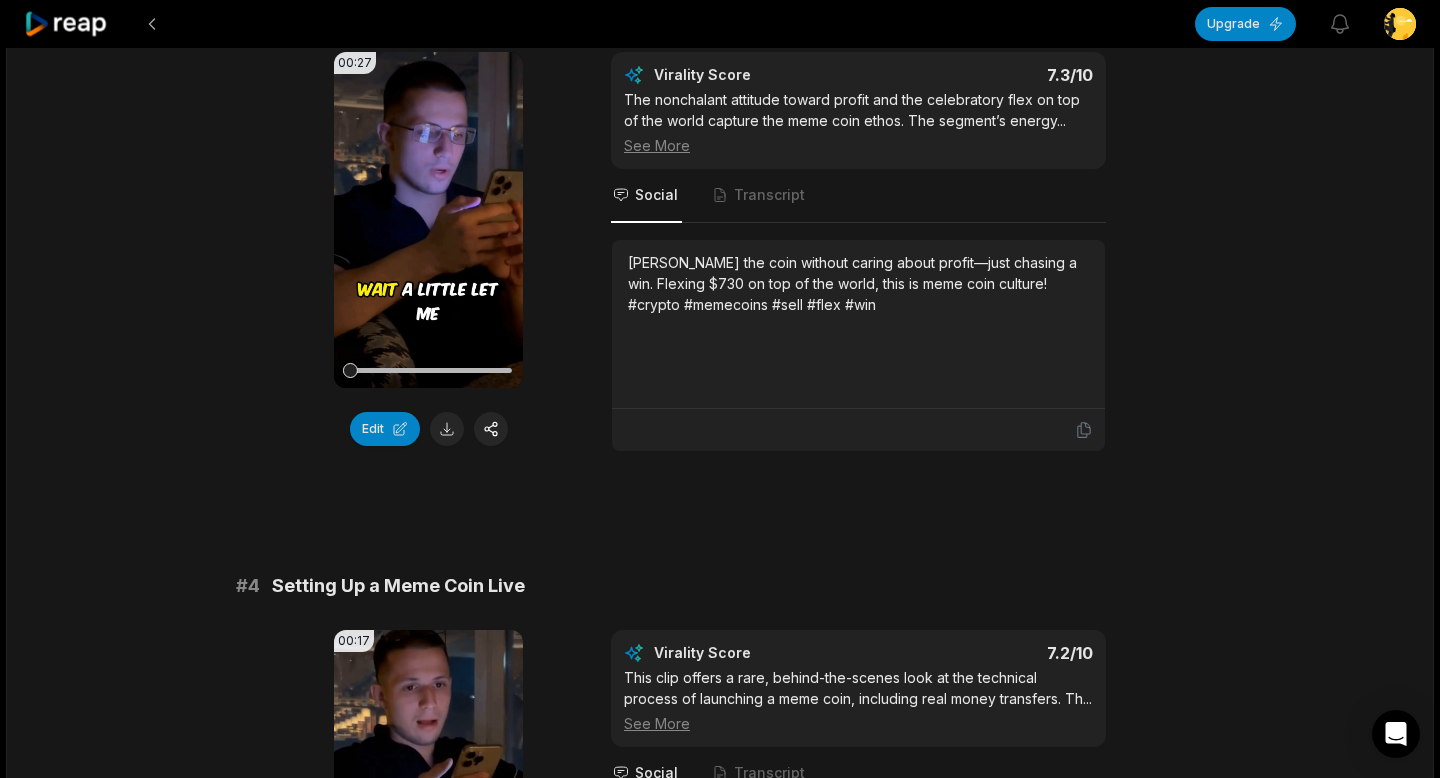 scroll, scrollTop: 1636, scrollLeft: 0, axis: vertical 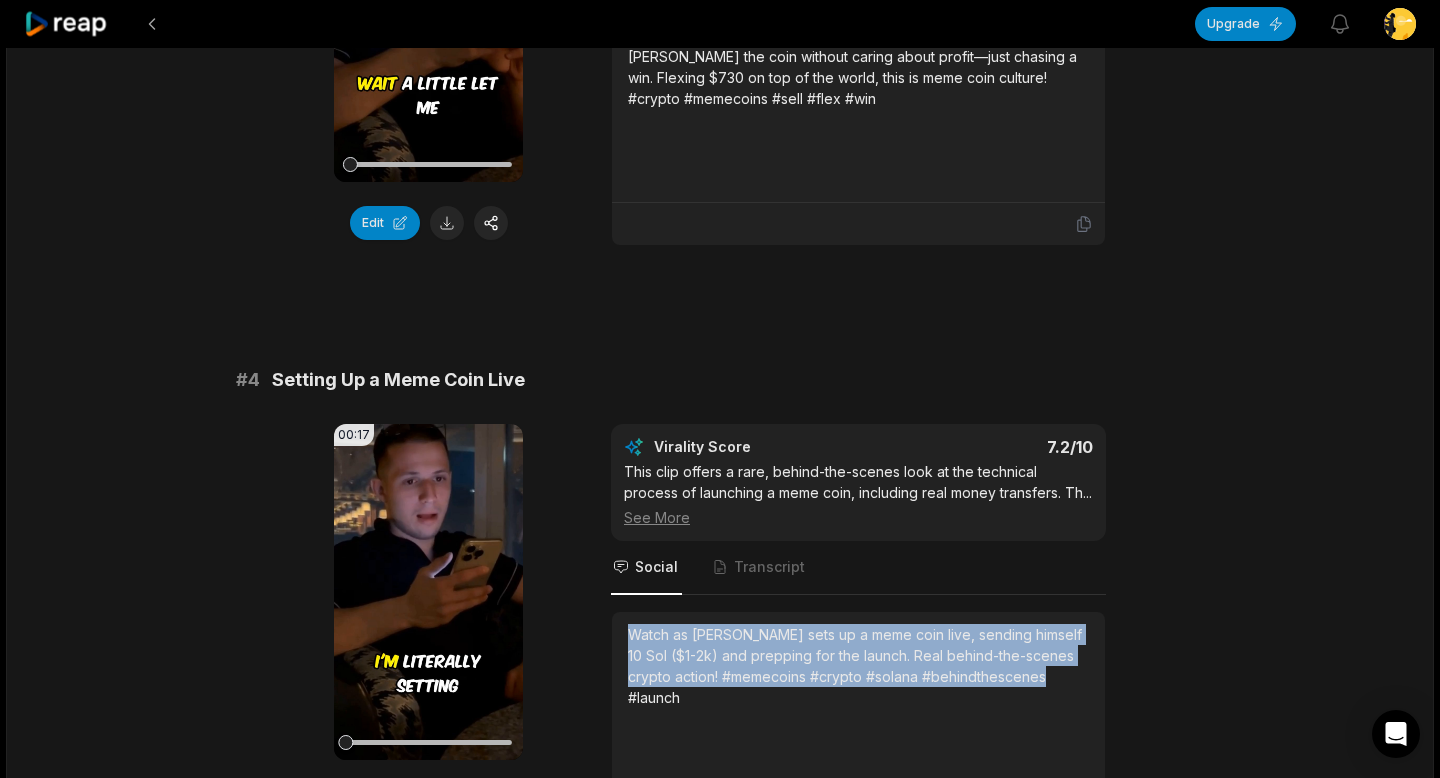 drag, startPoint x: 624, startPoint y: 631, endPoint x: 1065, endPoint y: 685, distance: 444.29382 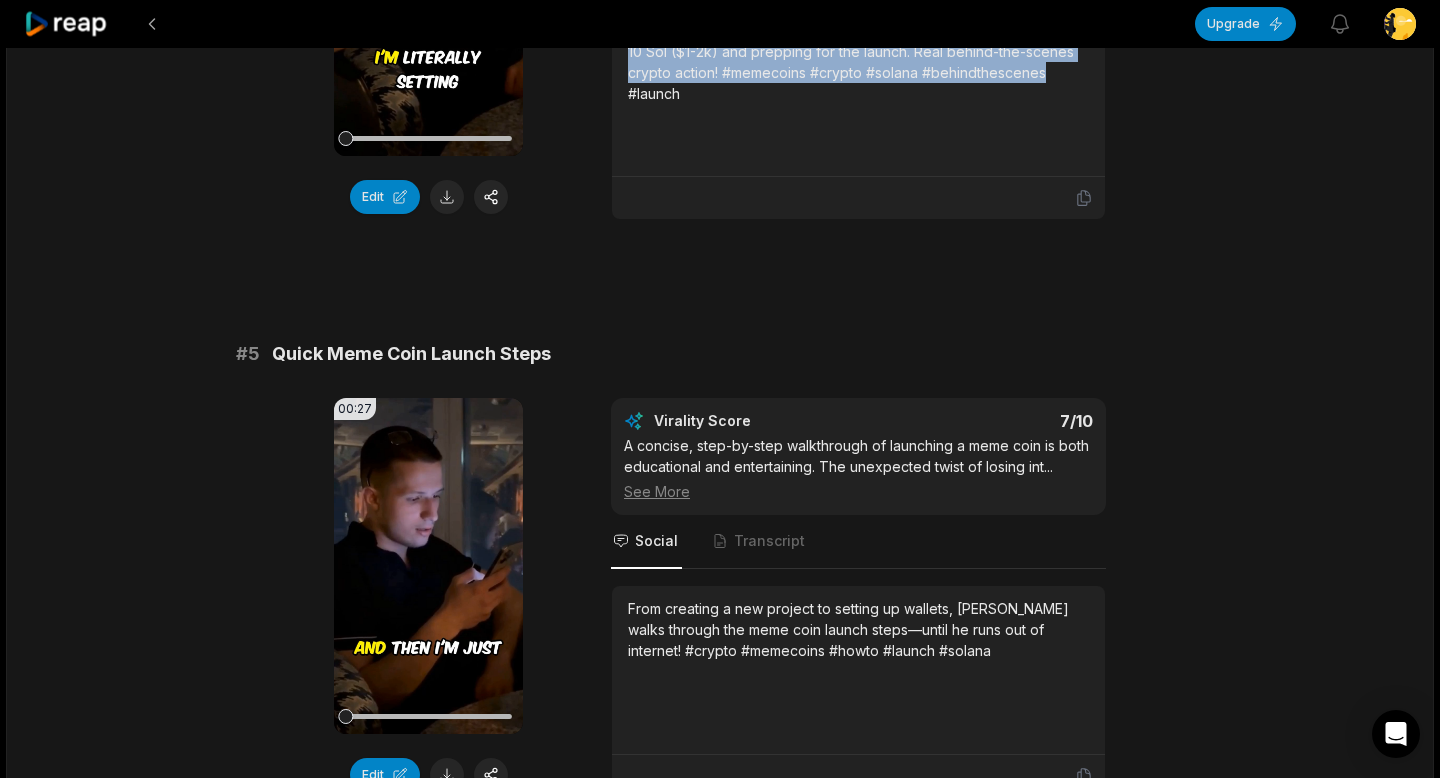 scroll, scrollTop: 2251, scrollLeft: 0, axis: vertical 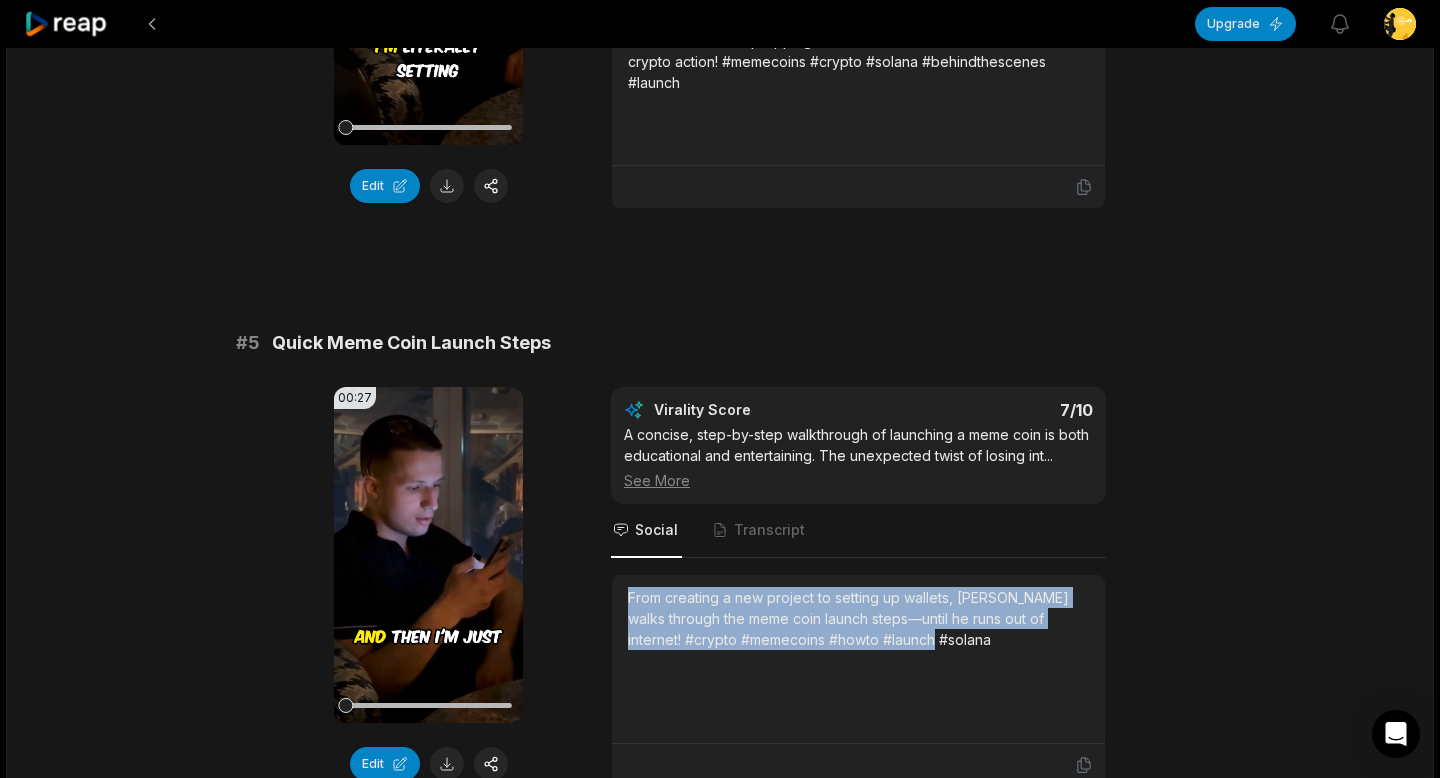 drag, startPoint x: 621, startPoint y: 594, endPoint x: 974, endPoint y: 643, distance: 356.3846 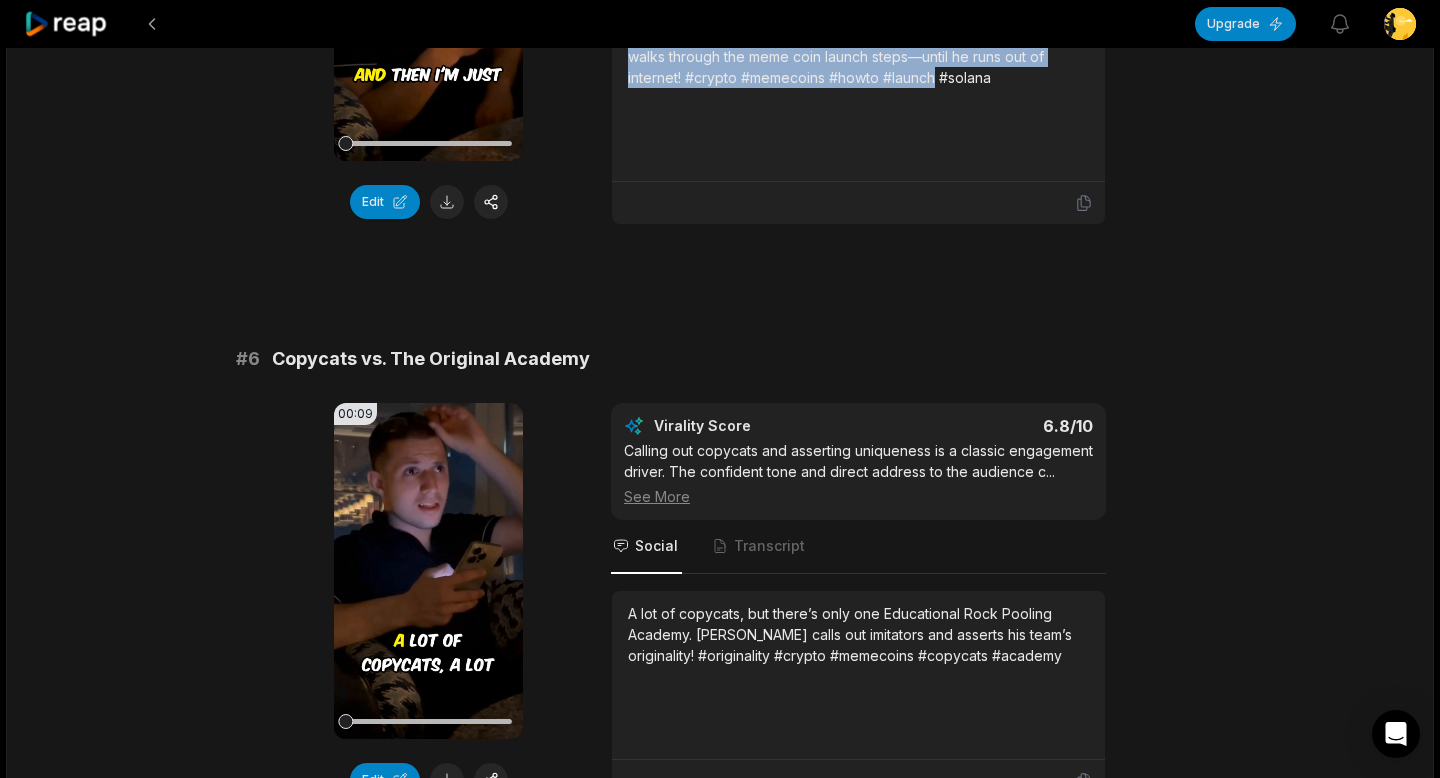 scroll, scrollTop: 2903, scrollLeft: 0, axis: vertical 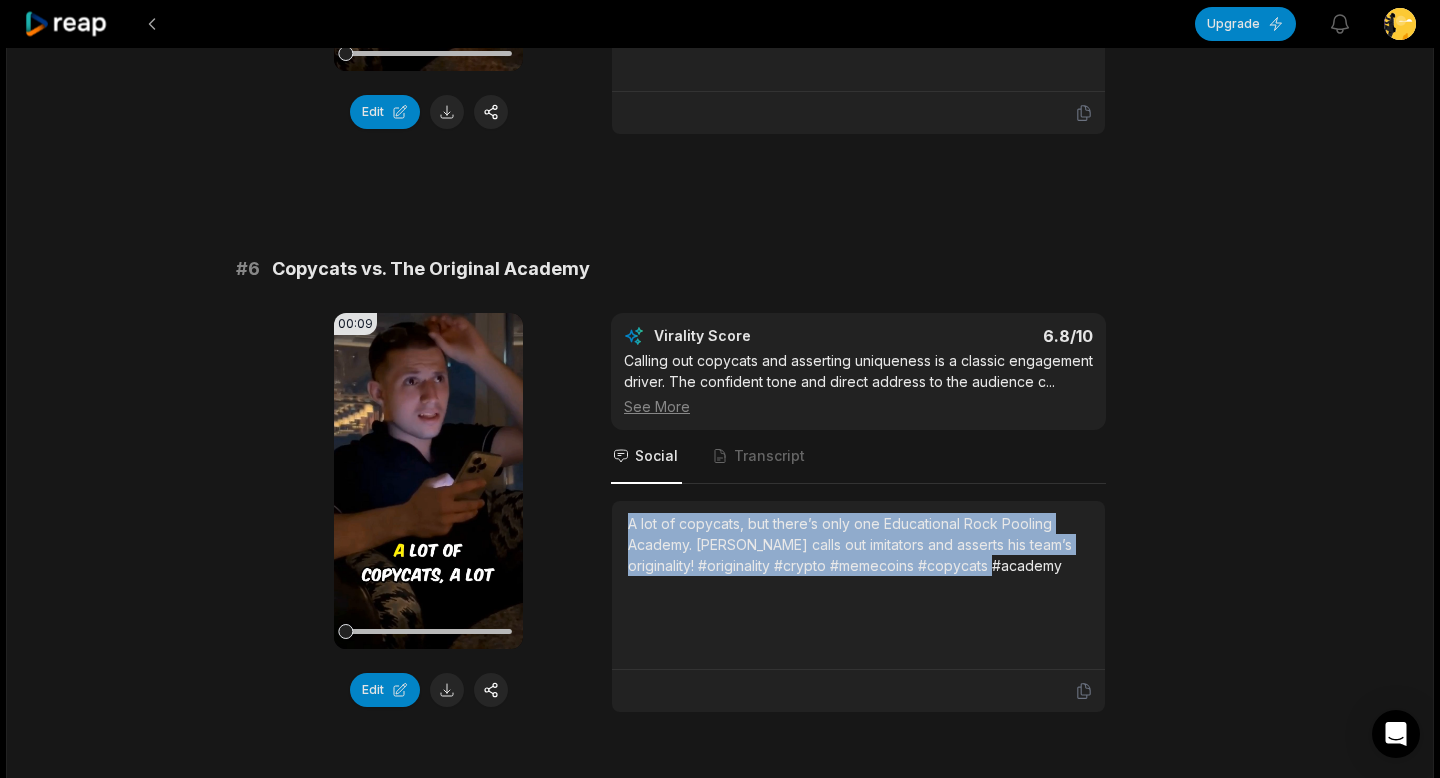 drag, startPoint x: 622, startPoint y: 542, endPoint x: 1052, endPoint y: 598, distance: 433.63116 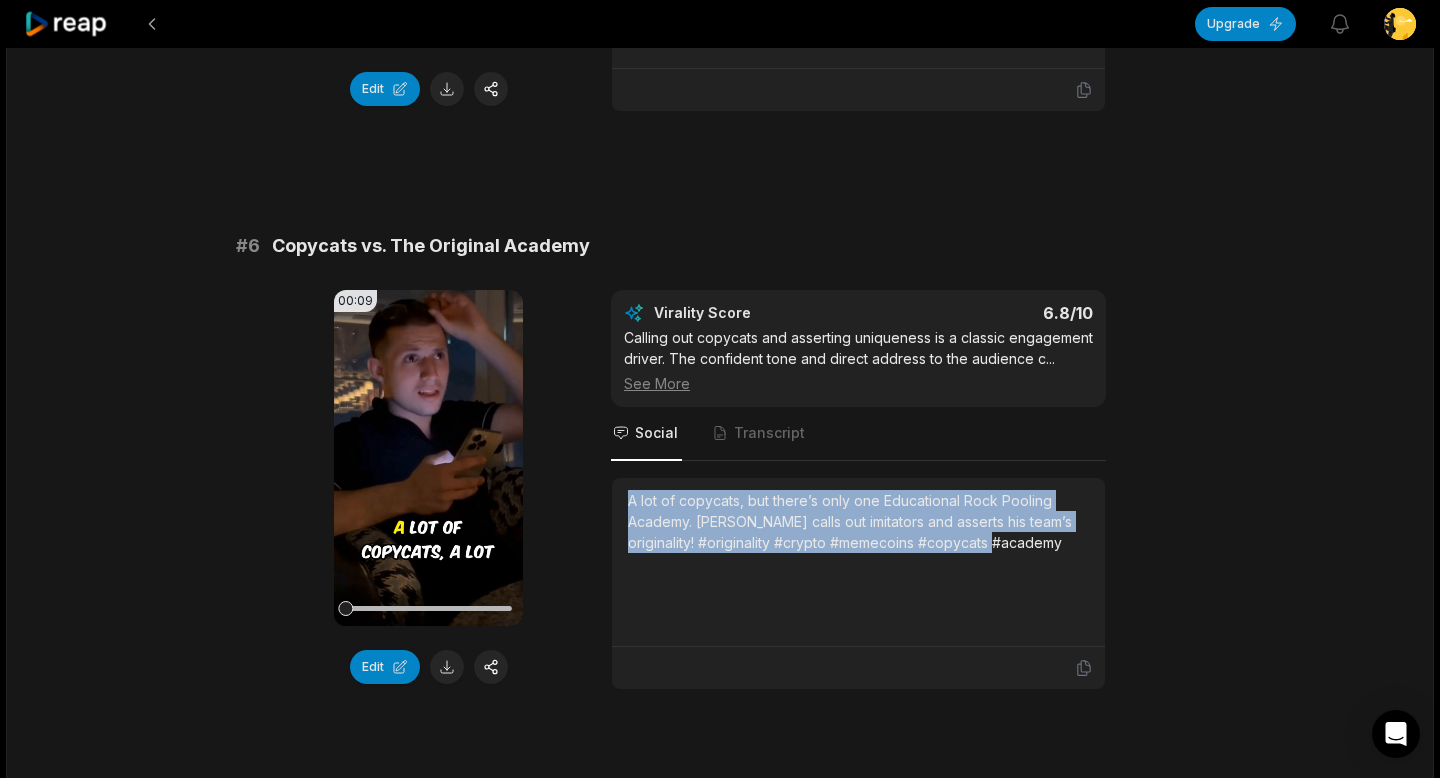 click on "A lot of copycats, but there’s only one Educational Rock Pooling Academy. Pasha calls out imitators and asserts his team’s originality! #originality #crypto #memecoins #copycats #academy" at bounding box center [858, 521] 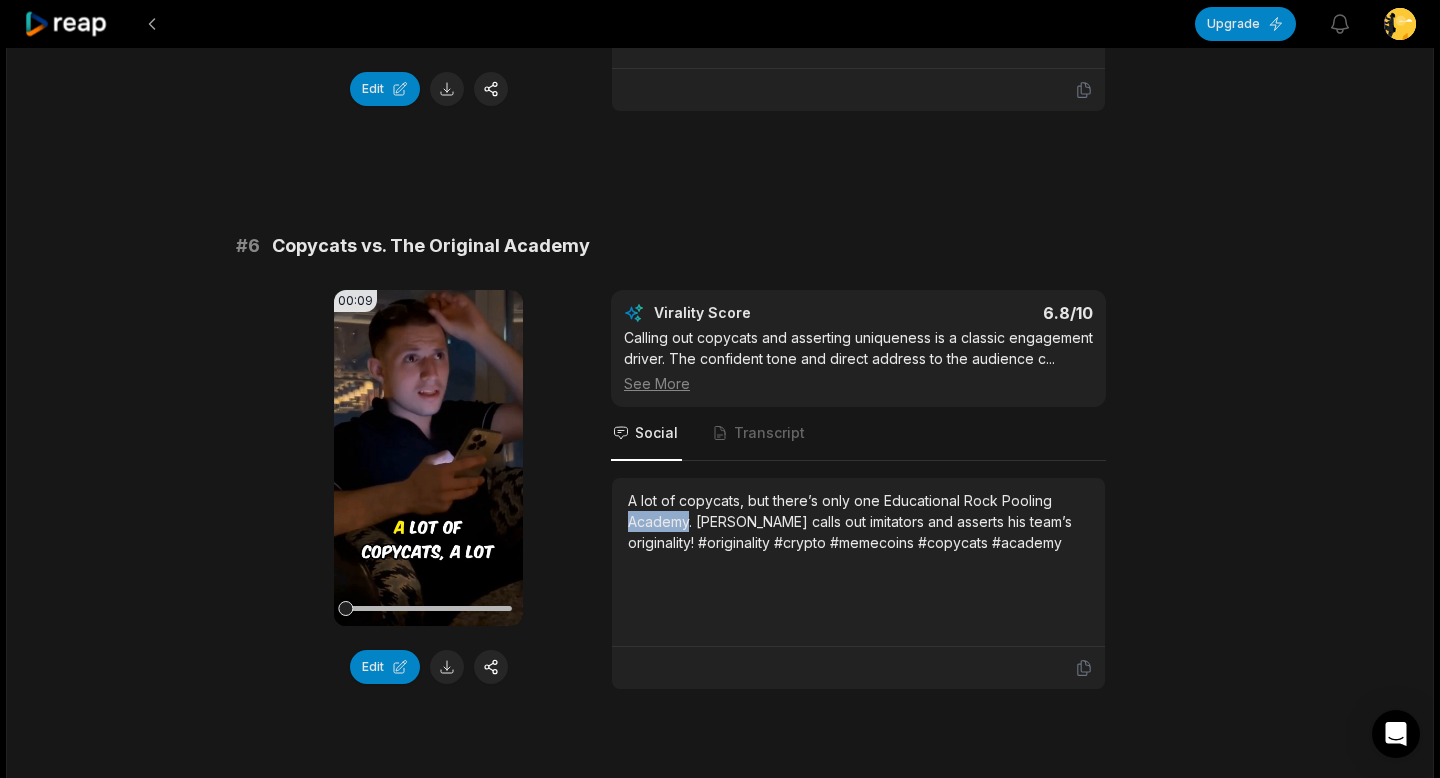 click on "A lot of copycats, but there’s only one Educational Rock Pooling Academy. Pasha calls out imitators and asserts his team’s originality! #originality #crypto #memecoins #copycats #academy" at bounding box center [858, 521] 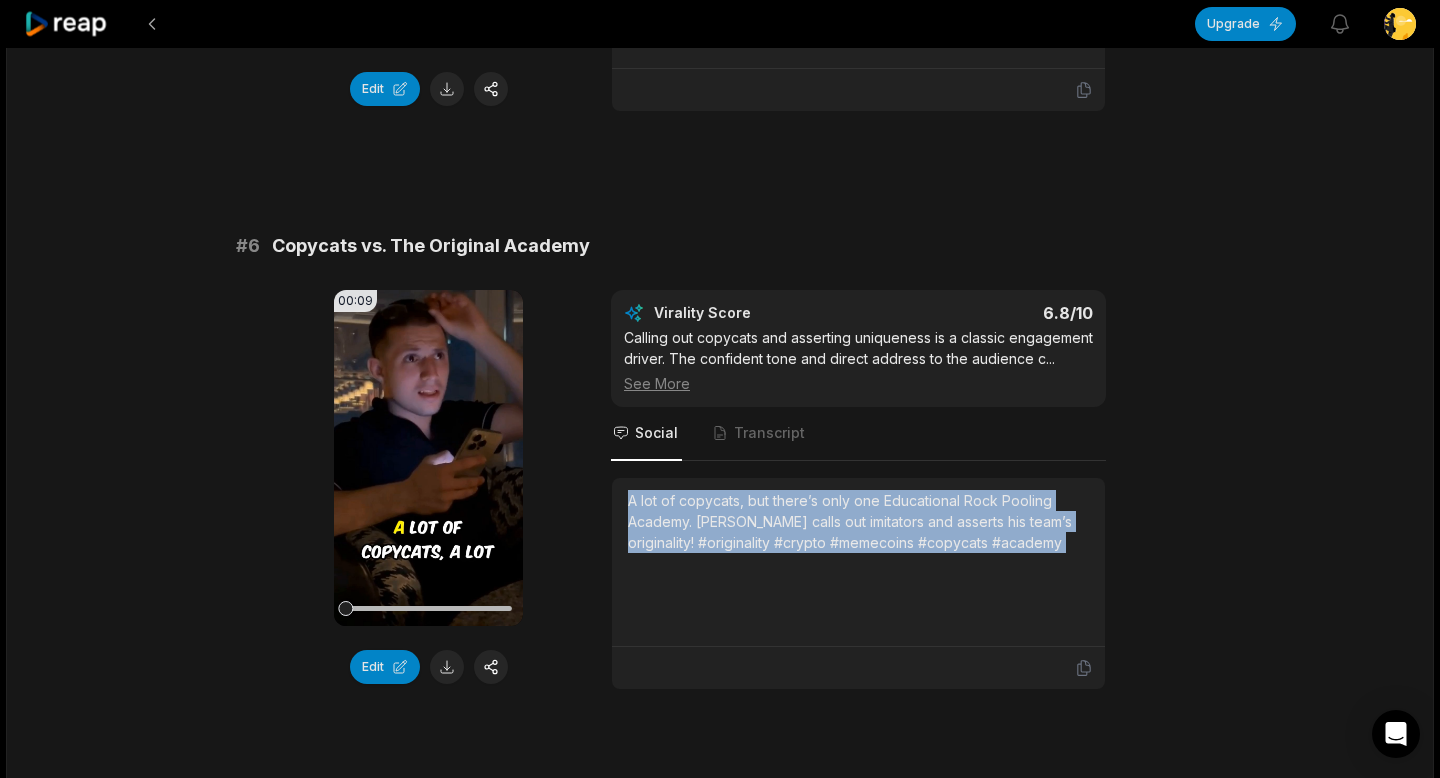 click on "A lot of copycats, but there’s only one Educational Rock Pooling Academy. Pasha calls out imitators and asserts his team’s originality! #originality #crypto #memecoins #copycats #academy" at bounding box center [858, 521] 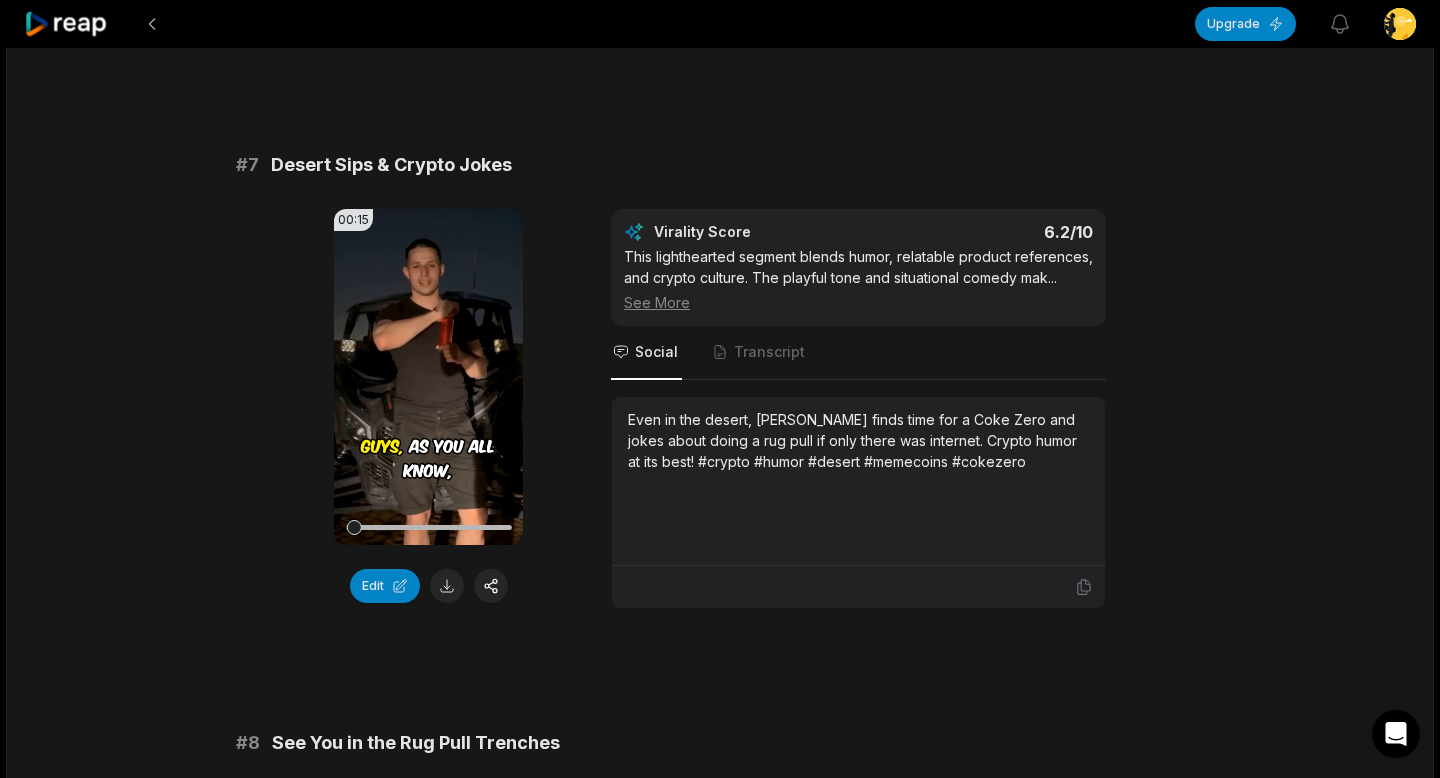 scroll, scrollTop: 3679, scrollLeft: 0, axis: vertical 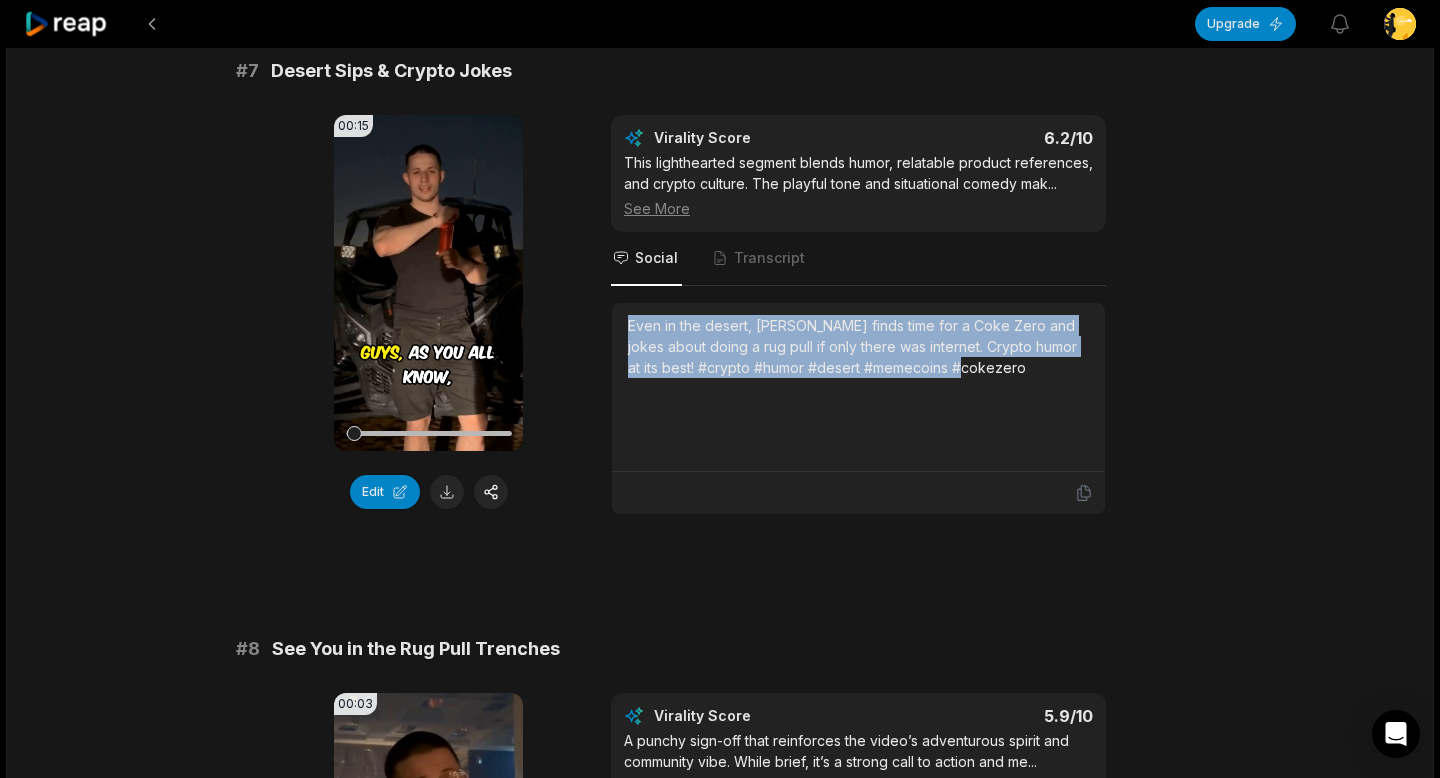 drag, startPoint x: 624, startPoint y: 345, endPoint x: 995, endPoint y: 410, distance: 376.65103 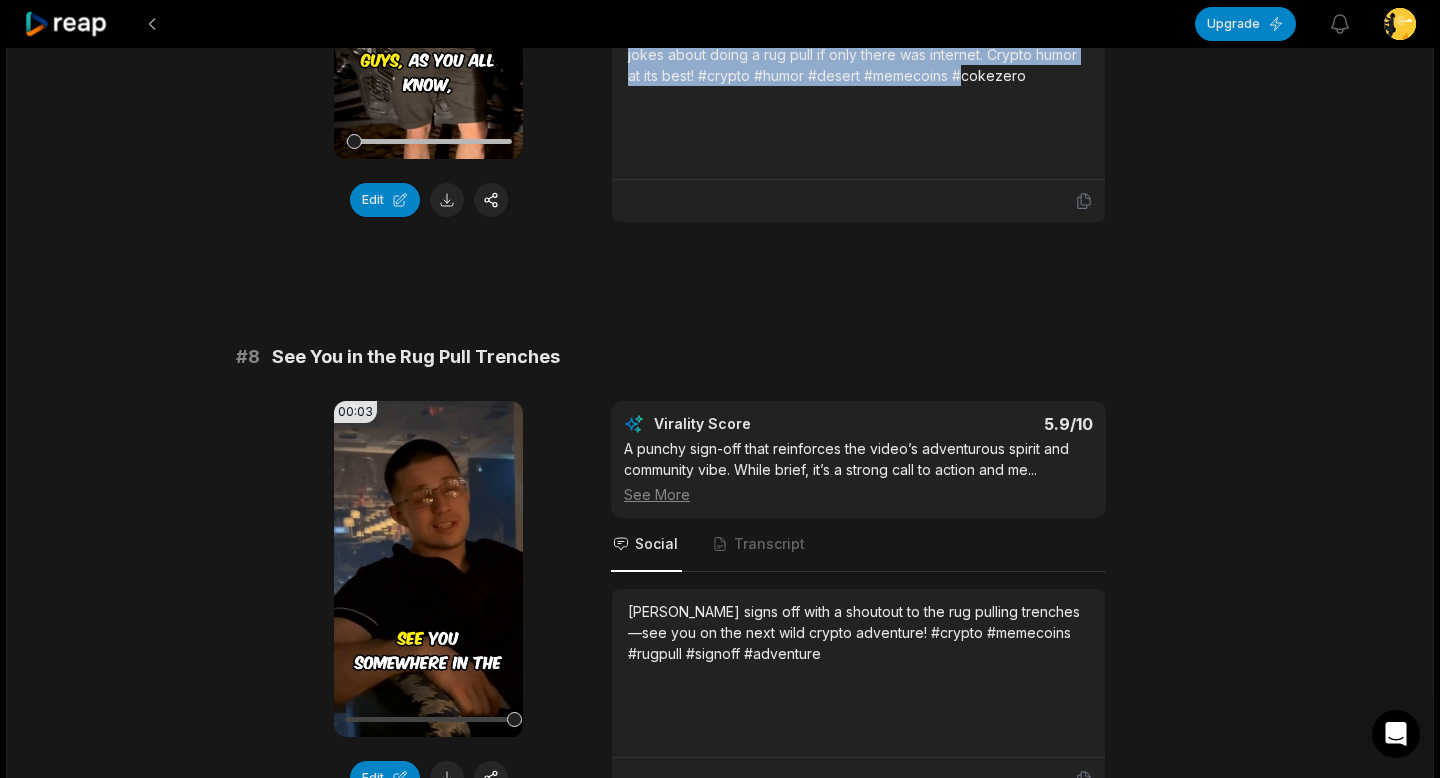 scroll, scrollTop: 4166, scrollLeft: 0, axis: vertical 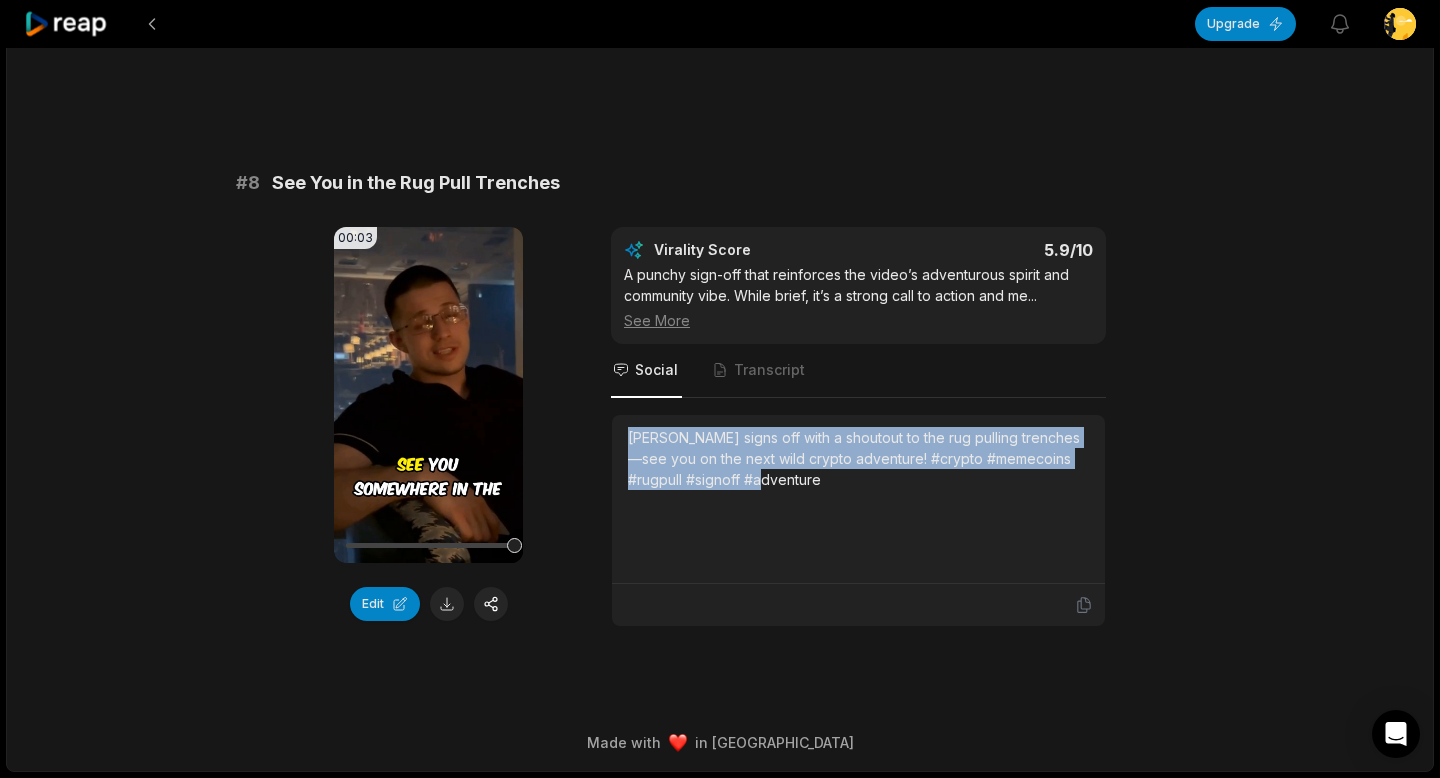 drag, startPoint x: 626, startPoint y: 436, endPoint x: 783, endPoint y: 503, distance: 170.69856 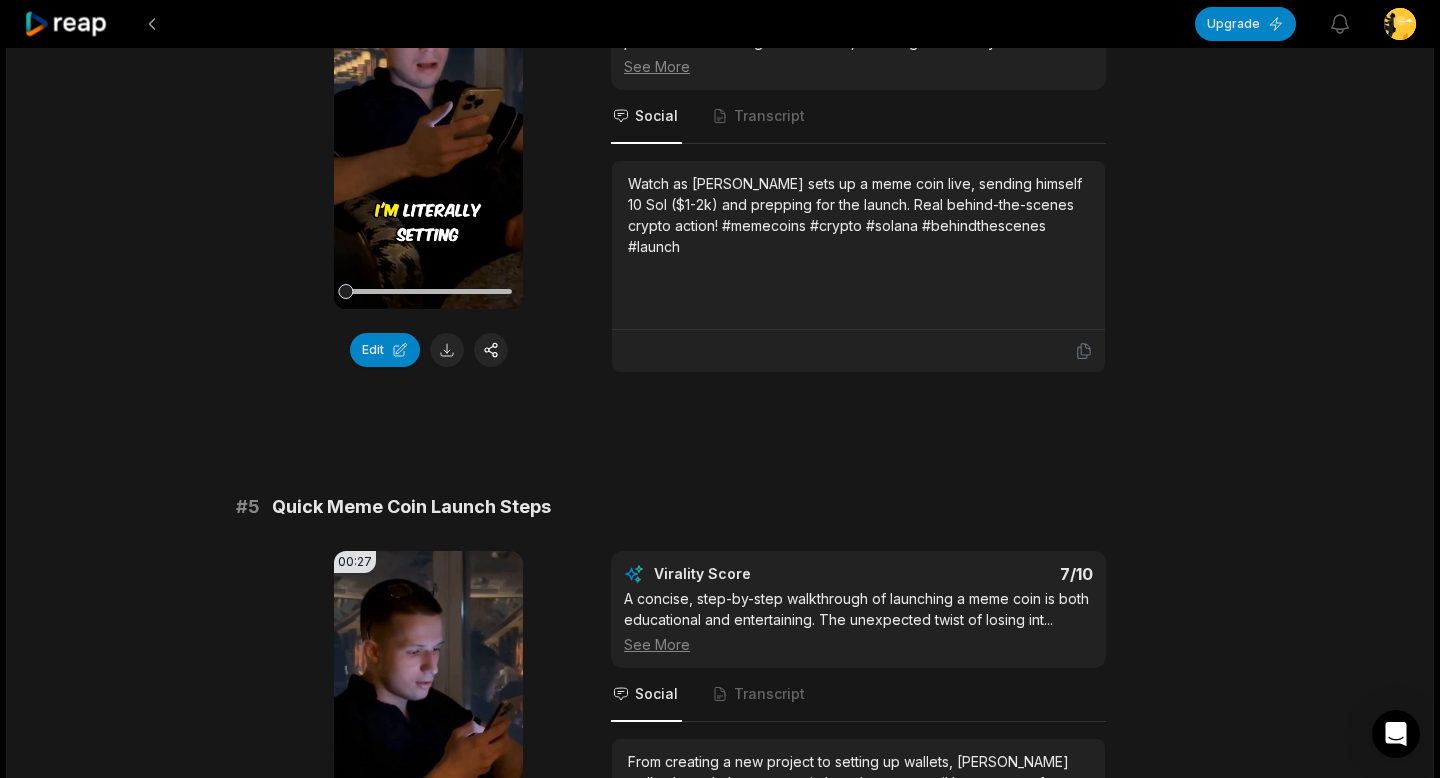 scroll, scrollTop: 2021, scrollLeft: 0, axis: vertical 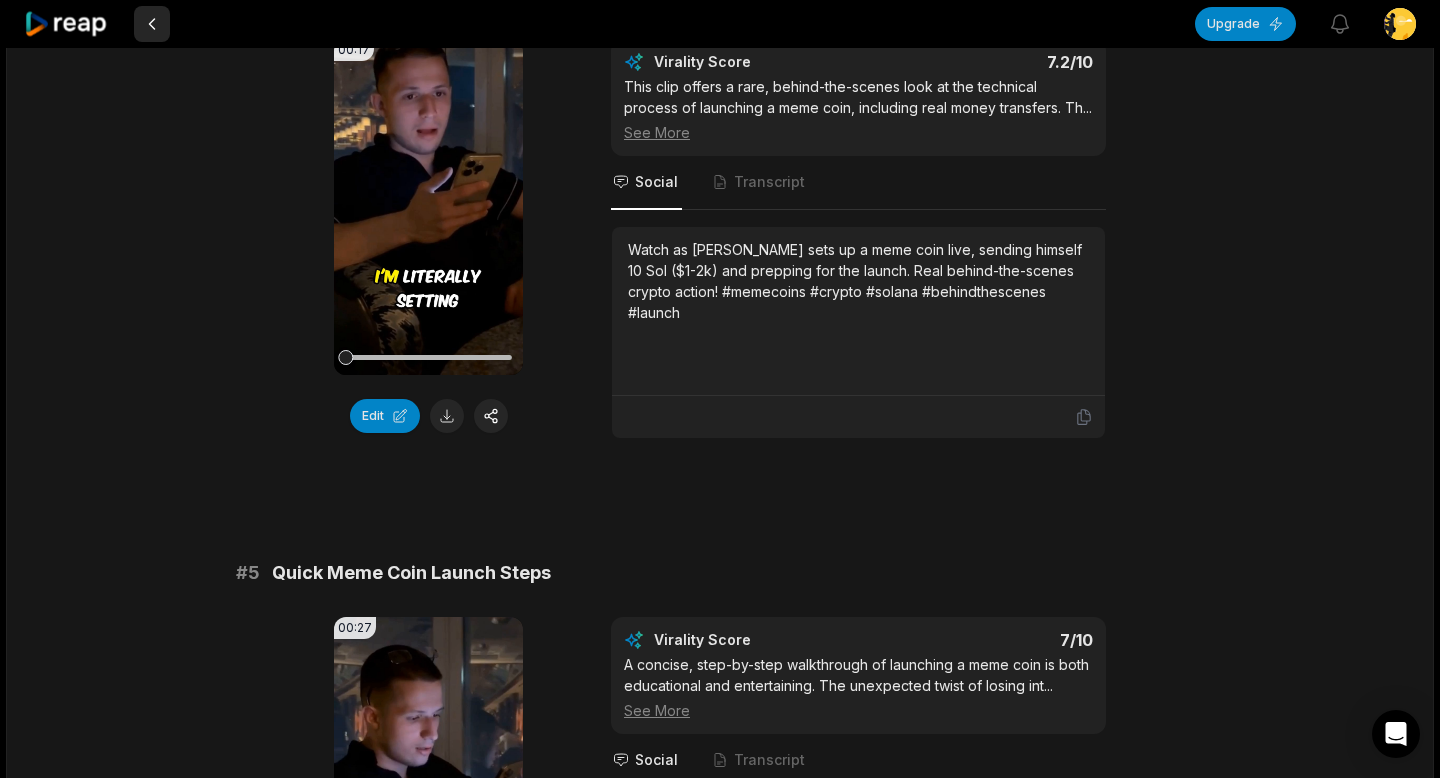 click at bounding box center (152, 24) 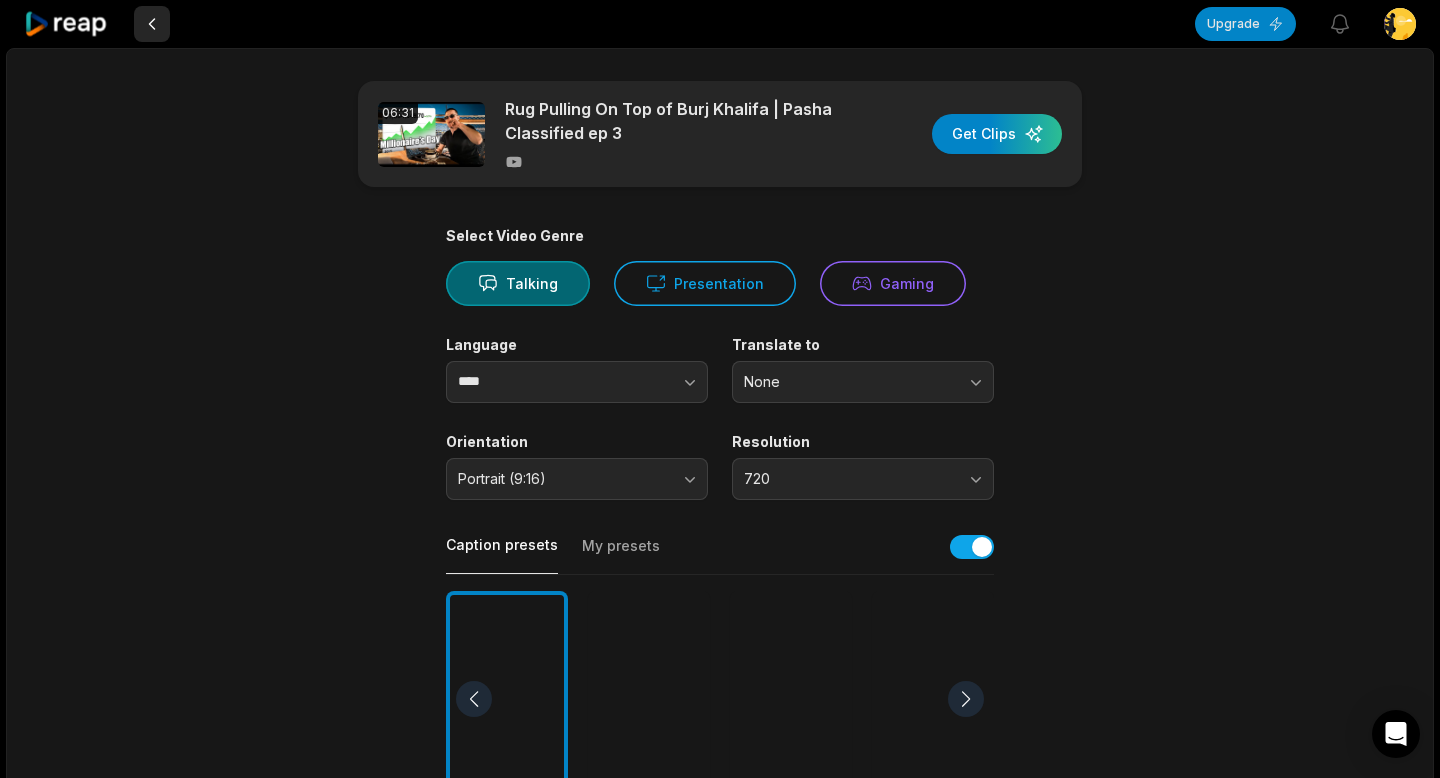 click at bounding box center (152, 24) 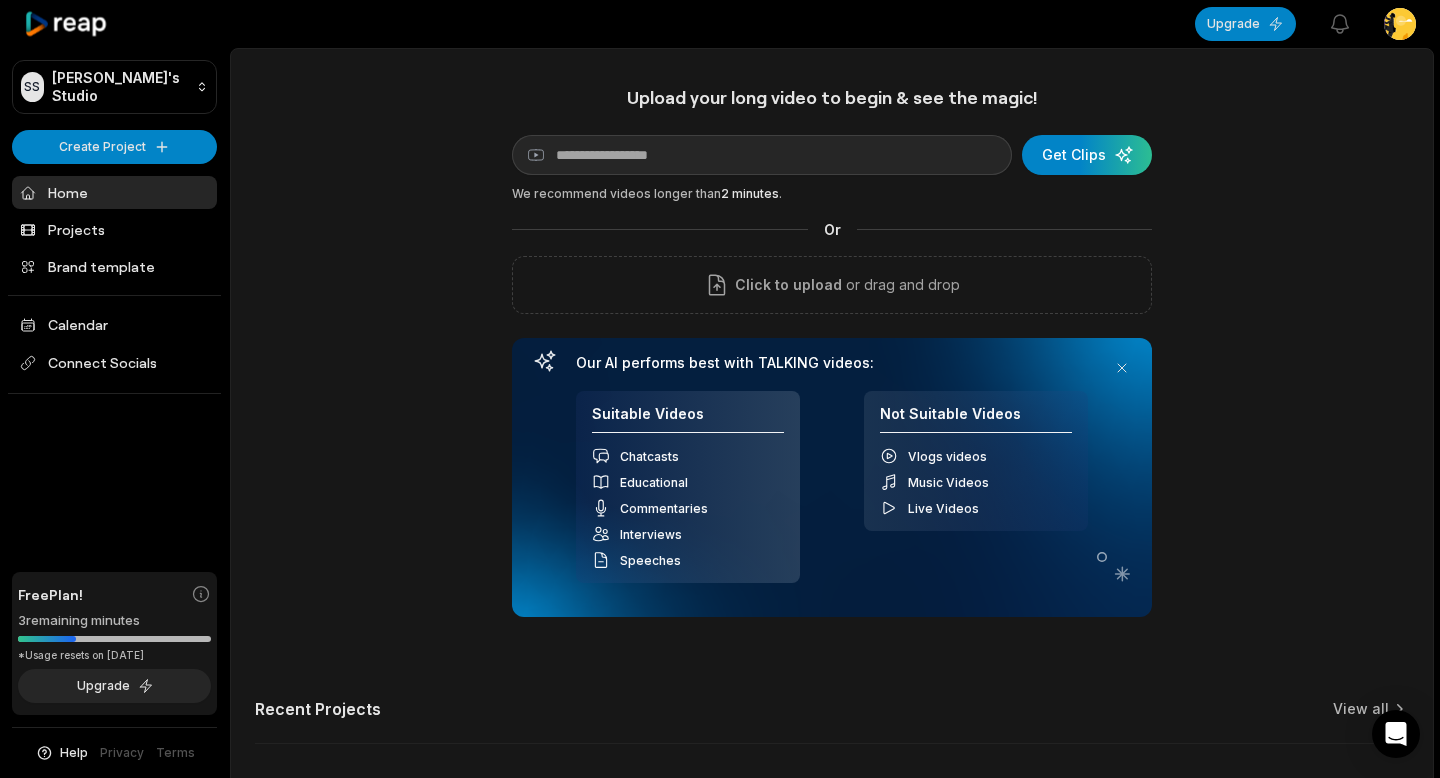 click at bounding box center (114, 24) 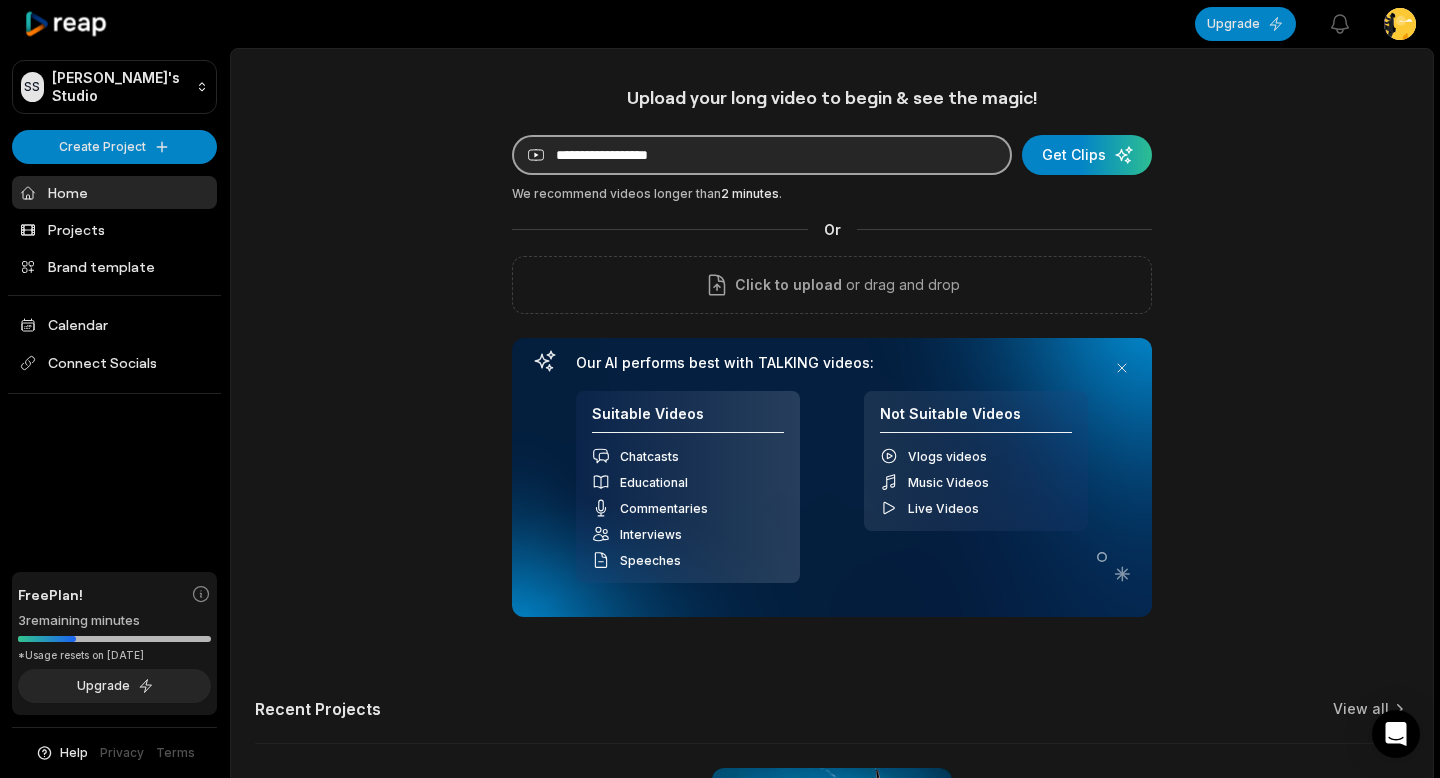 click at bounding box center [762, 155] 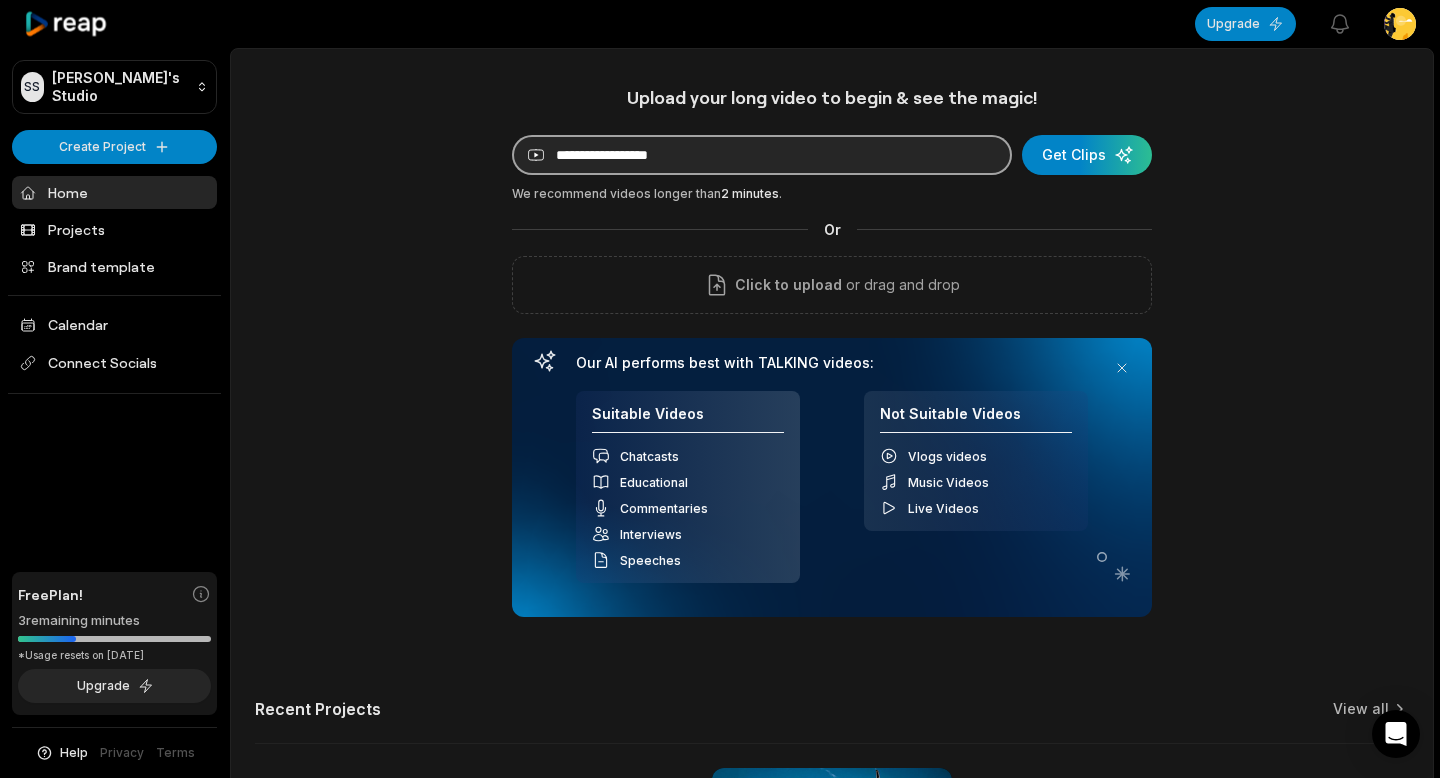 type on "**********" 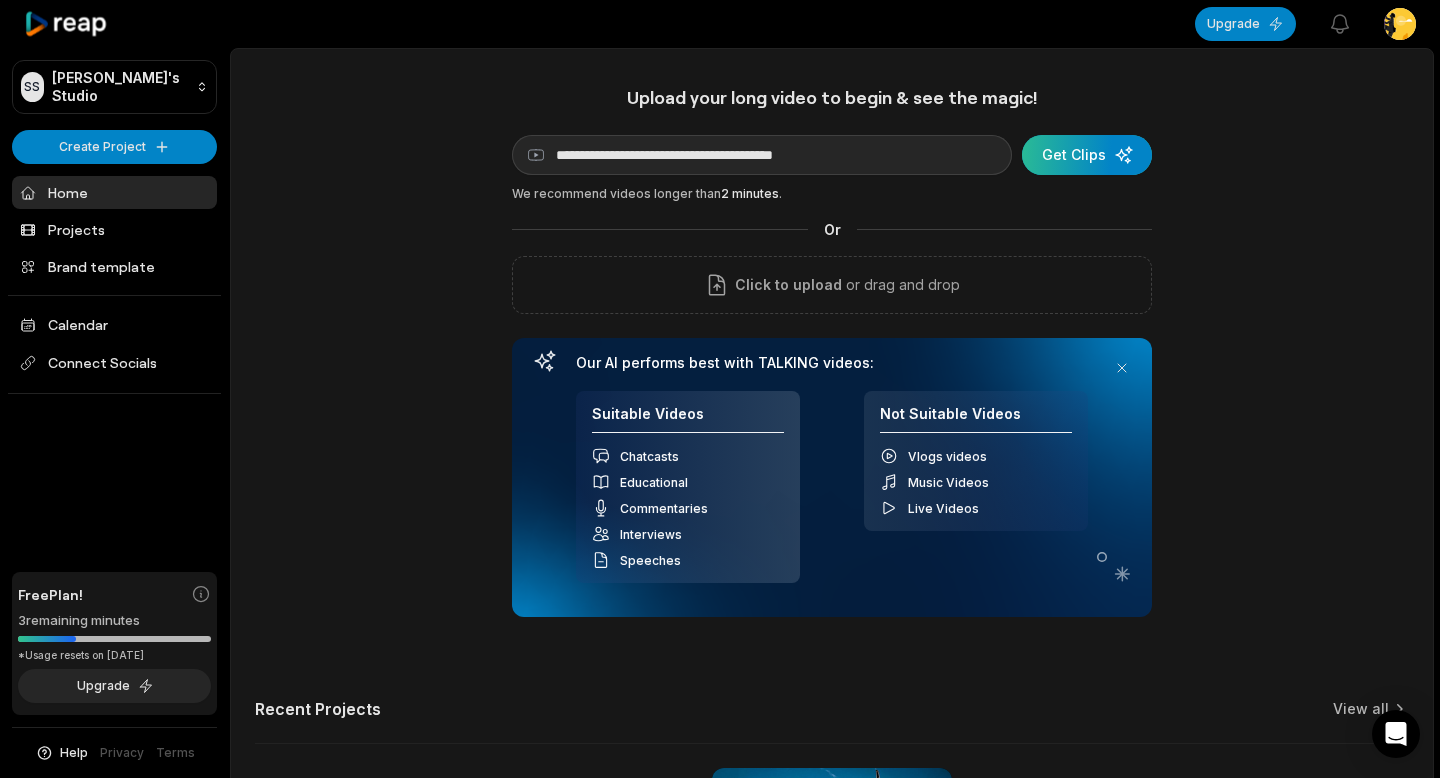 click at bounding box center (1087, 155) 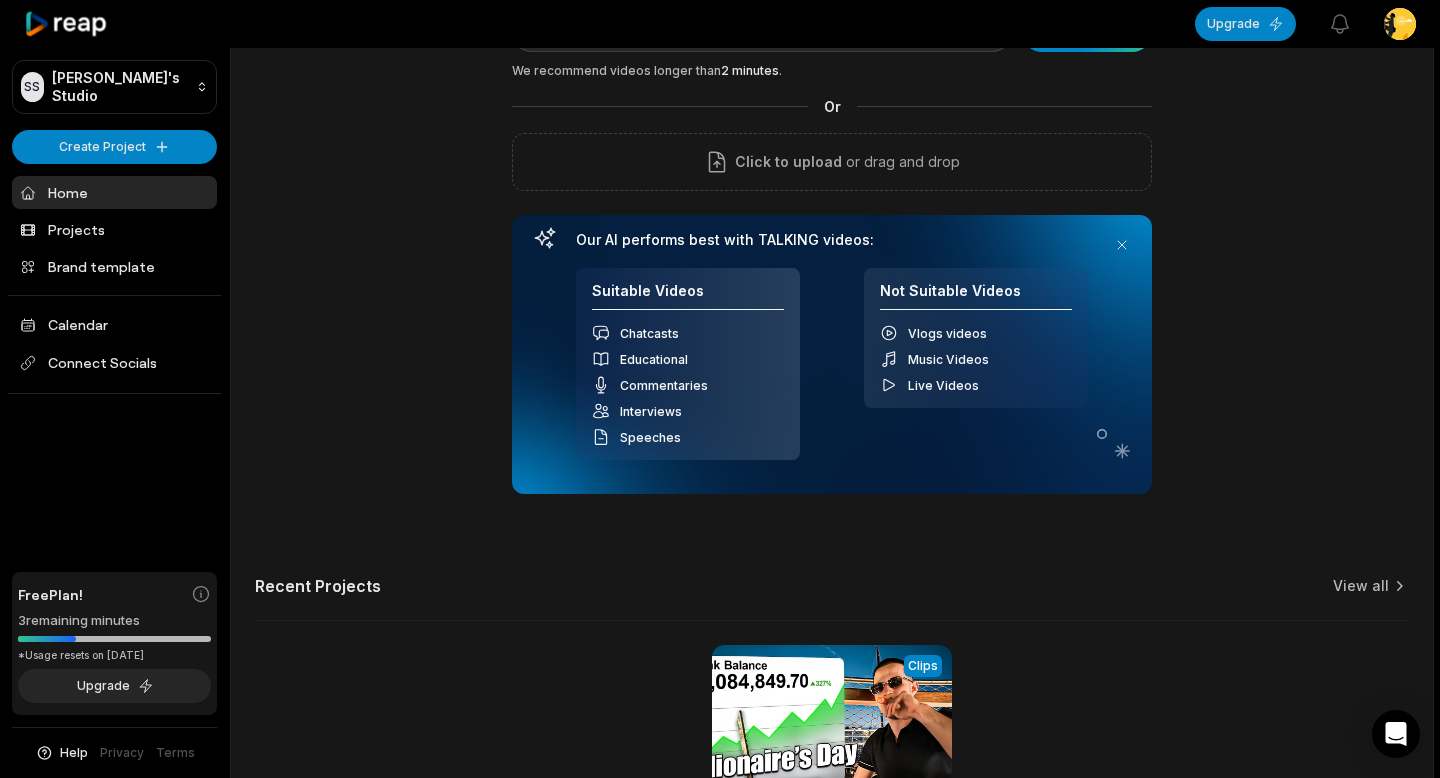 scroll, scrollTop: 0, scrollLeft: 0, axis: both 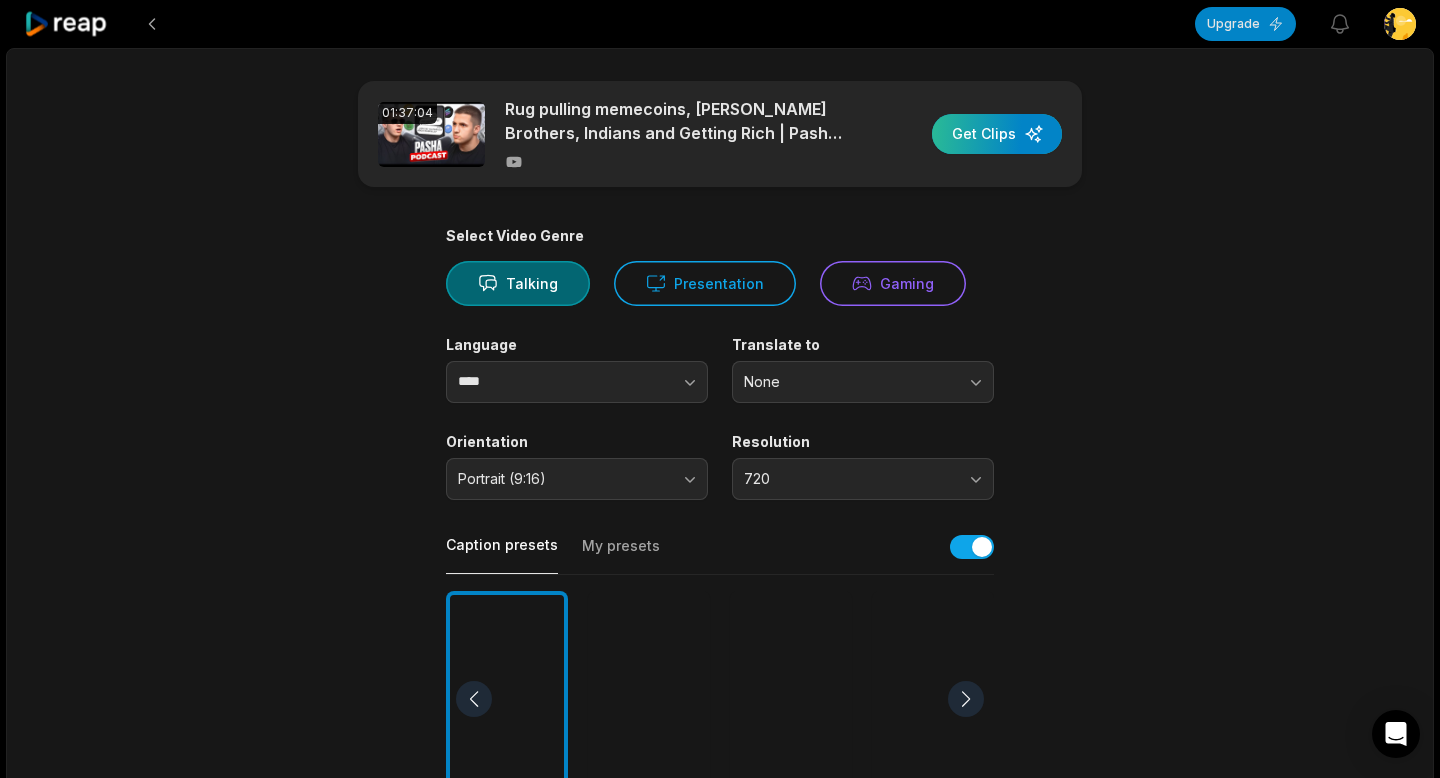 click at bounding box center [997, 134] 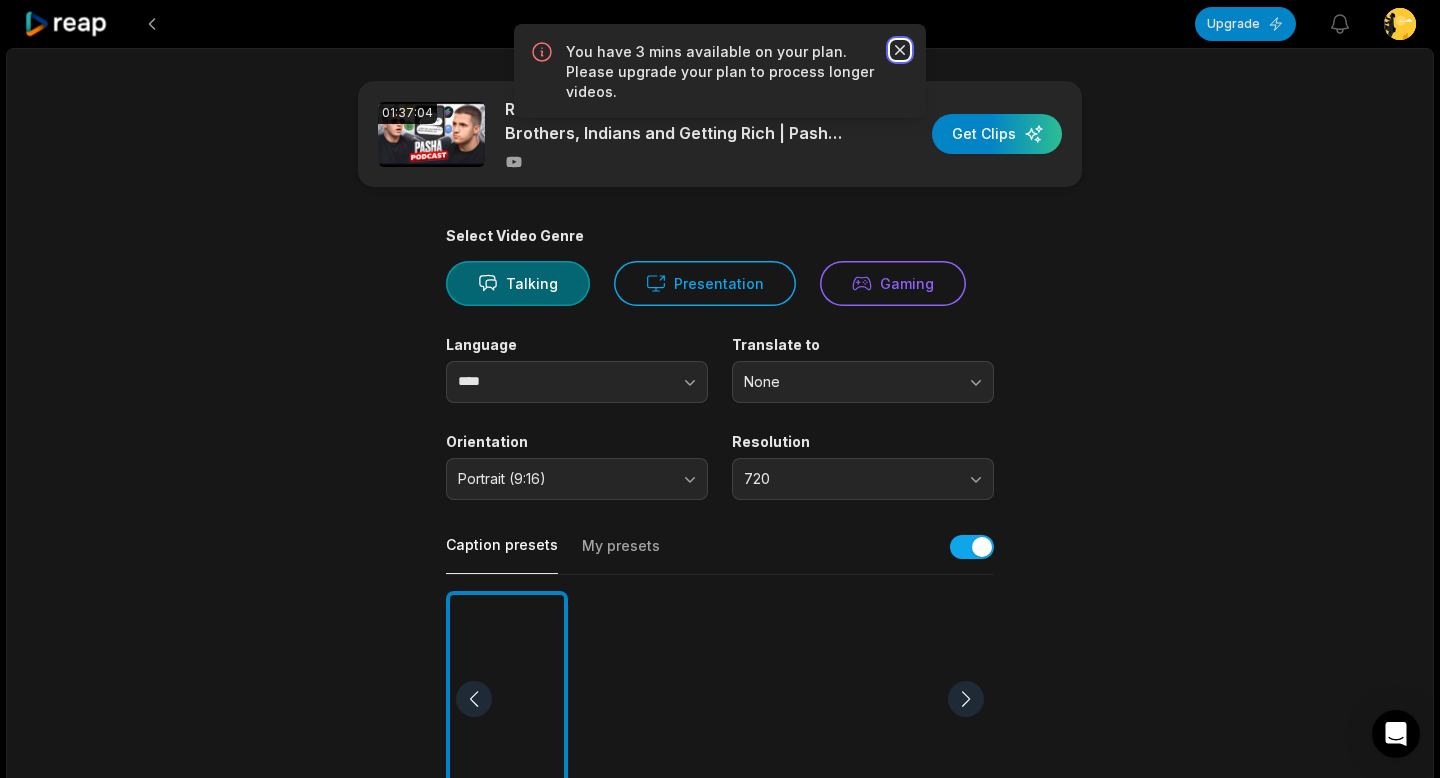 click 